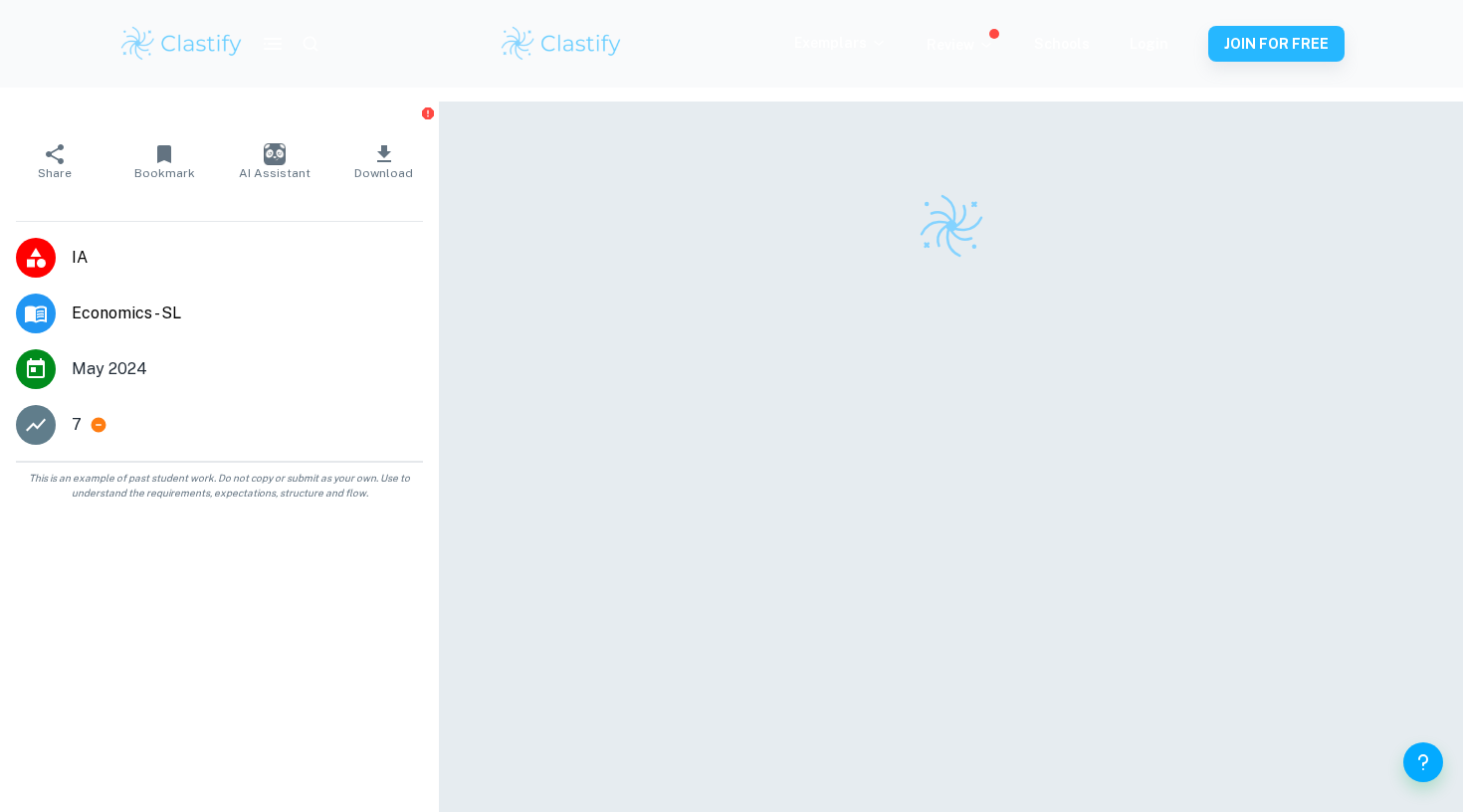 scroll, scrollTop: 0, scrollLeft: 0, axis: both 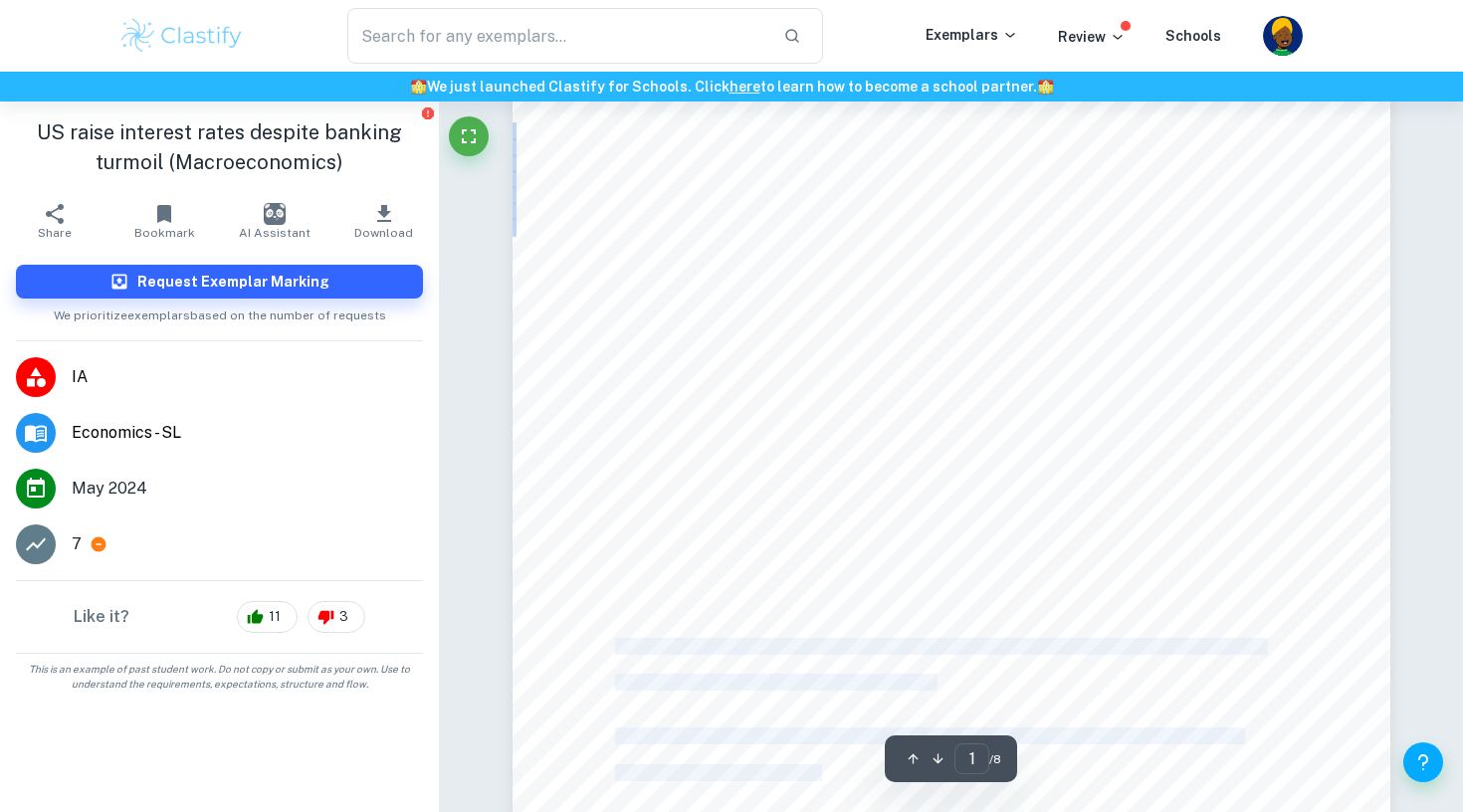 drag, startPoint x: 706, startPoint y: 234, endPoint x: 616, endPoint y: 648, distance: 423.66968 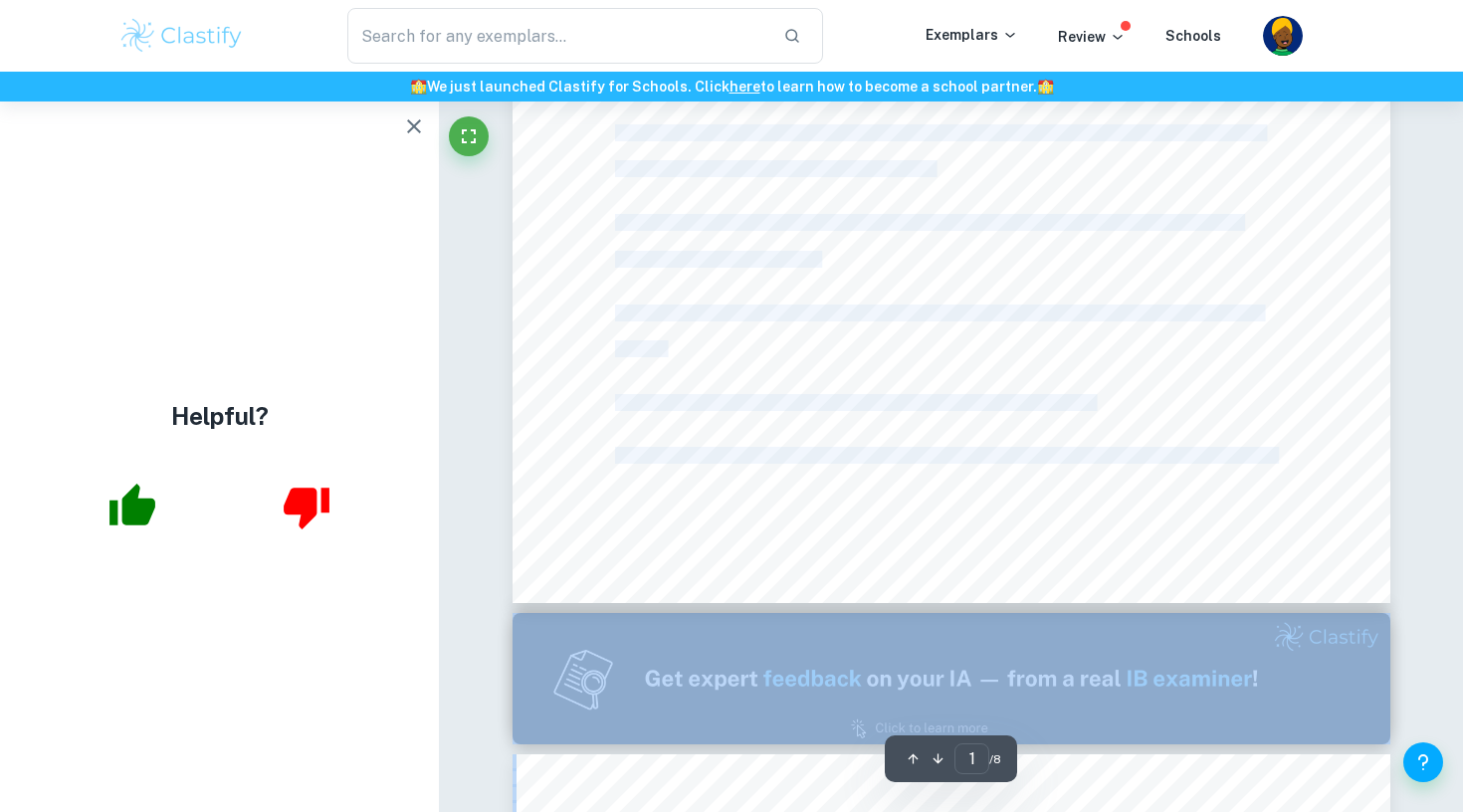 scroll, scrollTop: 700, scrollLeft: 0, axis: vertical 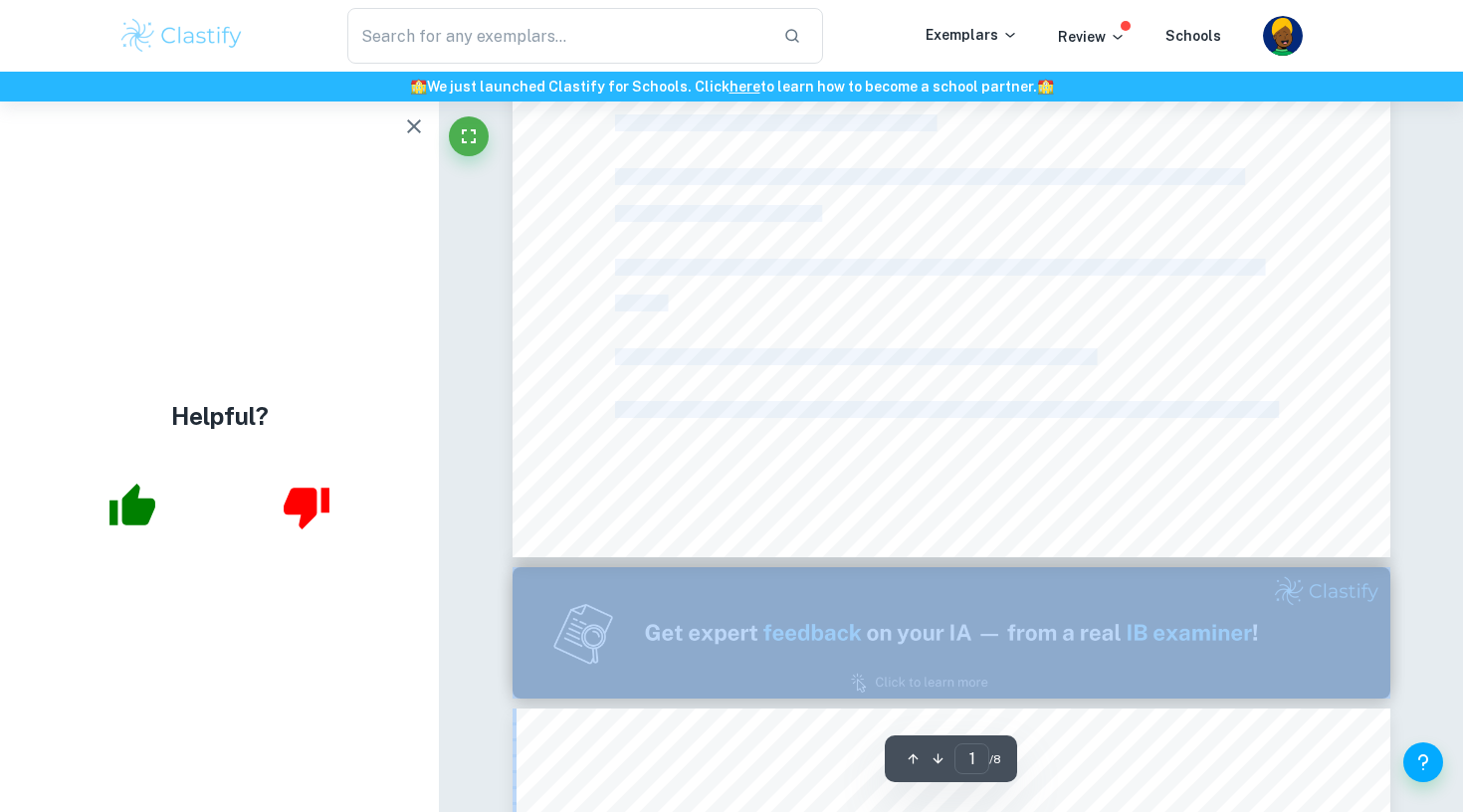 click on "[PERSON_NAME]   3   Macro IA Article Title: US raise interest rates despite banking turmoil Article Source: [DOMAIN_NAME] Article URL:   [URL][DOMAIN_NAME][DOMAIN_NAME] Date Published: [DATE] Date commentary was written: Word count: 800 Key concept: Intervention Section of the syllabus: Macroeconomics The US central bank has raised interest rates again, despite fears that the move could add to financial turmoil after a string of bank failures. The Federal Reserve increased its key rate by 0.25 percentage points, calling the banking system "sound and resilient". But it also warned that fallout from the bank failures may hurt economic growth in the months ahead. The Fed has been raising borrowing costs in a bid to stabilise prices. But the sharp increase in interest rates since last year has led to strains in the banking system." at bounding box center (951, -11) 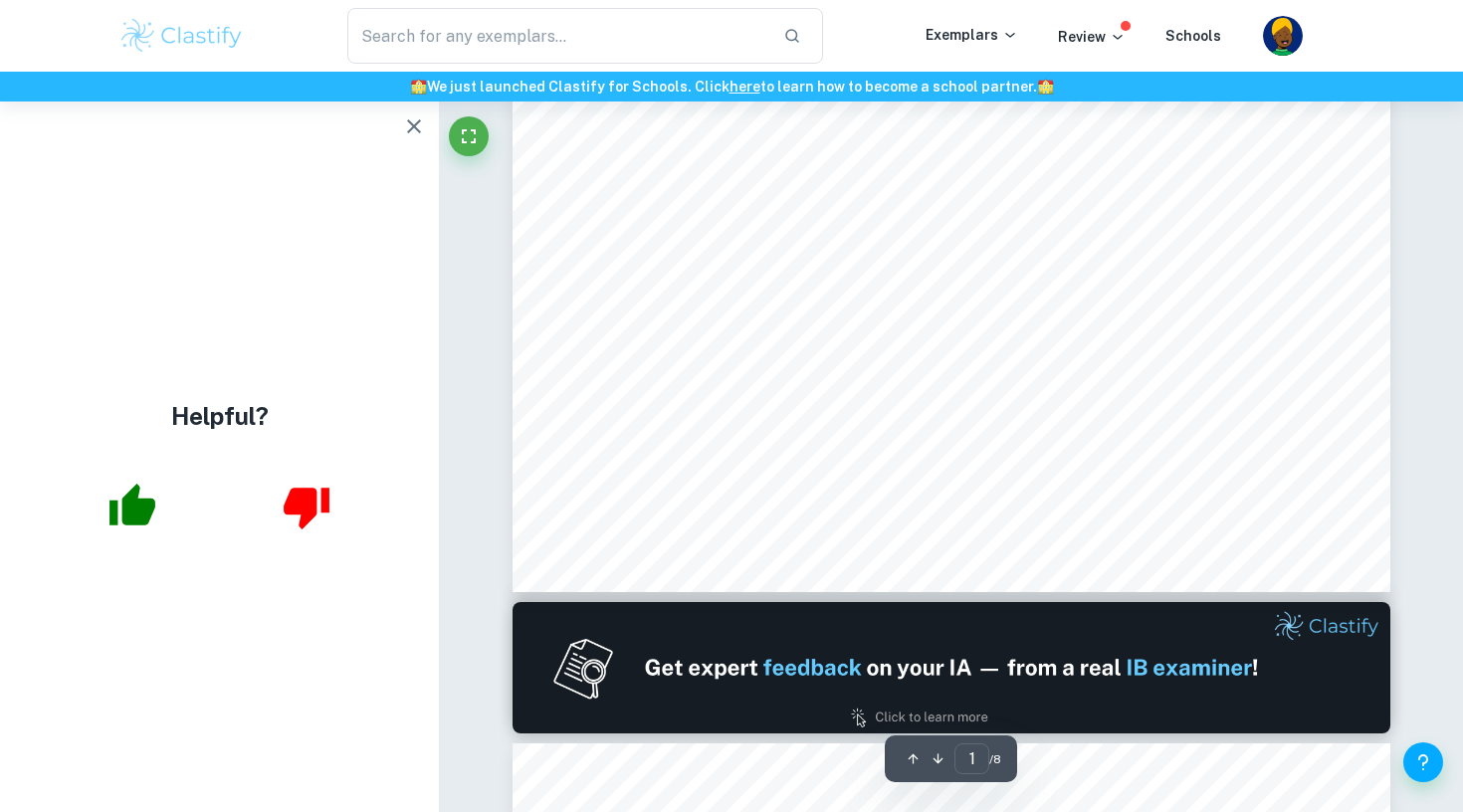 scroll, scrollTop: 496, scrollLeft: 0, axis: vertical 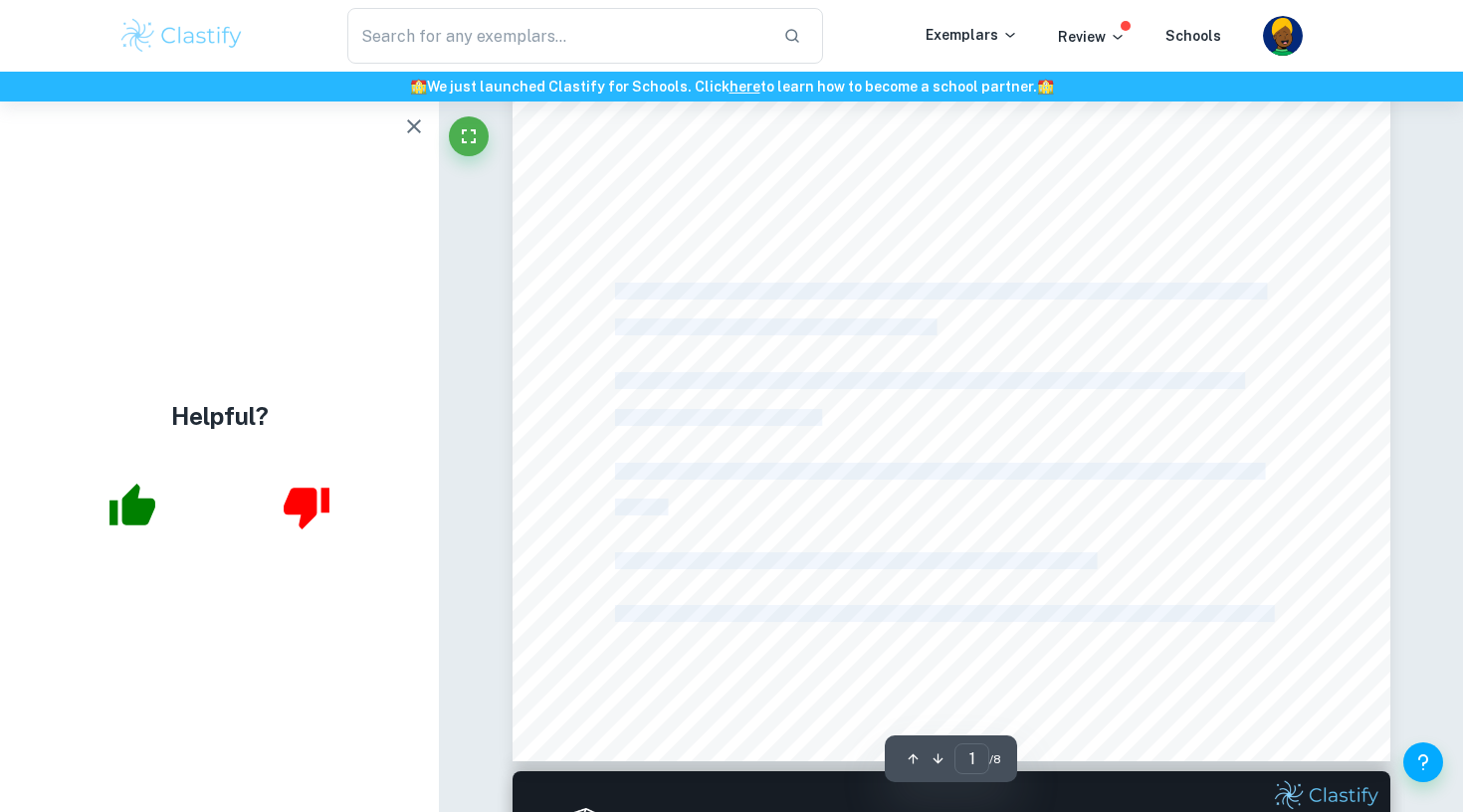 drag, startPoint x: 1195, startPoint y: 584, endPoint x: 616, endPoint y: 290, distance: 649.36661 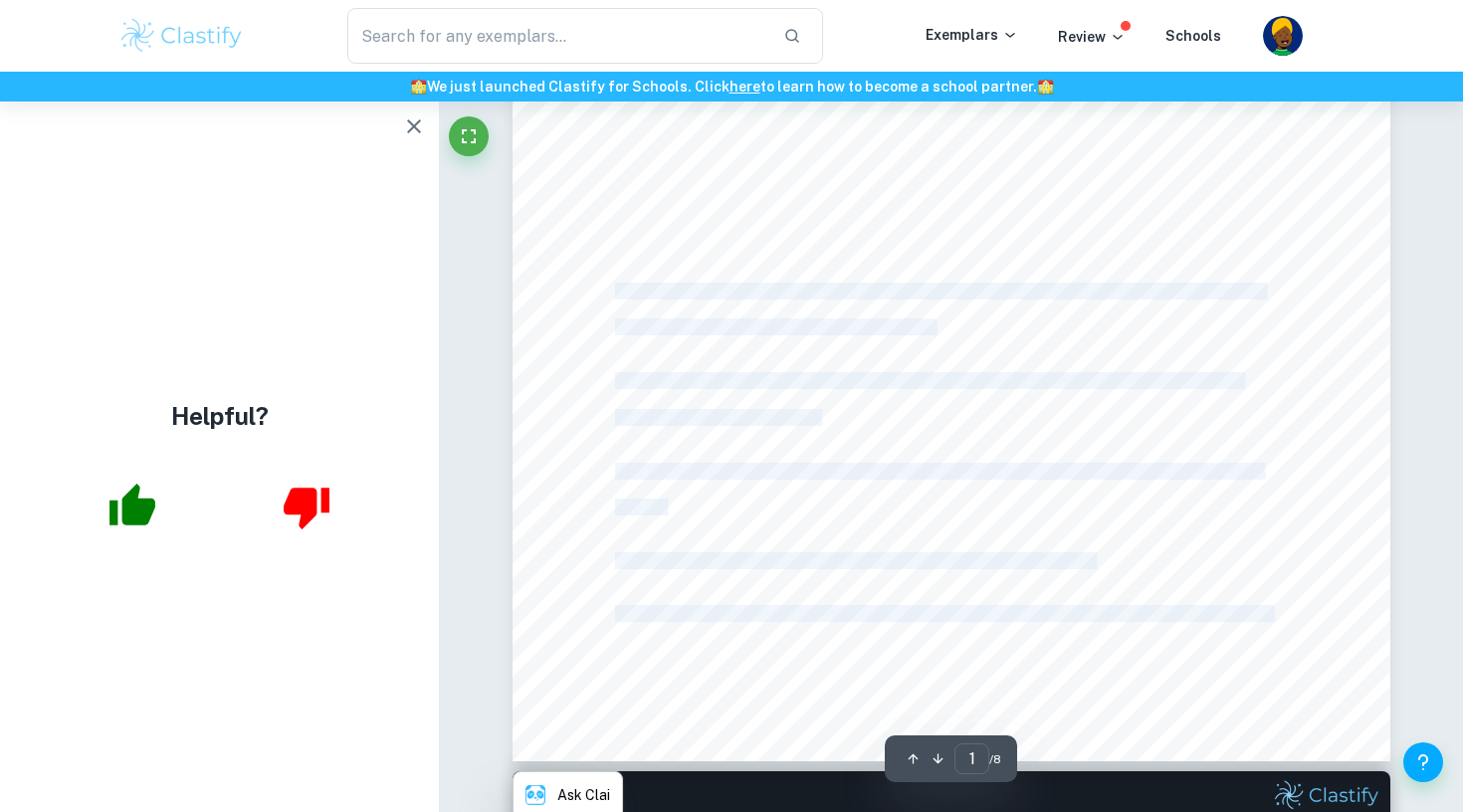 copy on "The US central bank has raised interest rates again, despite fears that the move could add to financial turmoil after a string of bank failures. The Federal Reserve increased its key rate by 0.25 percentage points, calling the banking system "sound and resilient". But it also warned that fallout from the bank failures may hurt economic growth in the months ahead. The Fed has been raising borrowing costs in a bid to stabilise prices. But the sharp increase in interest rates since last year has led to strains in the banking system." 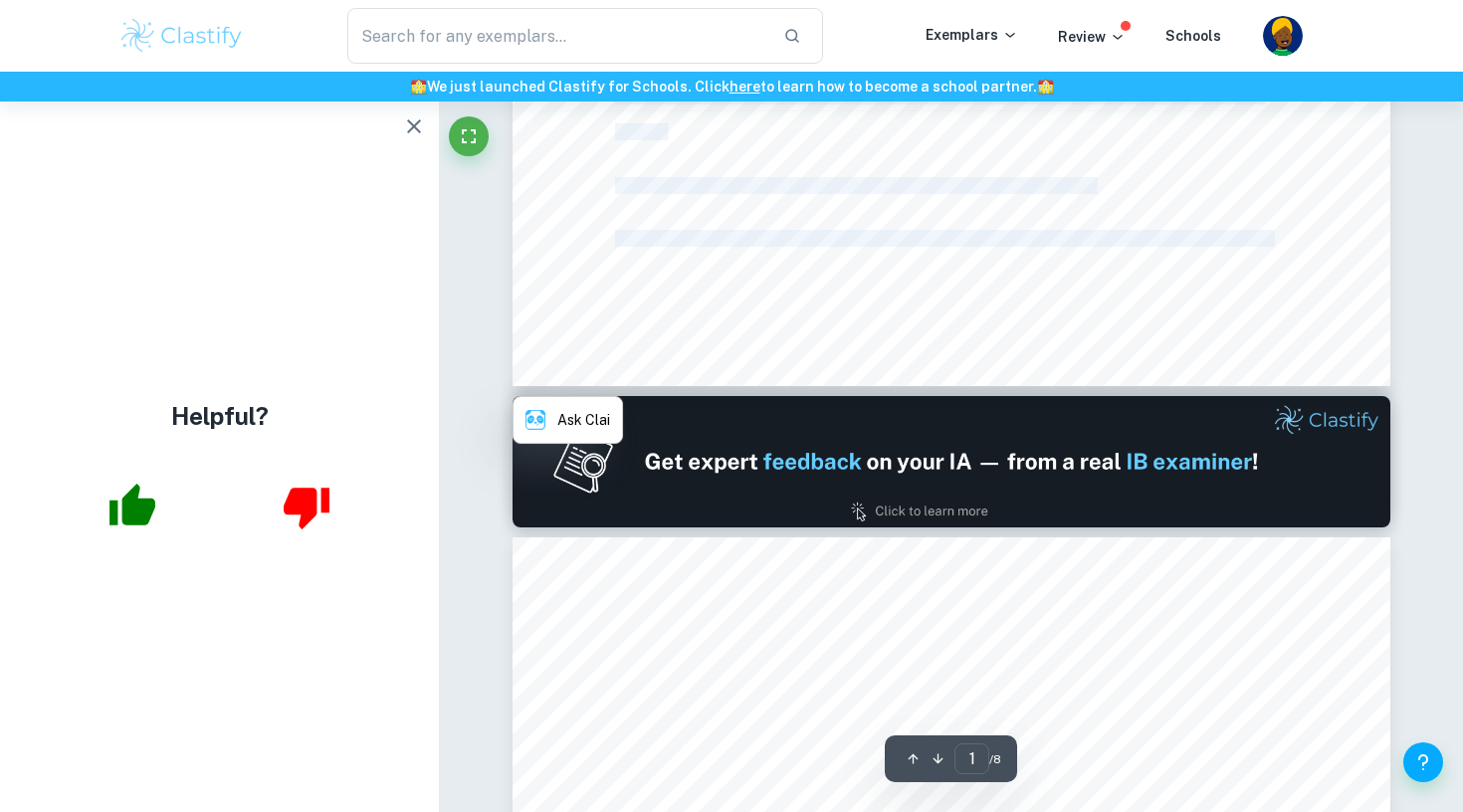 scroll, scrollTop: 927, scrollLeft: 1, axis: both 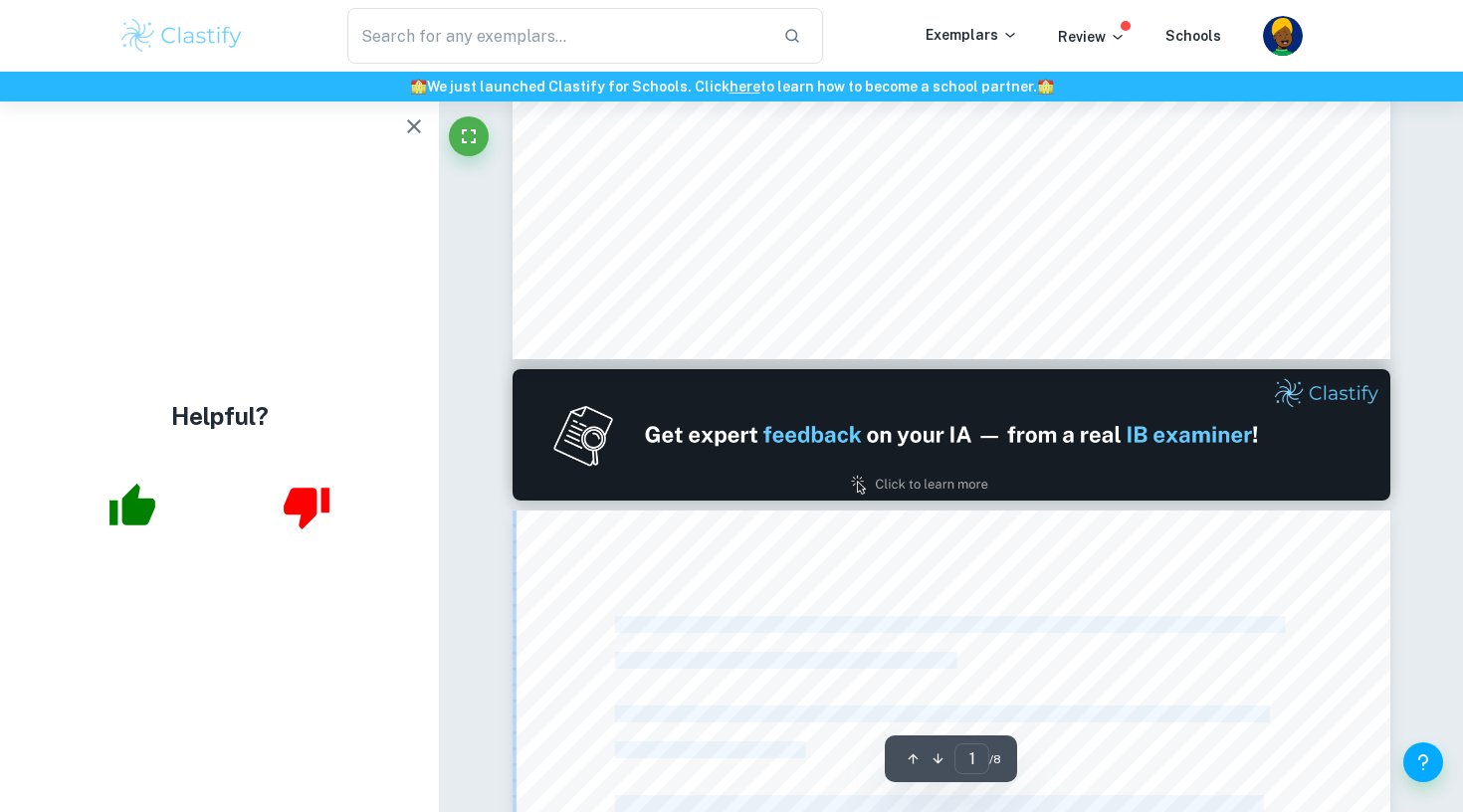 drag, startPoint x: 713, startPoint y: 399, endPoint x: 618, endPoint y: 620, distance: 240.55353 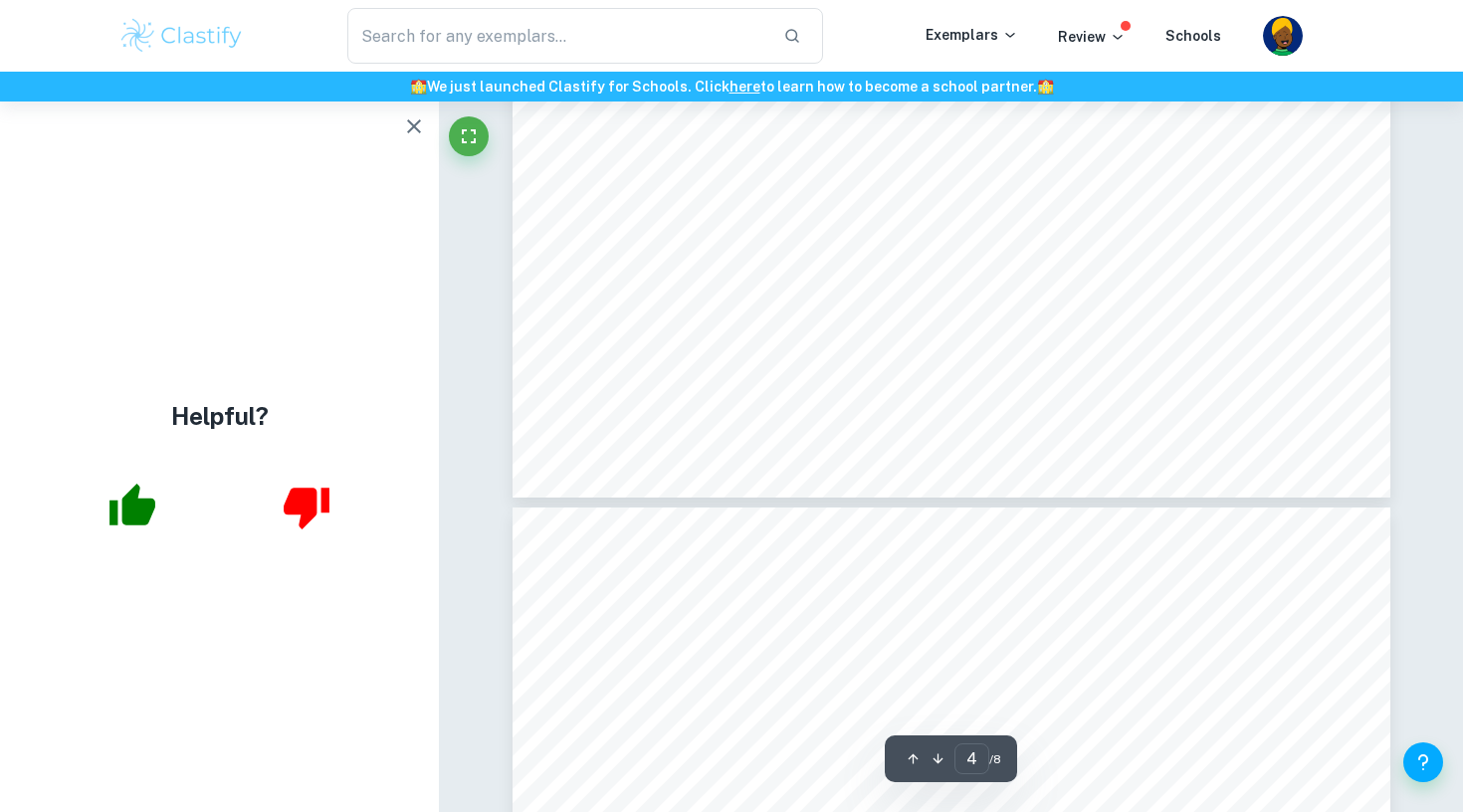 scroll, scrollTop: 4438, scrollLeft: 1, axis: both 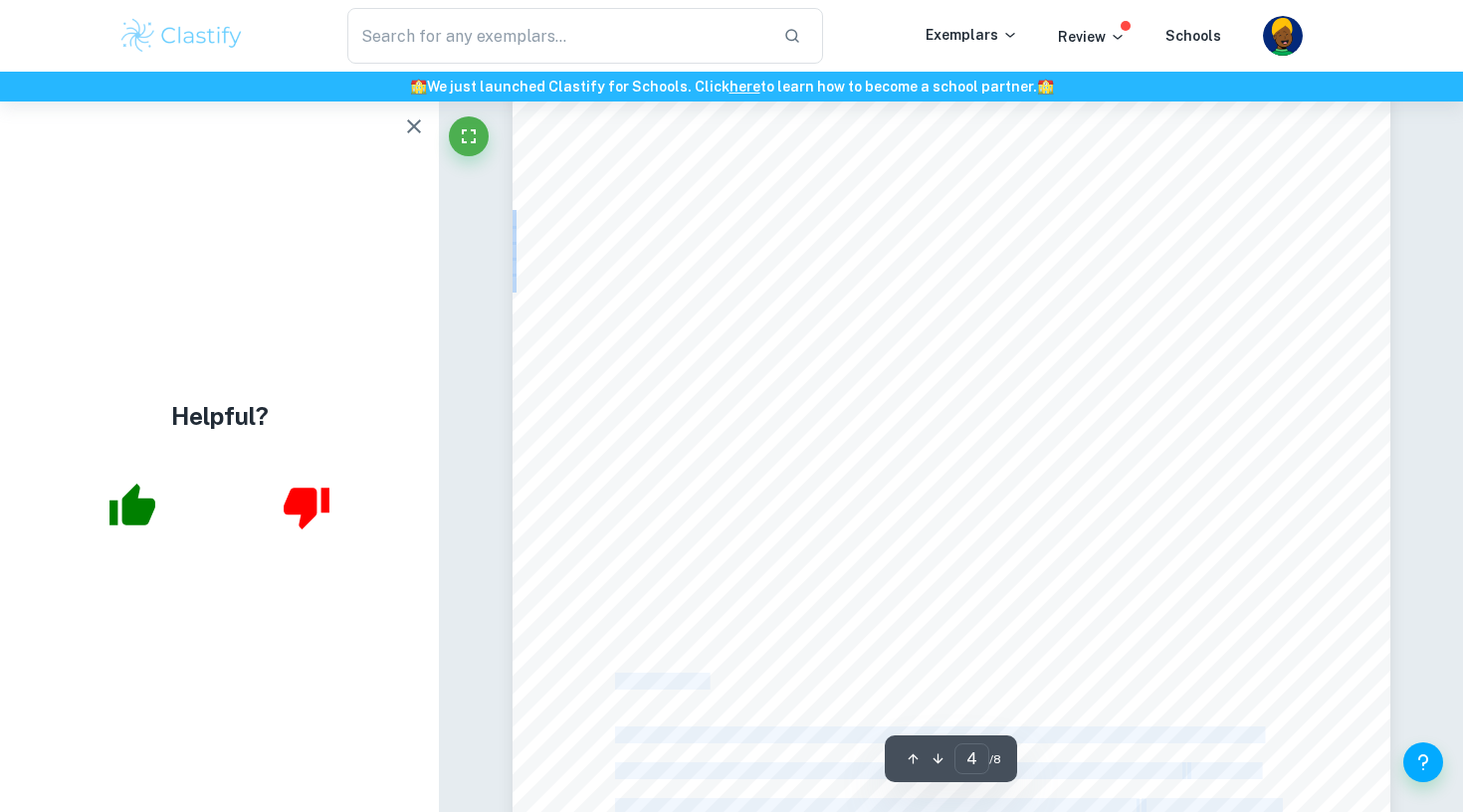 drag, startPoint x: 526, startPoint y: -11, endPoint x: 621, endPoint y: 682, distance: 699.48124 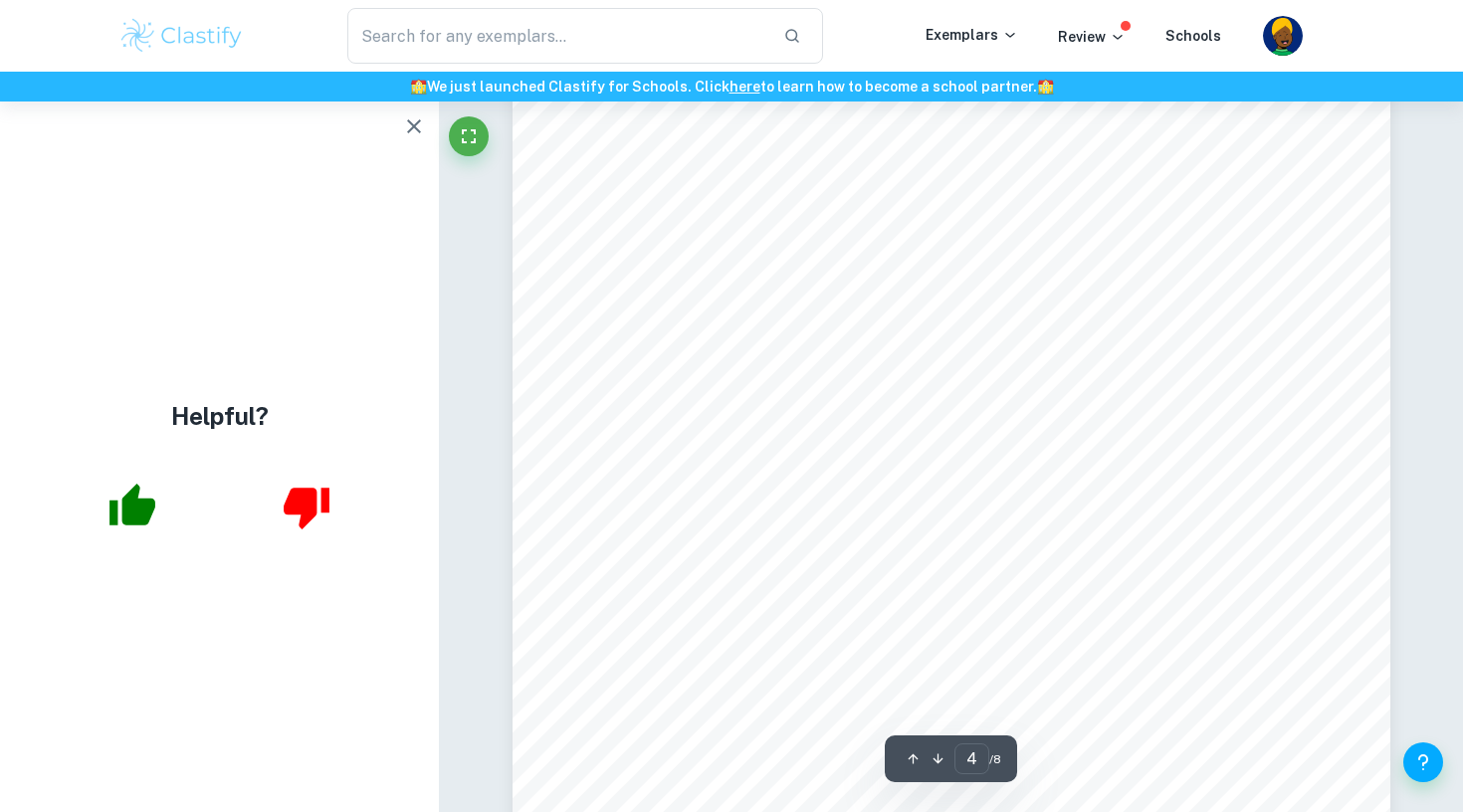 scroll, scrollTop: 4045, scrollLeft: 0, axis: vertical 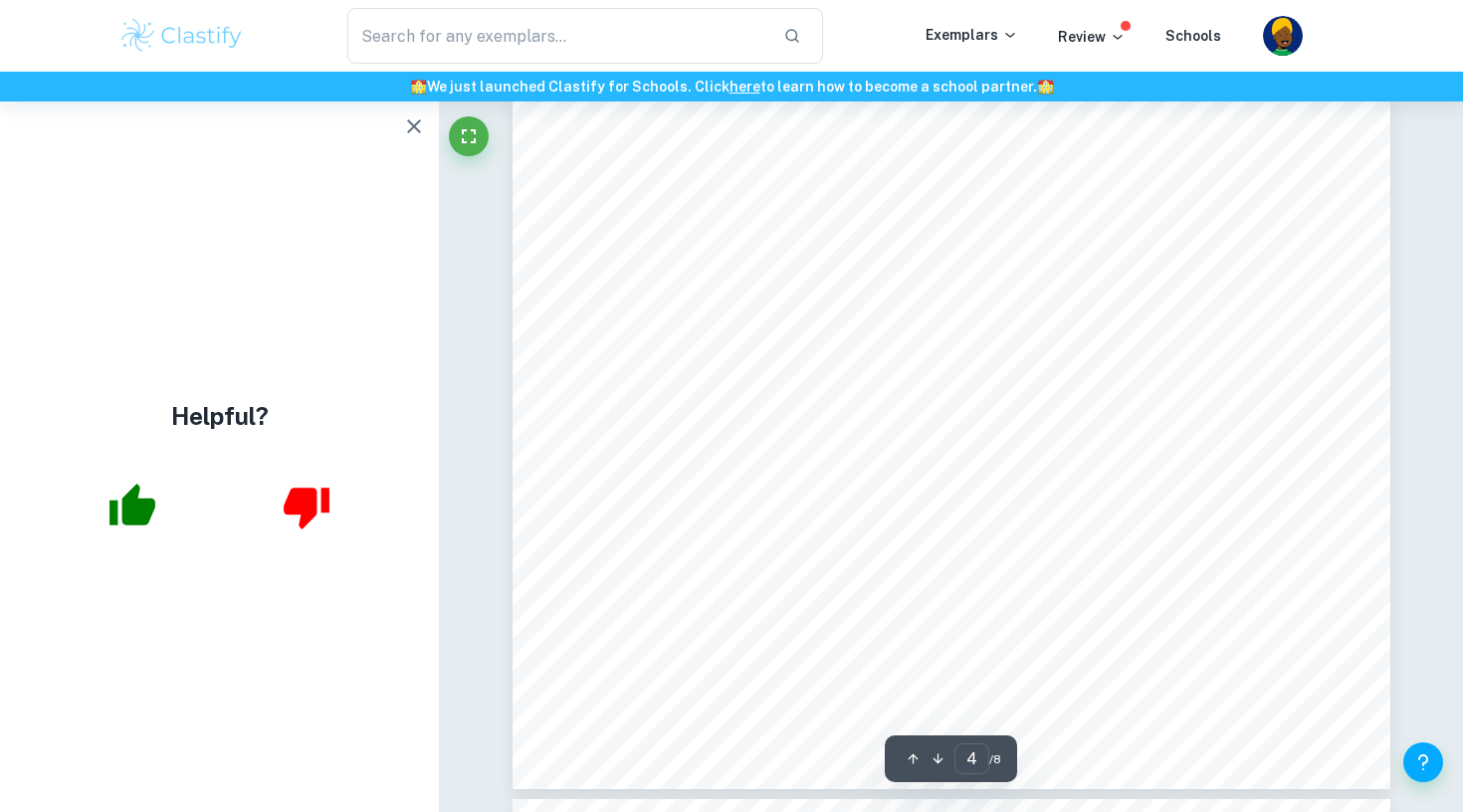 drag, startPoint x: 604, startPoint y: 297, endPoint x: 642, endPoint y: 358, distance: 71.867934 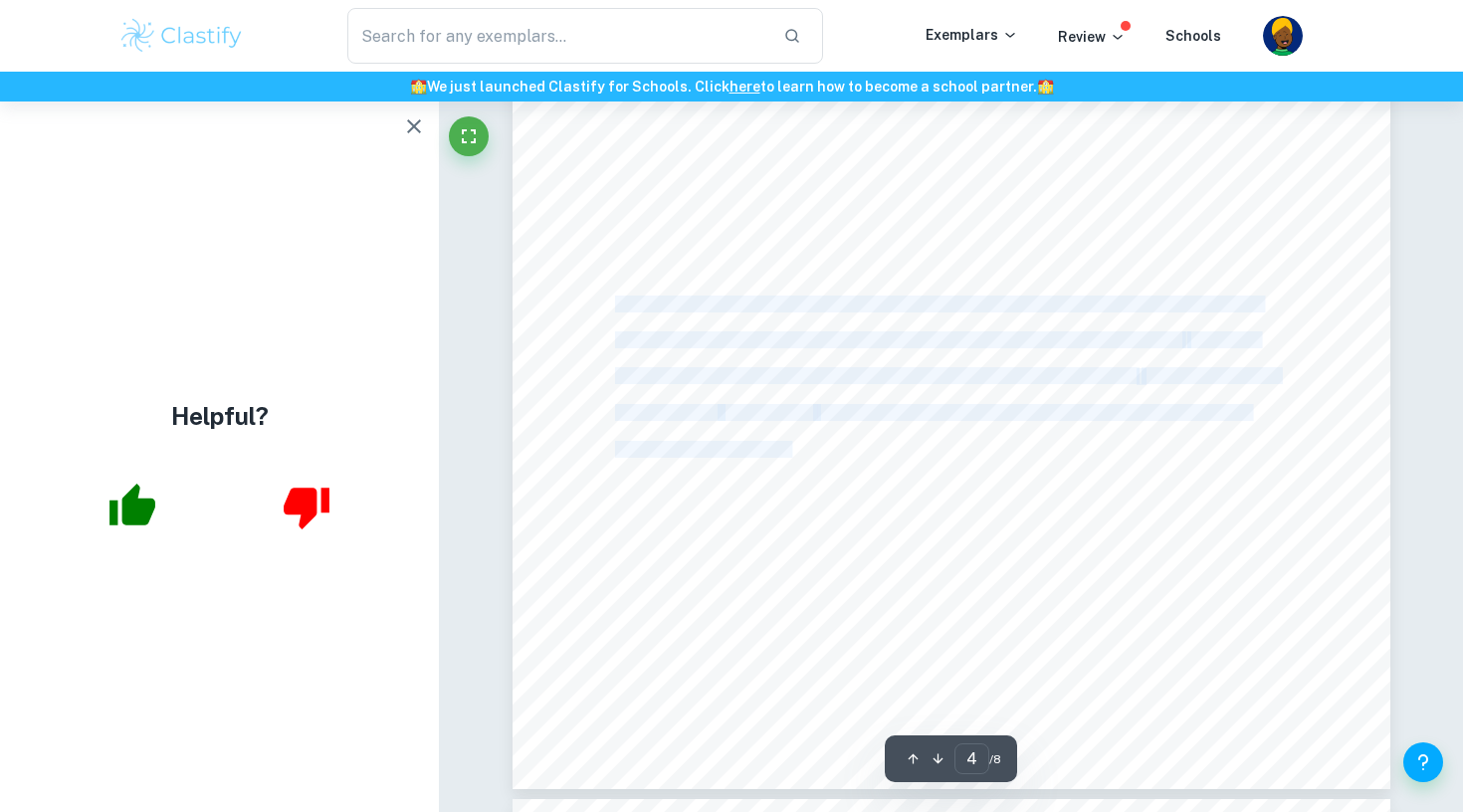 drag, startPoint x: 808, startPoint y: 445, endPoint x: 616, endPoint y: 304, distance: 238.21209 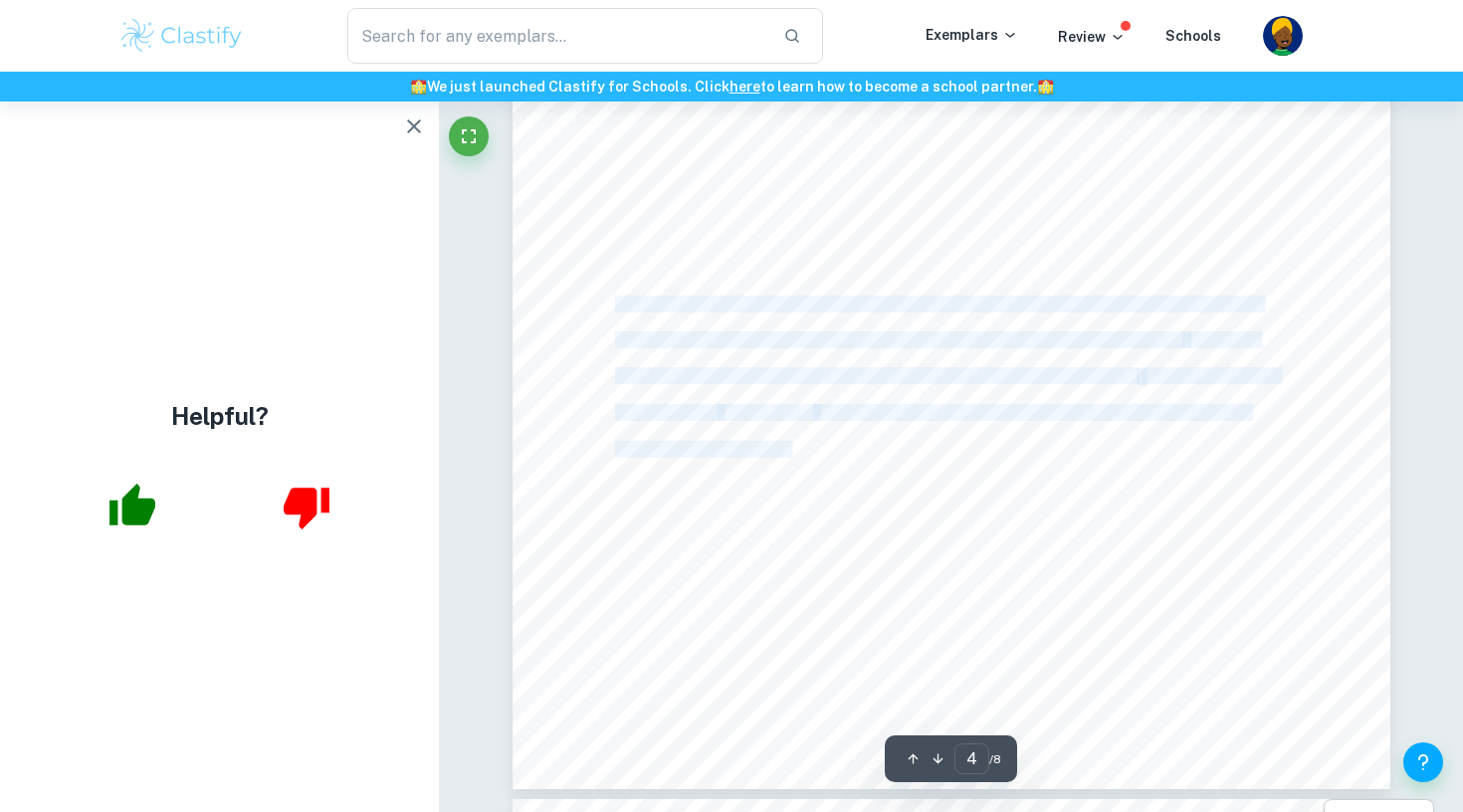 copy on "In the start of 2023, the USA saw its inflation rate <jump to 6% in the 12 months to February=. With the aim of stabilizing inflation rates at a <healthy rate of 2%=, the Fed aims to   intervene with contractionary monetary policy by lifting its key interest rate by <4.75% - 5%=. As a response to inflation, the   intervention   requires the Fed to decrease money supply in the economy to manipulate interest rates." 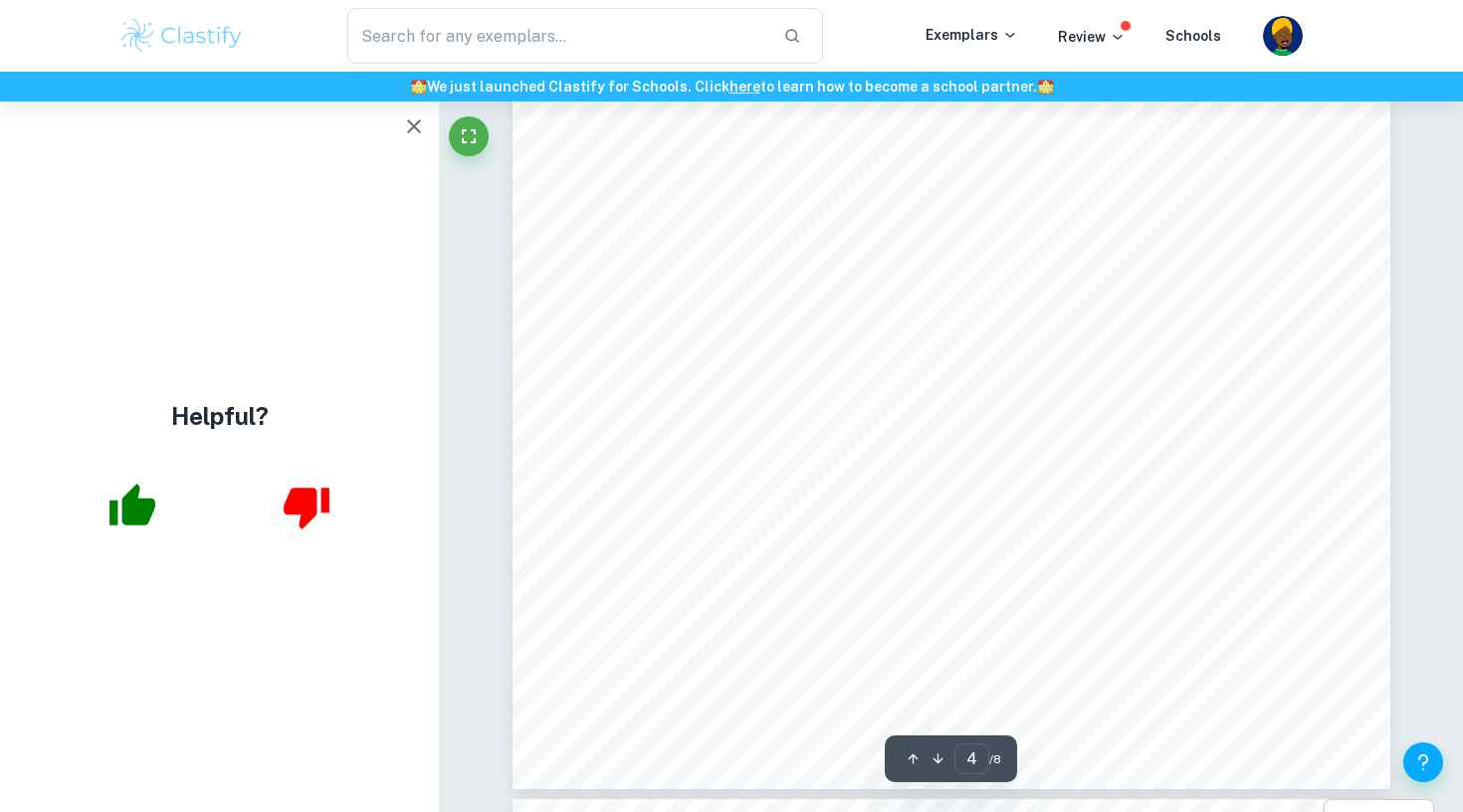 click on "Still, they forecast interest rates of roughly 5.1% at the end of 2023 - unchanged since December - implying the Fed is poised to stop raising rates soon. [PERSON_NAME] described the effect of the recent turmoil as the "equivalent of a rate hike". He said the Fed may be able raise its key rate less aggressively, if the turmoil in the financial system prompts banks to limit lending, and the economy to slow more quickly. But he repeated that the Fed would not shy away from its inflation fight. "We have to bring down inflation down to 2%," he said. "There are real costs to bringing it down to 2% but the costs of failing are much higher." Commentary In the start of 2023, the USA saw its inflation rate <jump to 6% in the 12 months to February=. With the aim of stabilizing inflation rates at a <healthy rate of 2%=, the Fed aims to   intervene with contractionary monetary policy by lifting its key interest rate by <4.75% - 5%=. As a response to inflation, the   intervention   manipulate interest rates." at bounding box center [951, 221] 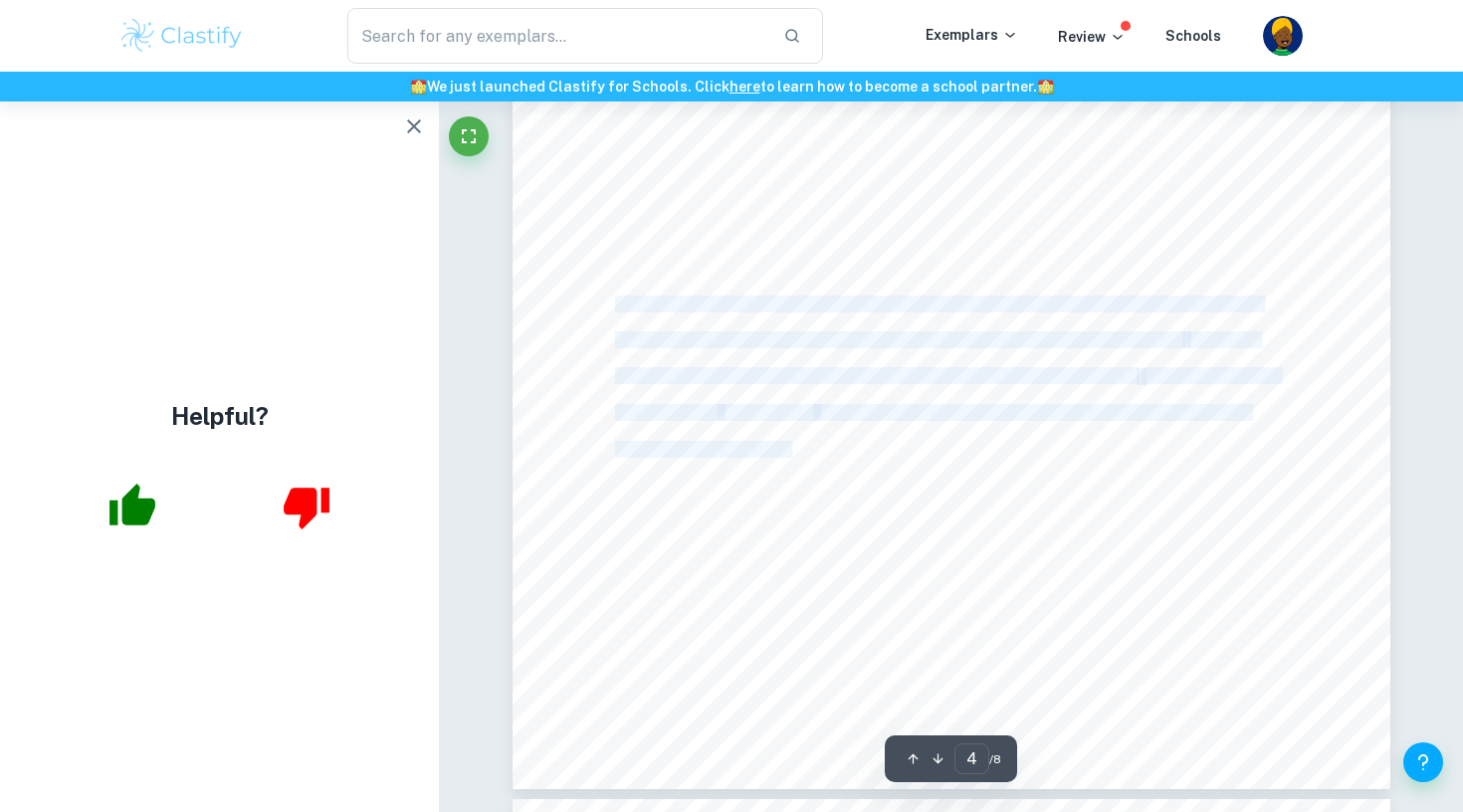 drag, startPoint x: 823, startPoint y: 440, endPoint x: 617, endPoint y: 305, distance: 246.29454 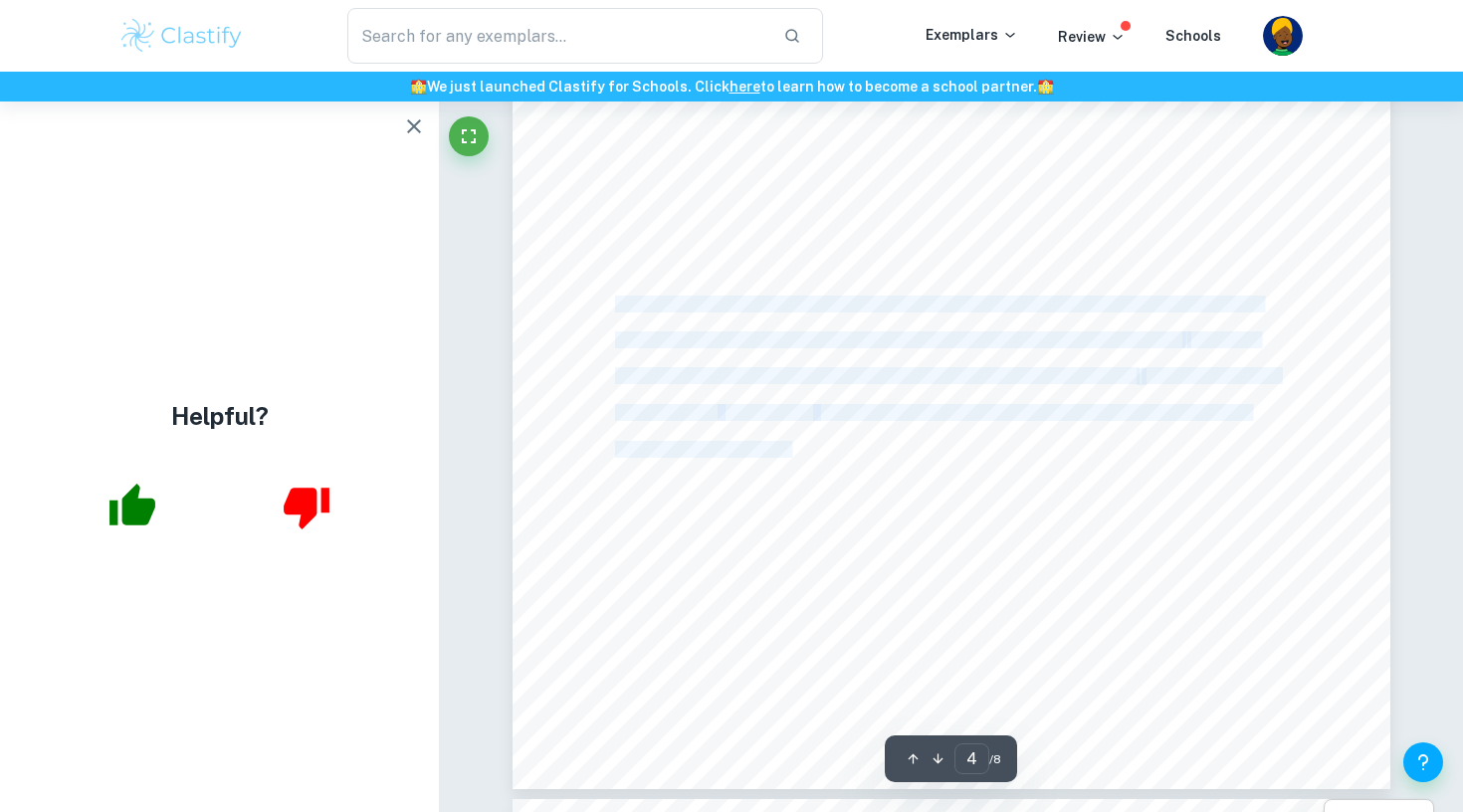 copy on "In the start of 2023, the USA saw its inflation rate <jump to 6% in the 12 months to February=. With the aim of stabilizing inflation rates at a <healthy rate of 2%=, the Fed aims to   intervene with contractionary monetary policy by lifting its key interest rate by <4.75% - 5%=. As a response to inflation, the   intervention   requires the Fed to decrease money supply in the economy to manipulate interest rates." 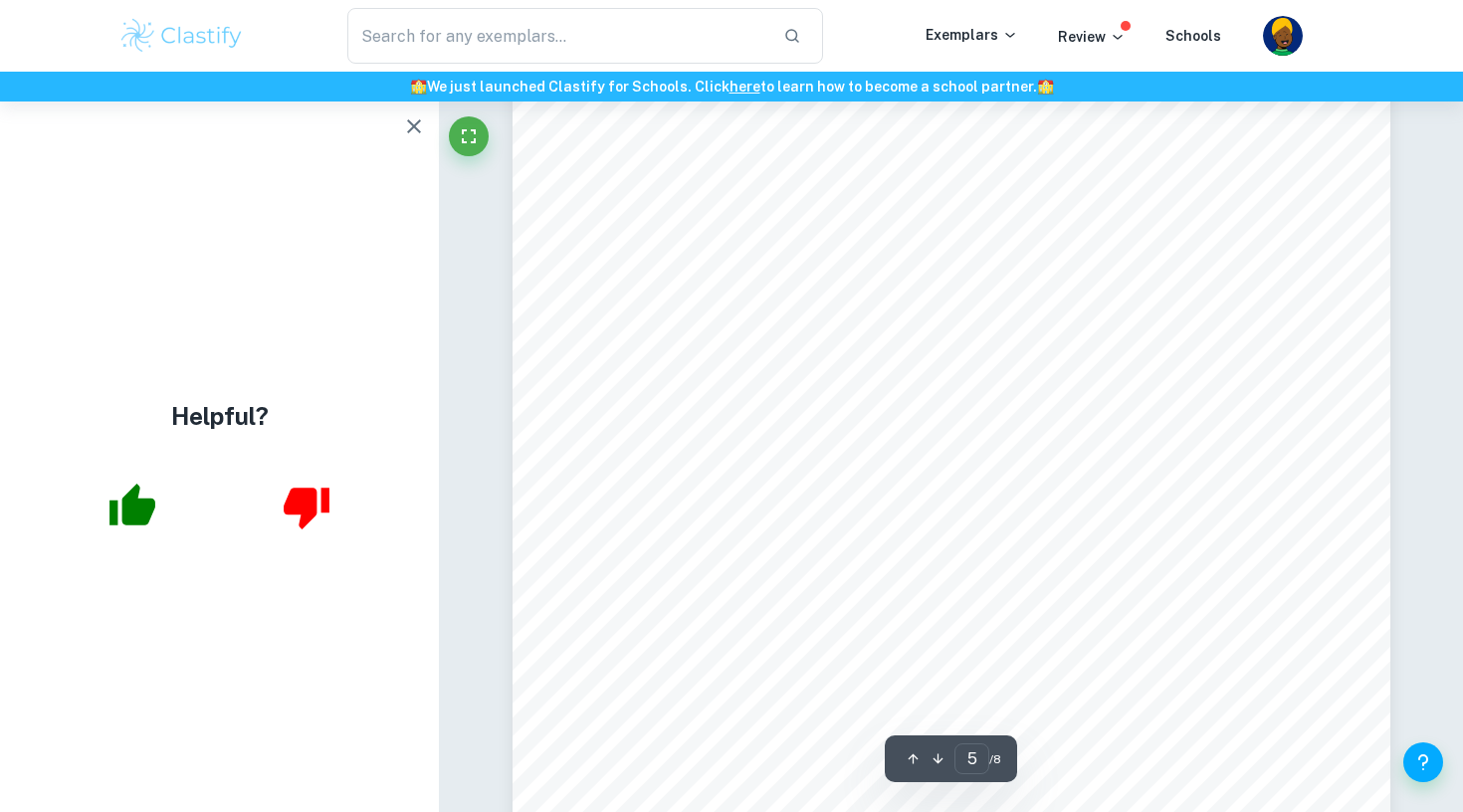 scroll, scrollTop: 5062, scrollLeft: 0, axis: vertical 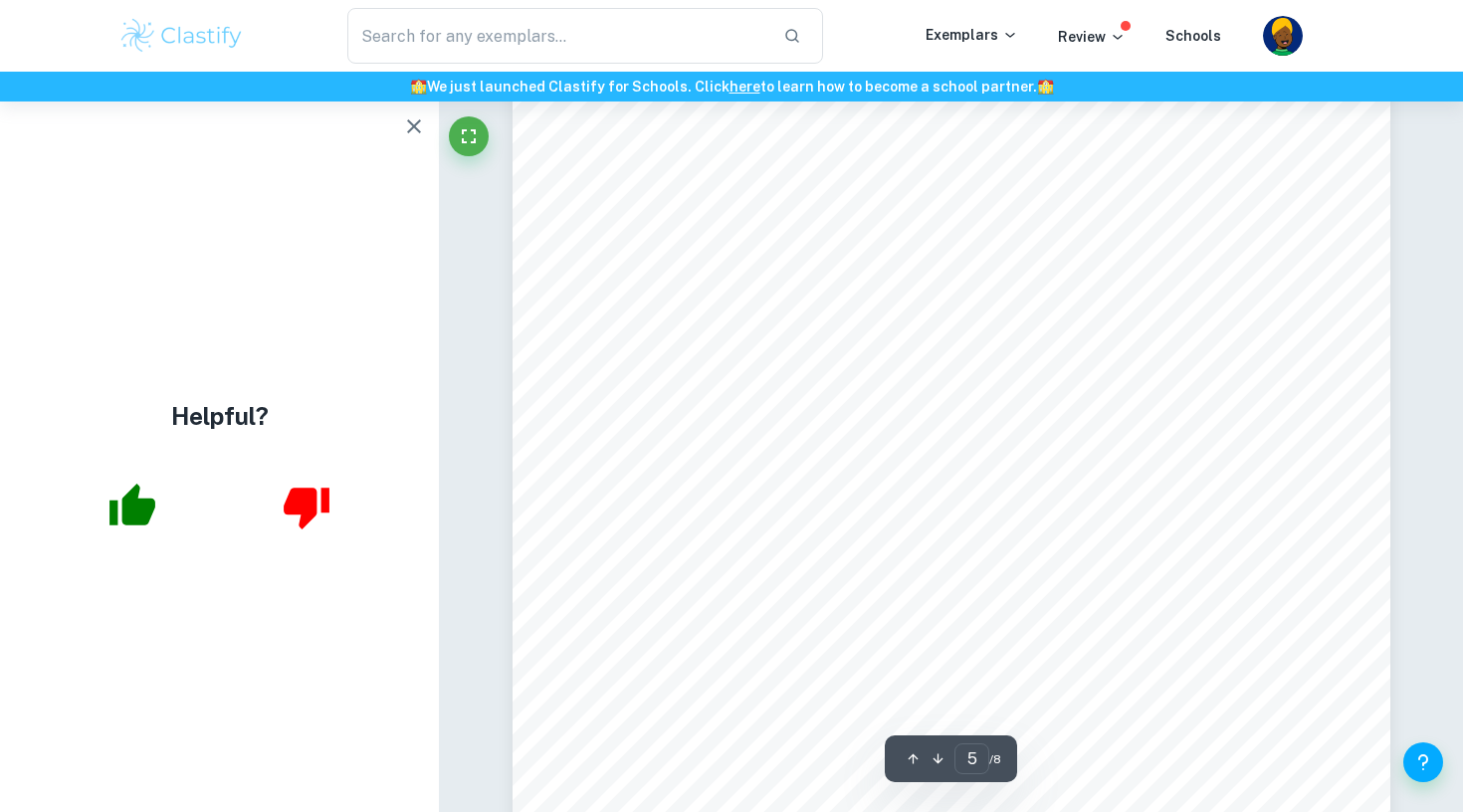 click on "In order to raise interest rates, the Fed has implemented   contractionary fiscal policy <to   stabilize prices=   and combat inflation by raising the minimum lending rate, also referred to as the key rate, by 0.25%. This leads to an increase in commercial bank lending rates as interest rates have to be raised to compromise their profitability when the key rate has been raised. This increases the cost of borrowing, decreasing the money supply in the economy from Sm1 to Sm2." at bounding box center (951, 349) 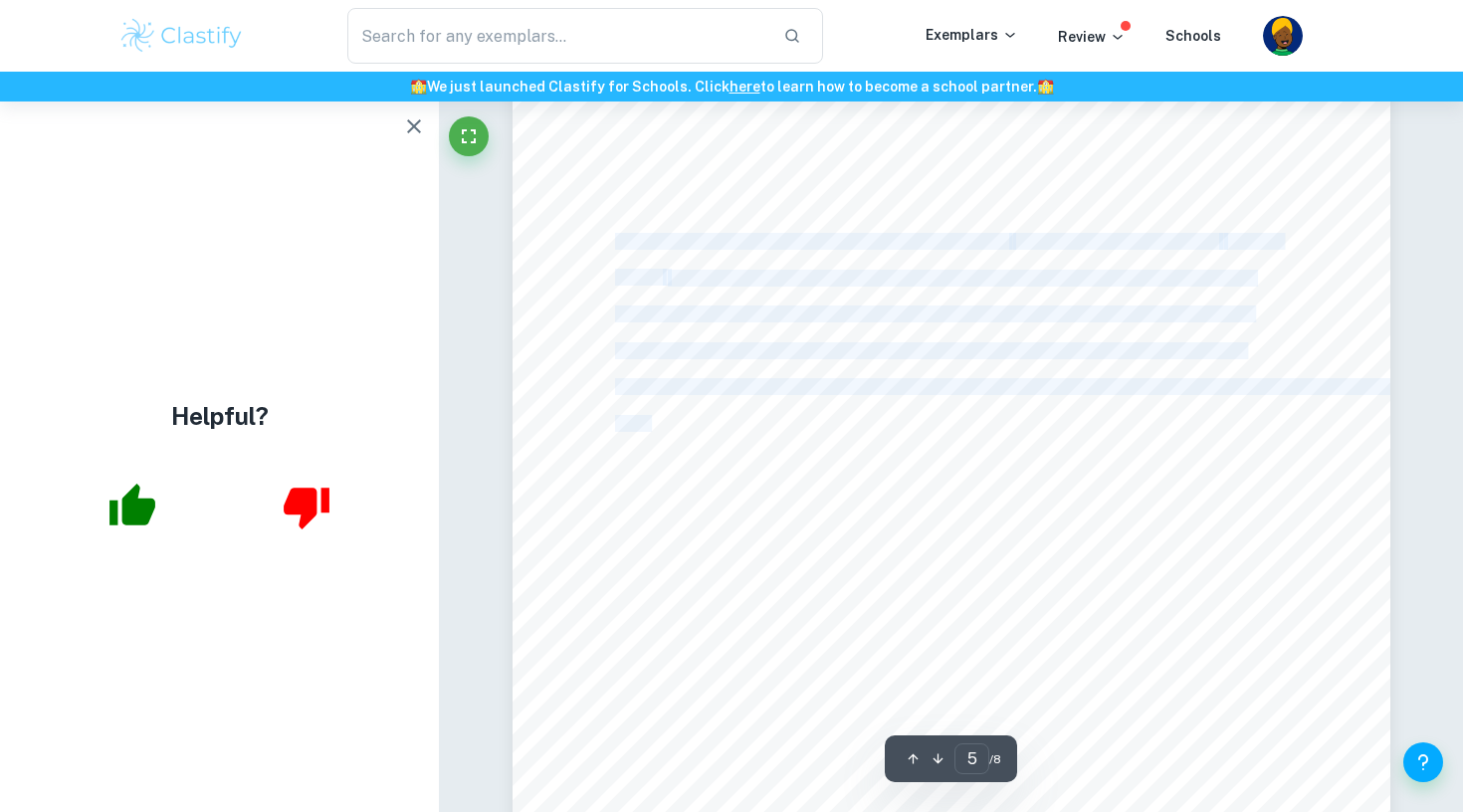 drag, startPoint x: 625, startPoint y: 262, endPoint x: 655, endPoint y: 422, distance: 162.78821 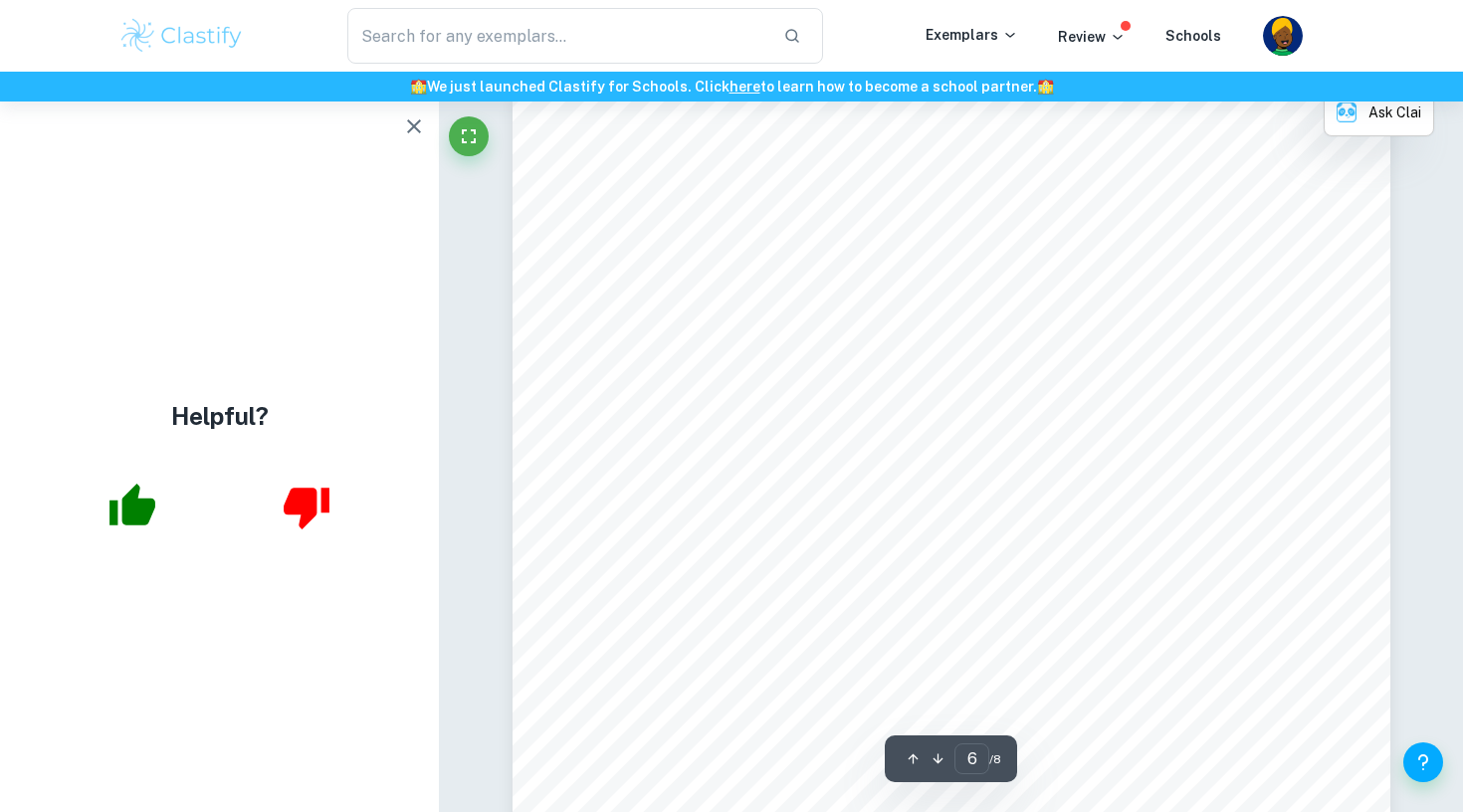 scroll, scrollTop: 5905, scrollLeft: 0, axis: vertical 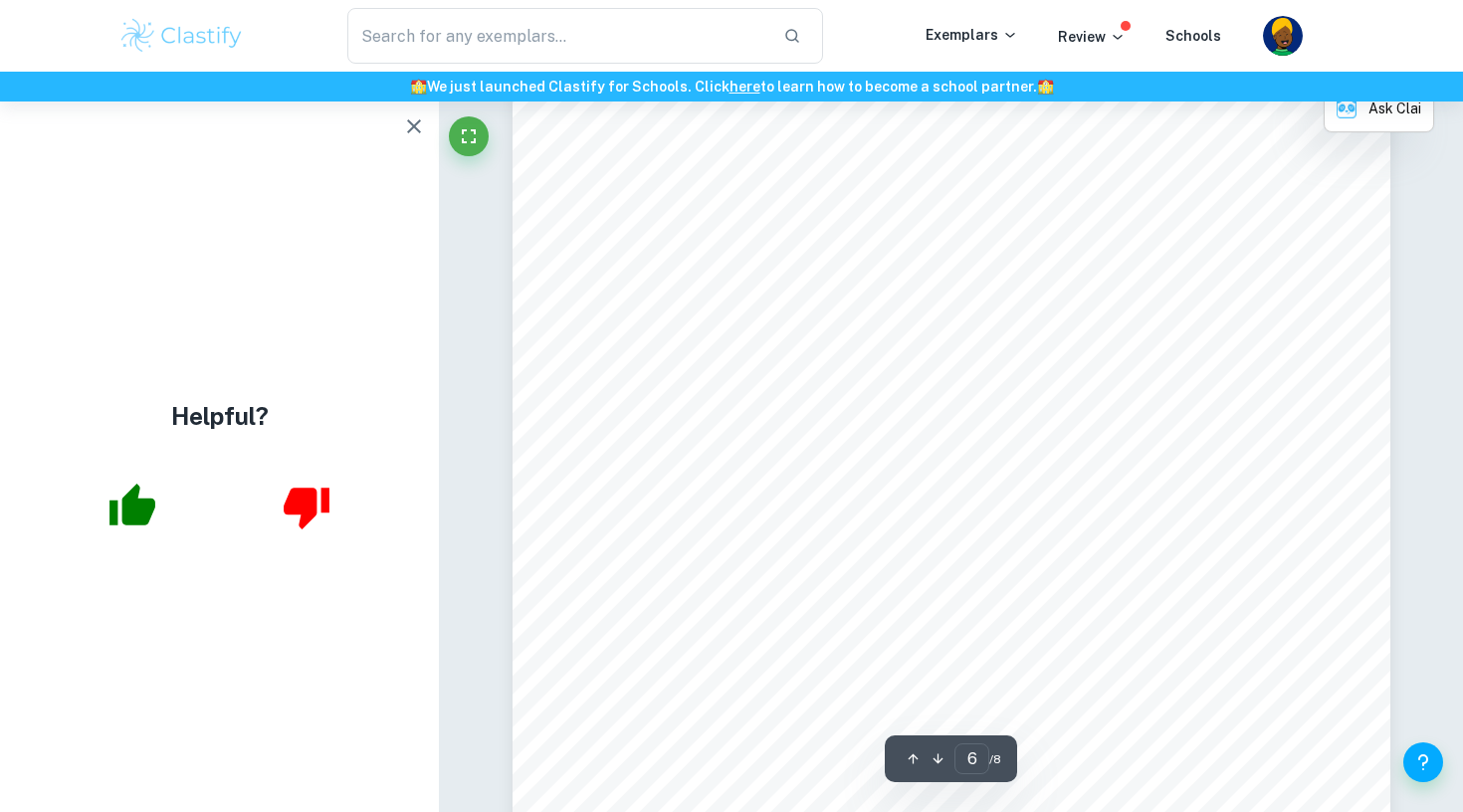 click on "The increased interest rates indirectly reduce consumer spending ( C ) and investment spending ( I ) , shifting aggregate demand from AD1 to AD2, ceteris paribus. An increase in interest rates will disincentivize those who are borrowing to consume and those borrowing to invest, thereby reducing aggregate demand and real national output which slows down the circulation of money in the economy. The shift caused by the   intervention   has resulted in a reduction of price level in the economy from Pl 1 to Pl 2, showing efforts to close inflationary gap. A shift of AD also sees a shrinkage in real national output from Y1 to Yfe where actual output no longer exceeds potential output. This might pose as a threat towards economic growth and also infers an increase in unemployment of the economy. The   intervention   of a contractionary monetary policy had its positive and negative effects. Firstly, the interest rate-dependent industry of housing has seen a decrease in sales price for   3   the most valuable" at bounding box center [951, 652] 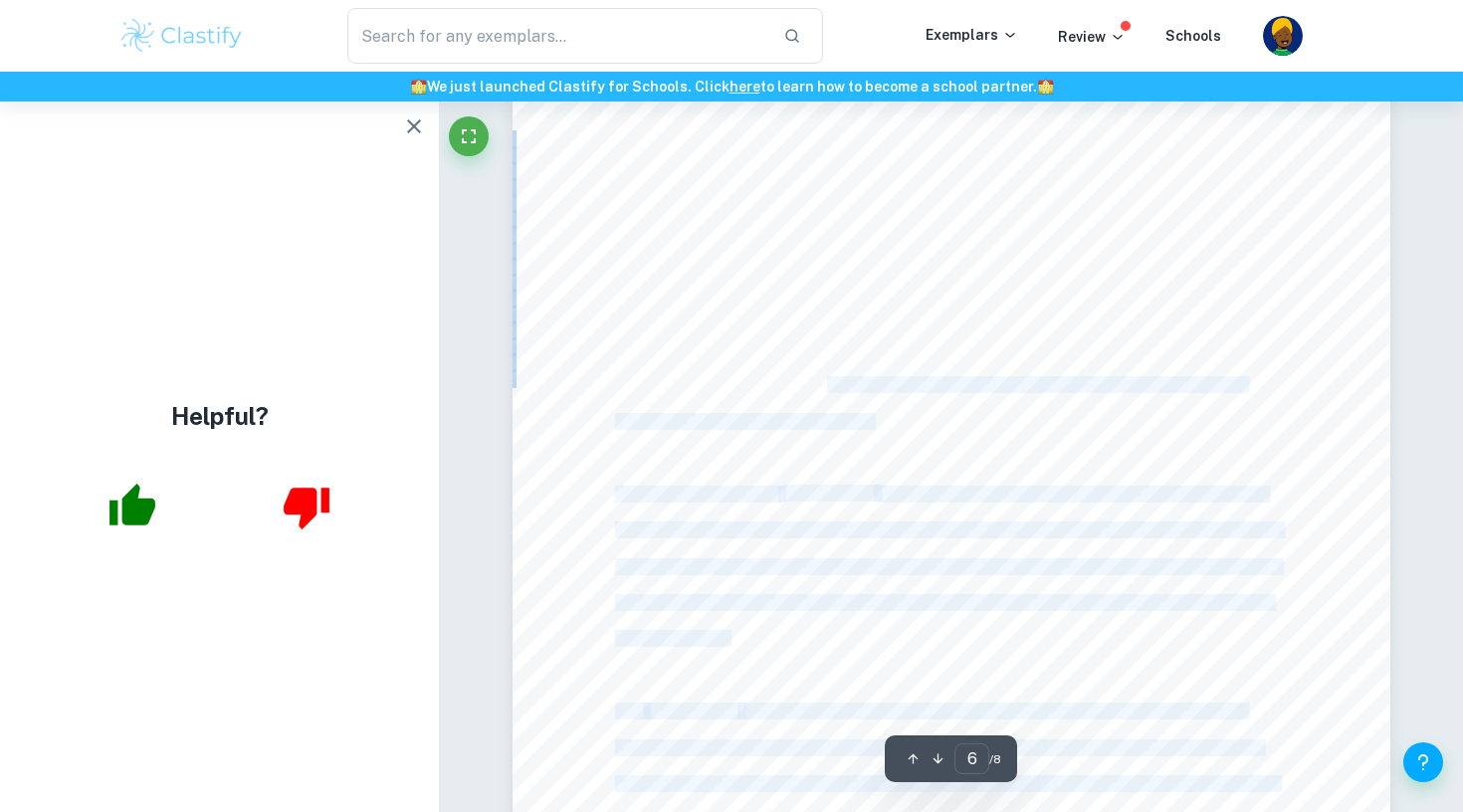 drag, startPoint x: 608, startPoint y: 273, endPoint x: 829, endPoint y: 393, distance: 251.47763 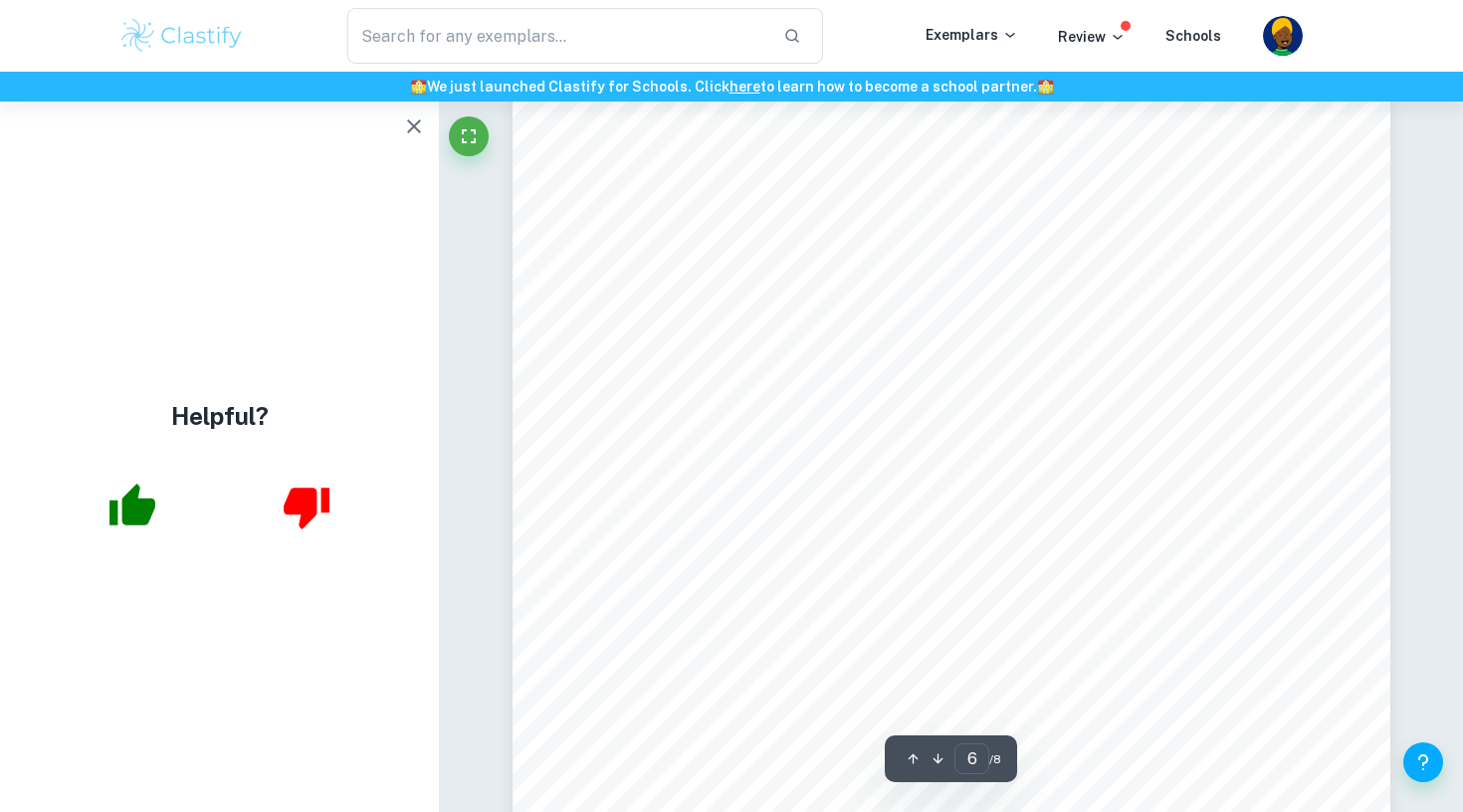 click on "circulation of money in the economy." at bounding box center [742, 422] 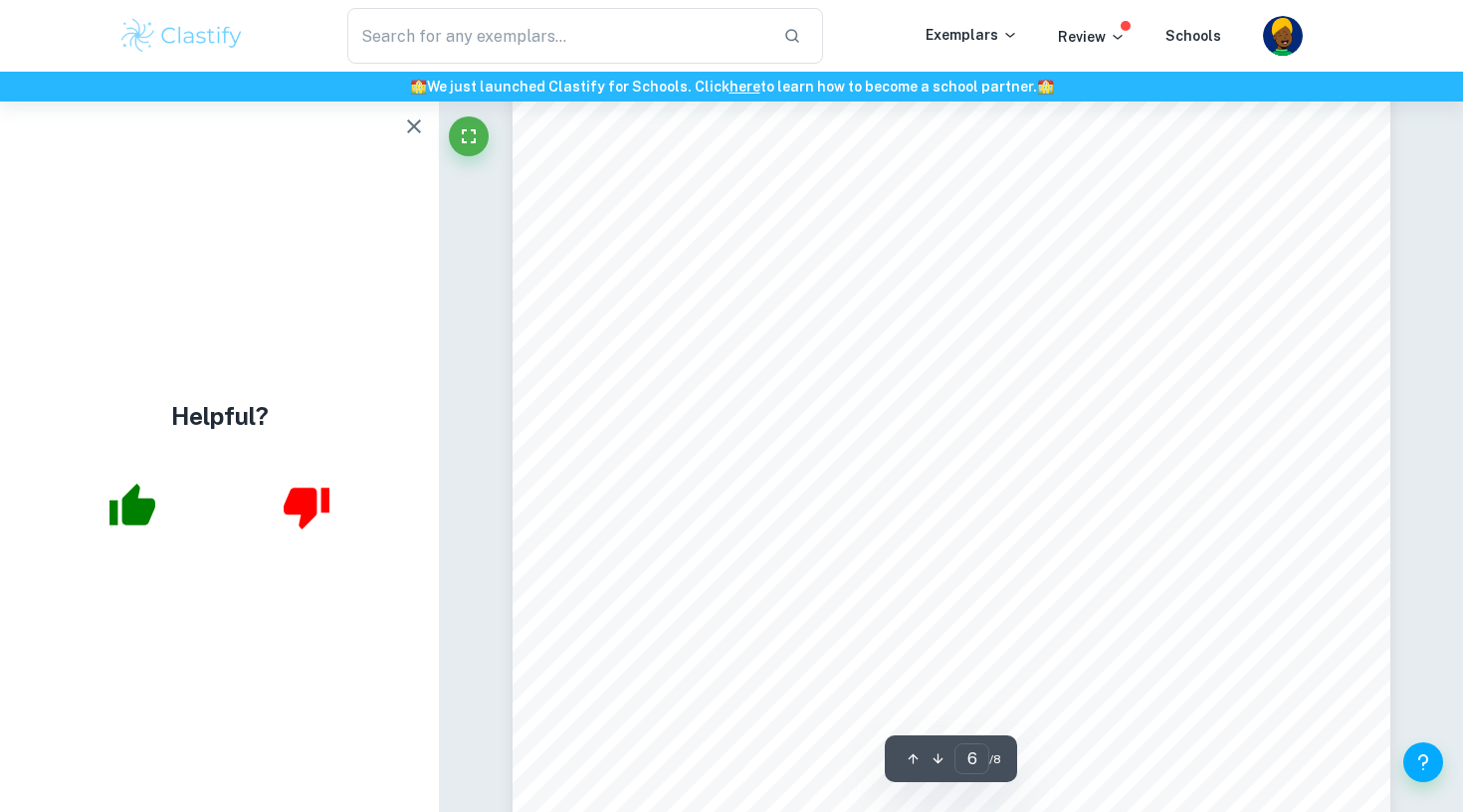 scroll, scrollTop: 6086, scrollLeft: 0, axis: vertical 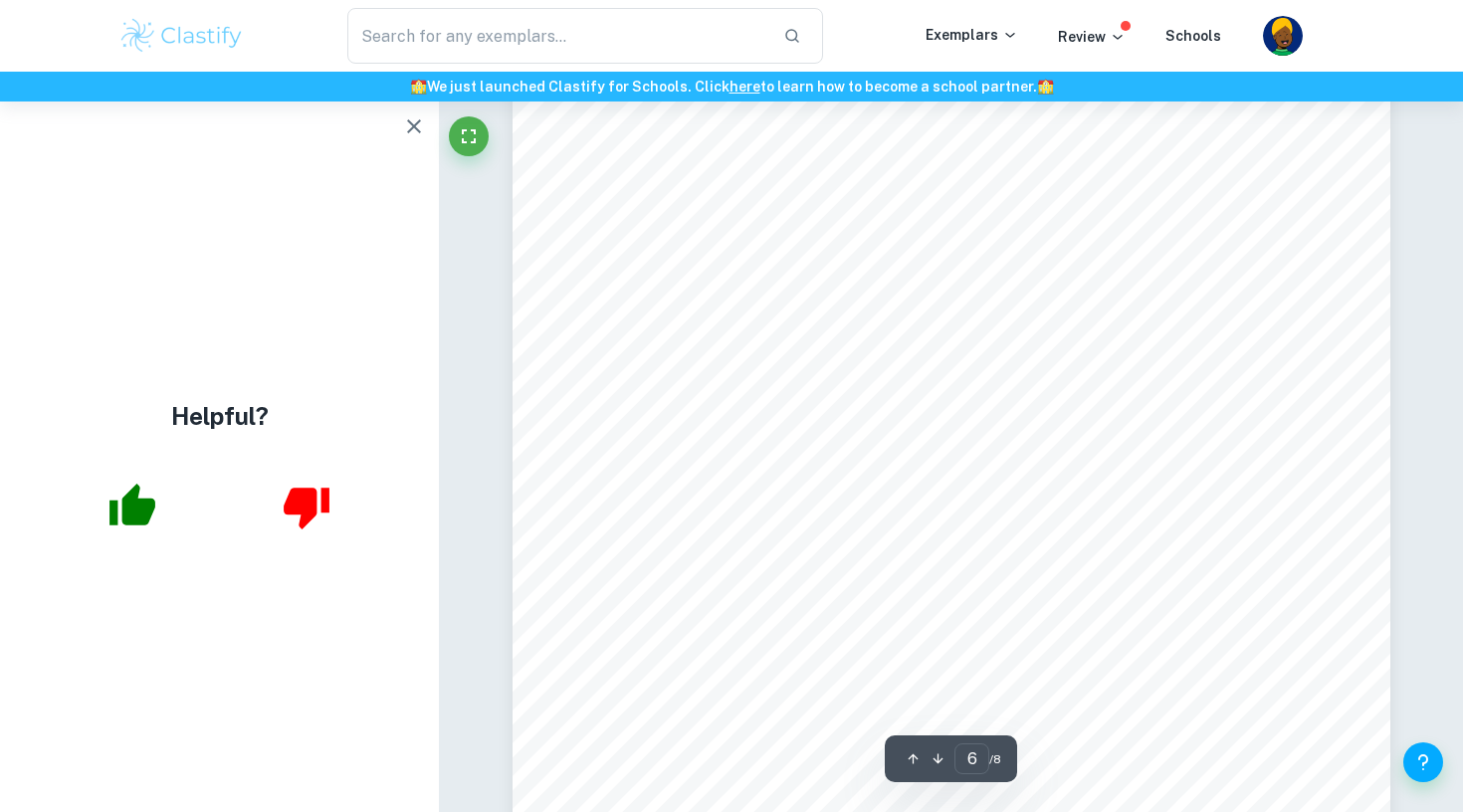 drag, startPoint x: 884, startPoint y: 245, endPoint x: 615, endPoint y: 142, distance: 288.04514 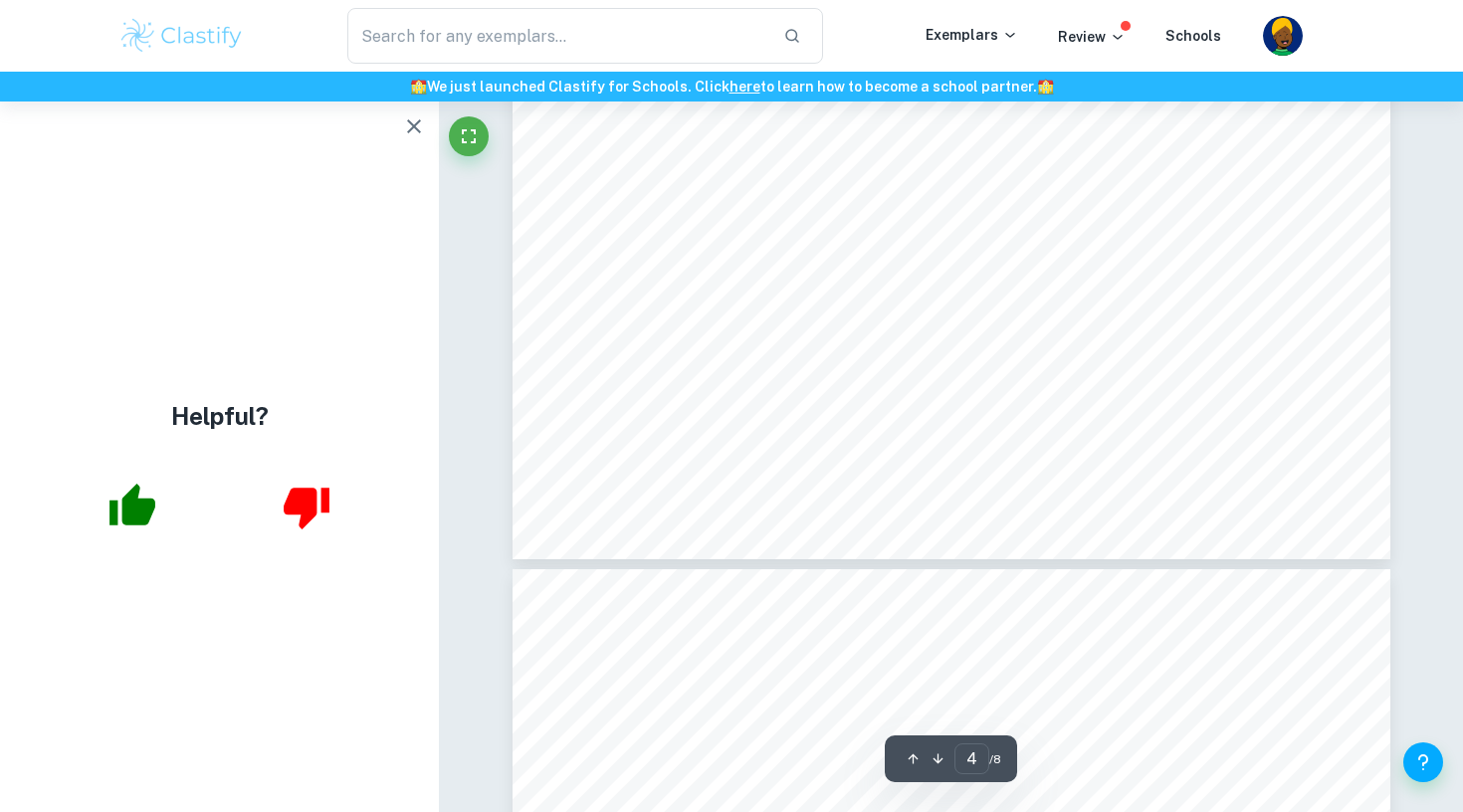 scroll, scrollTop: 3589, scrollLeft: 0, axis: vertical 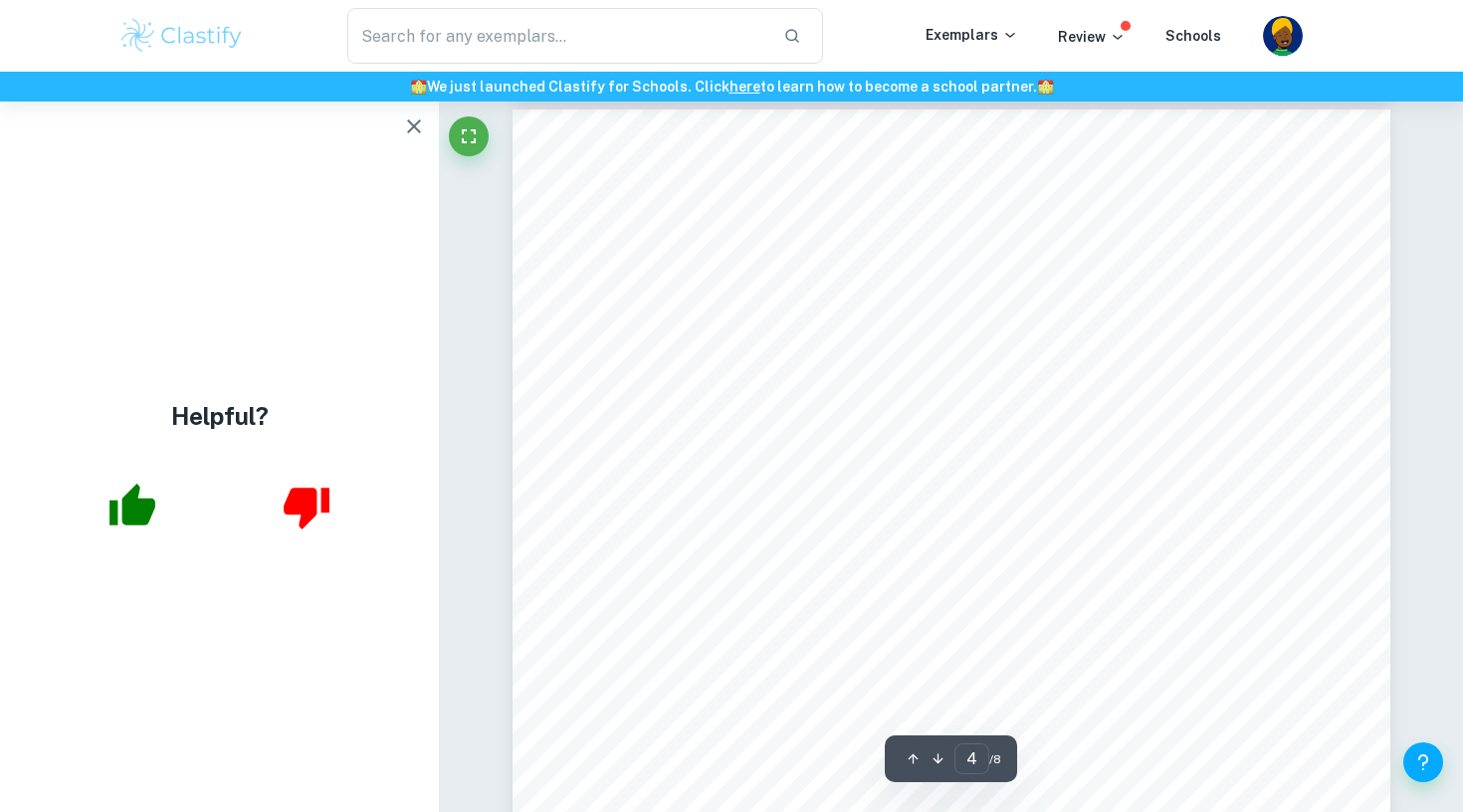 click 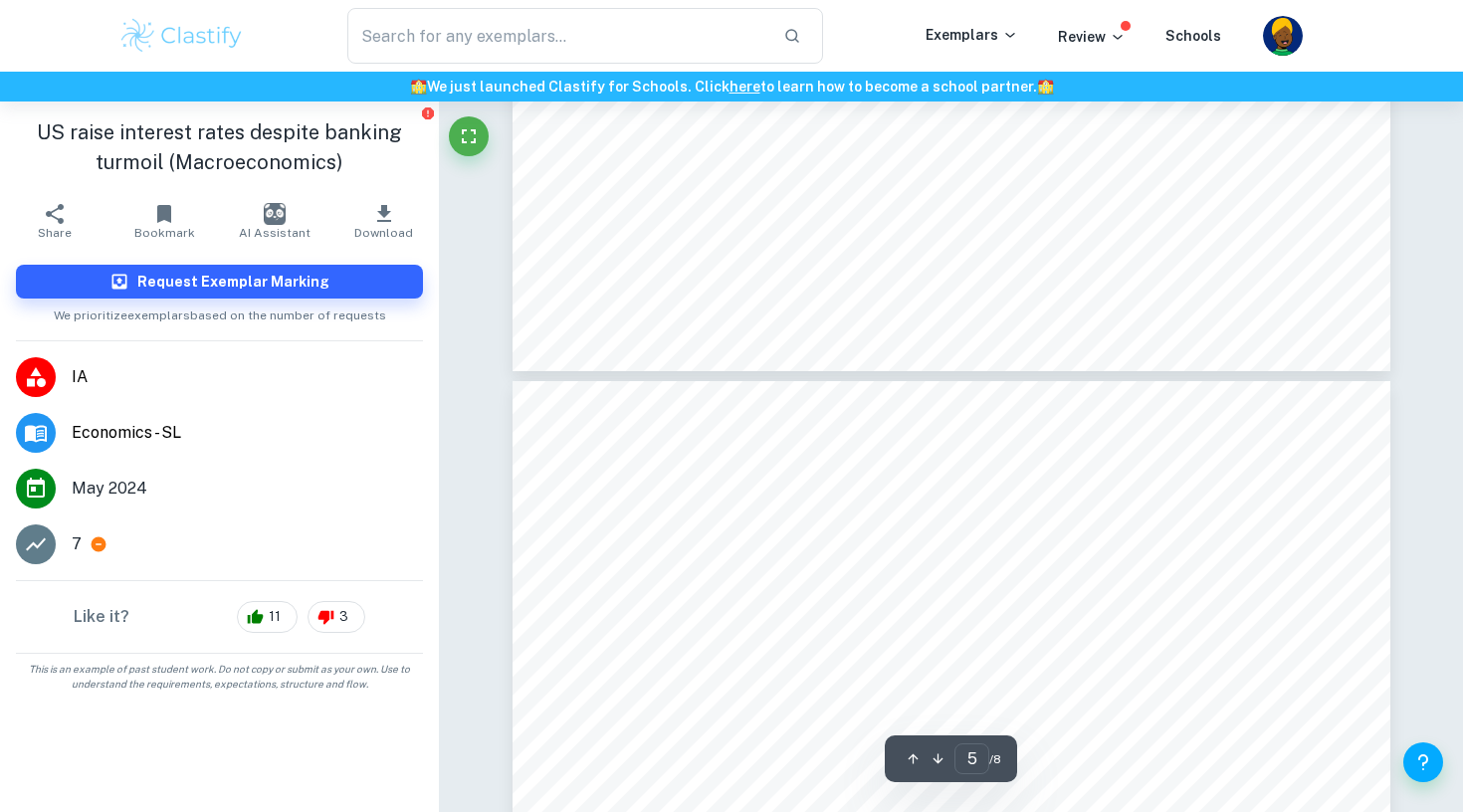 type on "4" 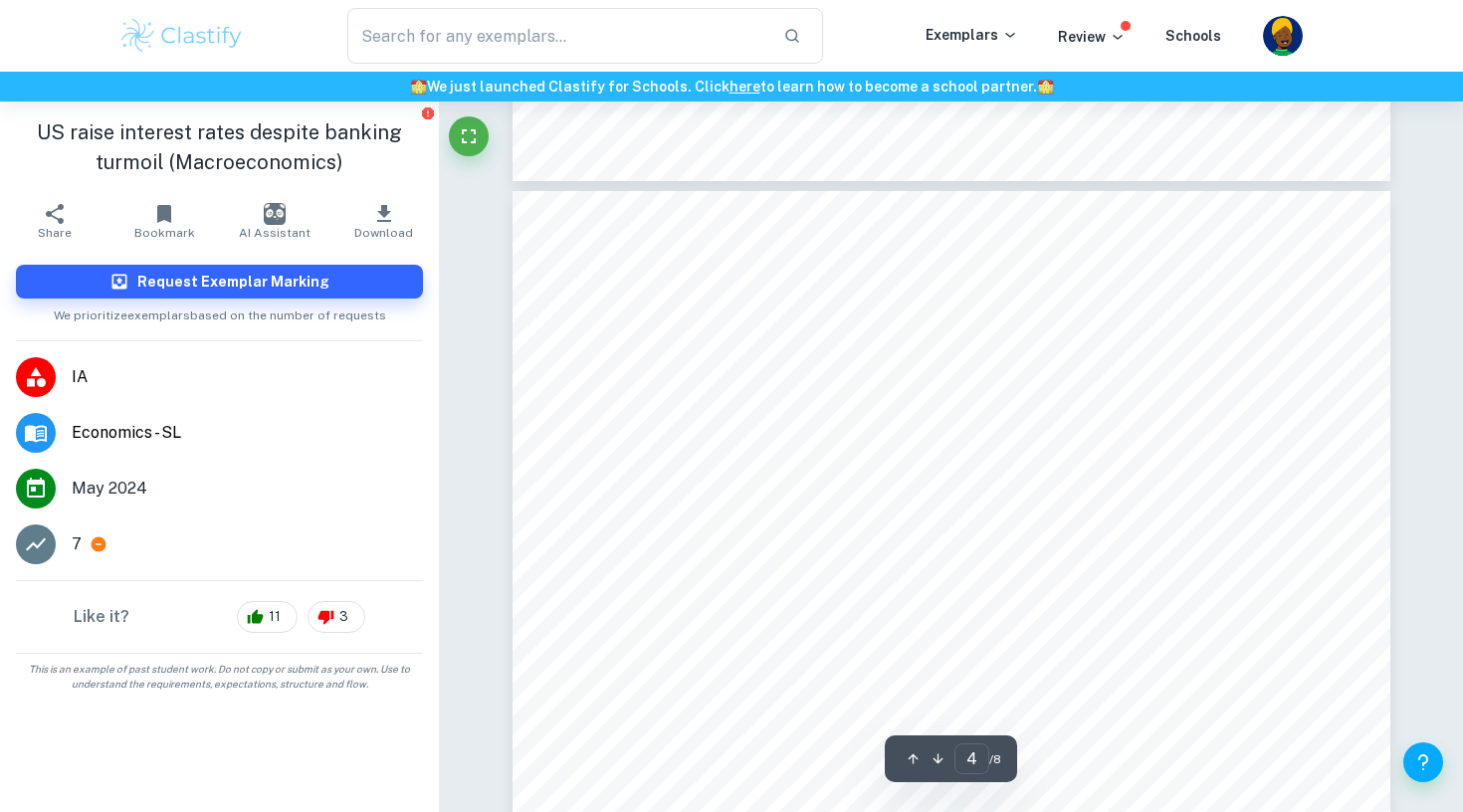 scroll, scrollTop: 3503, scrollLeft: 0, axis: vertical 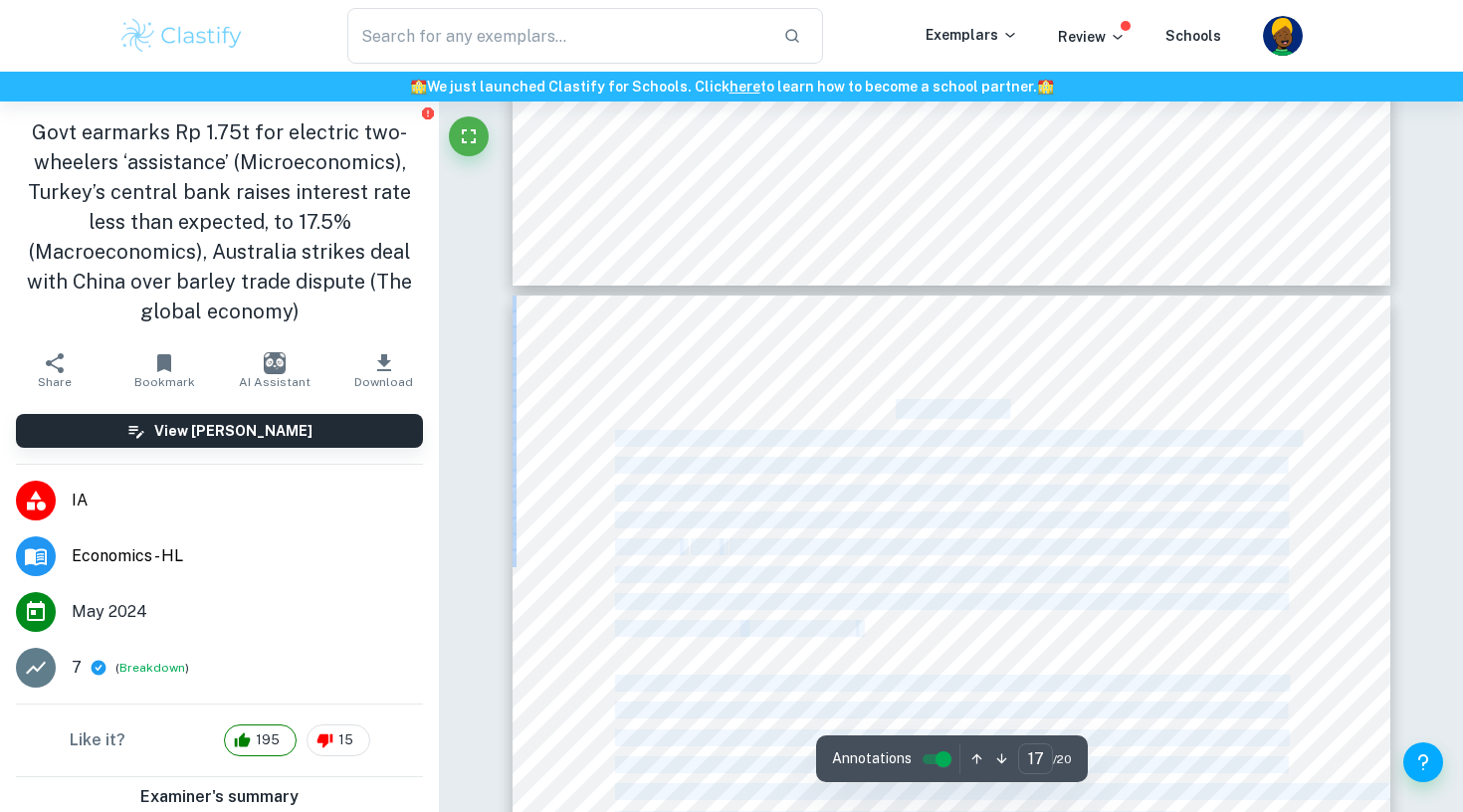 drag, startPoint x: 781, startPoint y: 343, endPoint x: 615, endPoint y: 437, distance: 190.76687 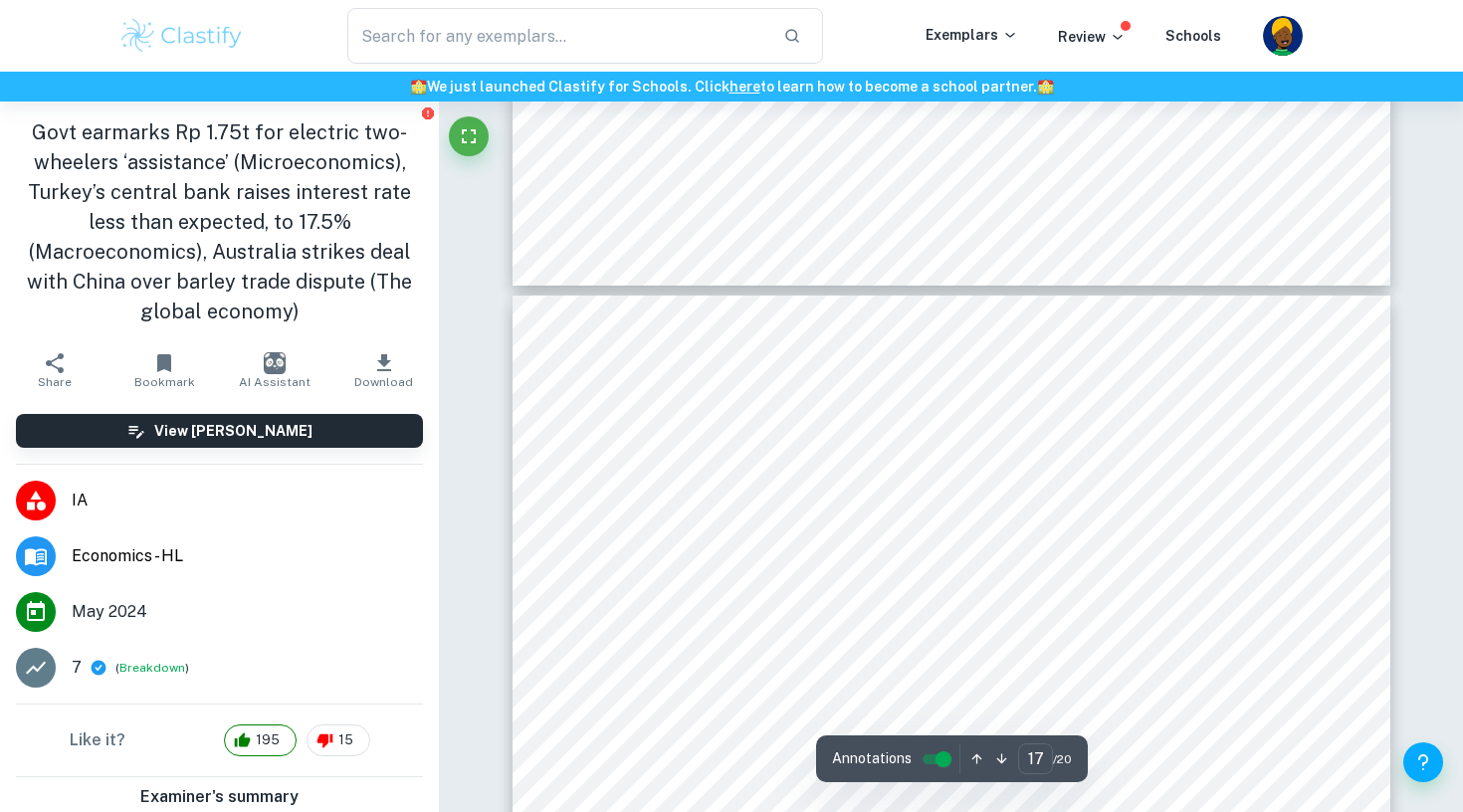 click on "The plans come amid ongoing efforts to <stabilise= the relationship between Australia and China, which hit a low point in 2020 amid severe trade and political disputes. The Chinese government rolled out hefty tariffs, unofficial bans or other restrictions against a range of Australian export sectors in 2020, including wine, barley, coal, timber and lobster. While some progress has been made in recent months, such as the resumption of the coal trade, the wine and barley tariff disputes were considered more complex, given the involvement of the WTO. A WTO panel9s ruling on barley was due to be handed to the parties by the end of last month, and this was to be shared with other countries three weeks later. But Wong said the deal would <potentially deliver a result in a shorter timeframe than if we simply proceeded through the WTO=. The chair of GrainGrowers, Rhys Turton, said it was <heartening to see a resolution of constructive dialogue between the two governments=. Turton said. date has not been announced." at bounding box center (951, -283) 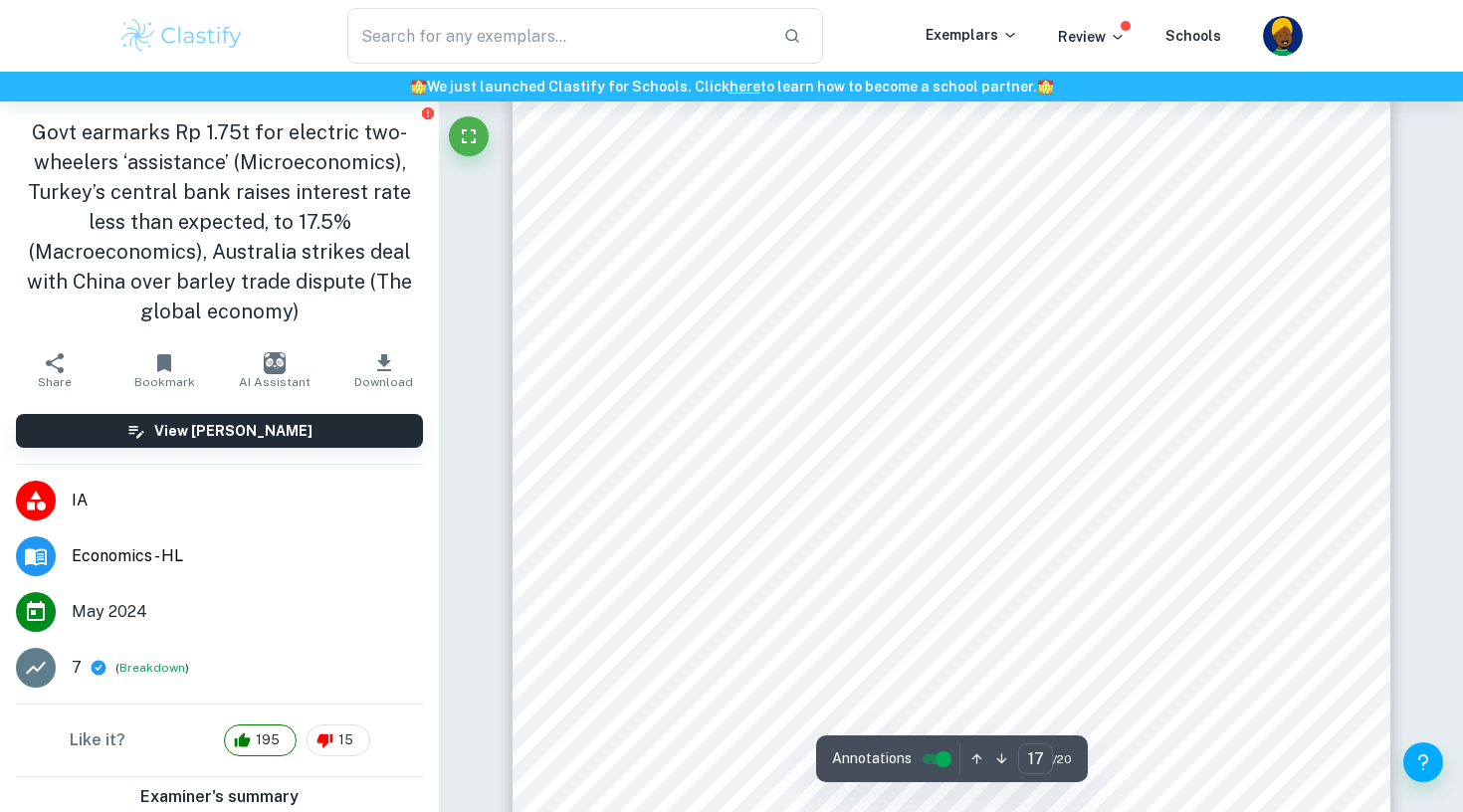 scroll, scrollTop: 18575, scrollLeft: 0, axis: vertical 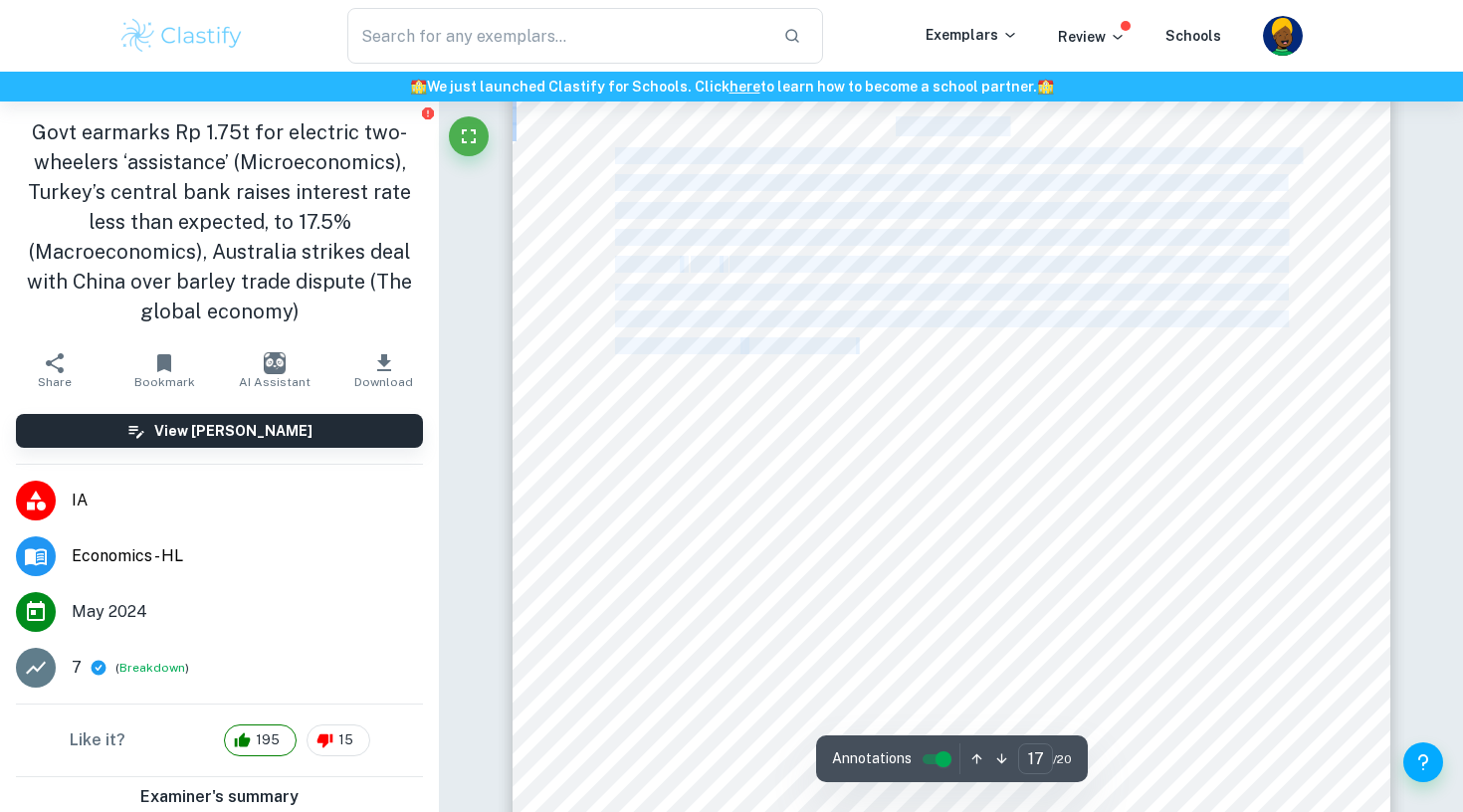 drag, startPoint x: 606, startPoint y: 155, endPoint x: 858, endPoint y: 351, distance: 319.24912 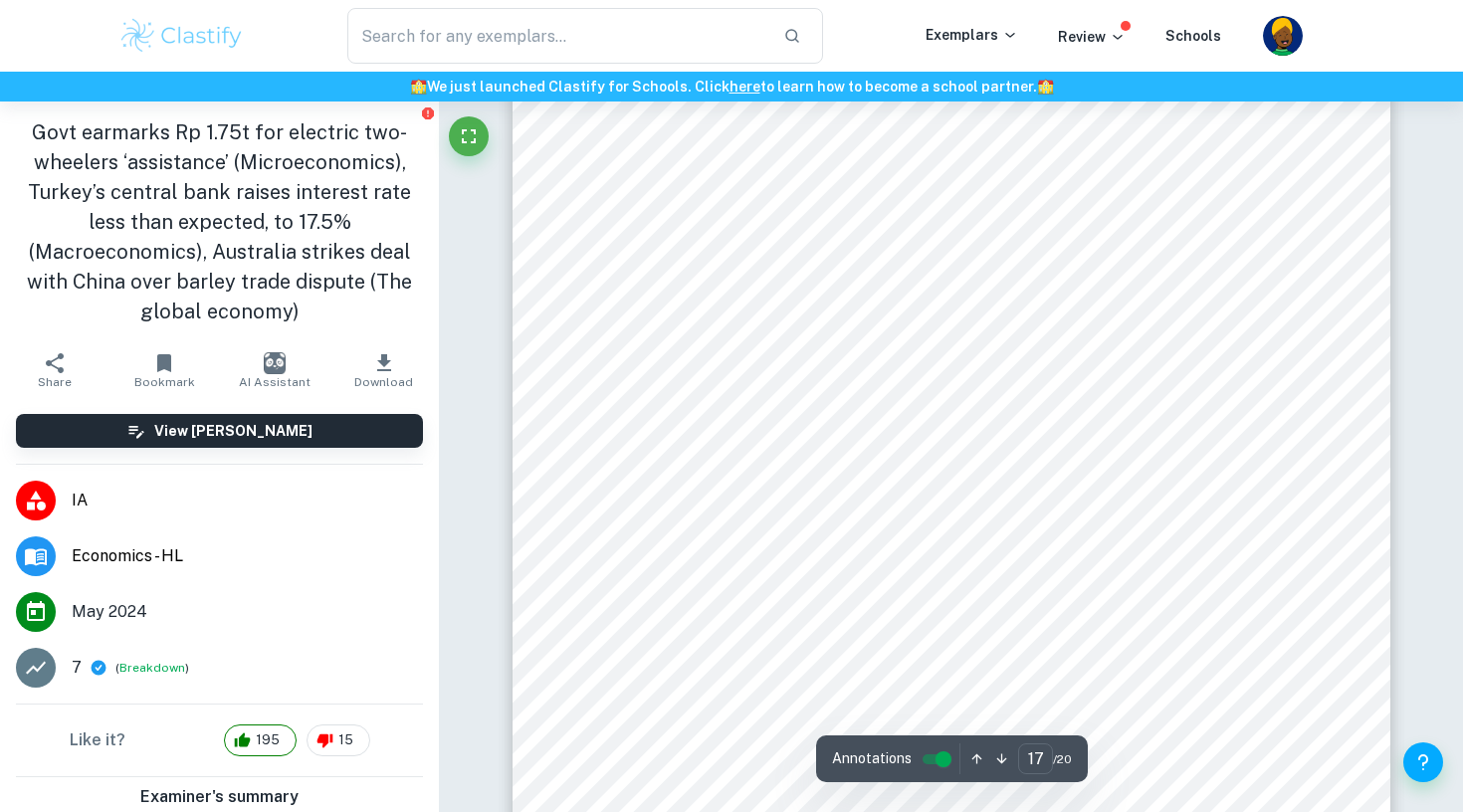 click on "Commentary 3 In 2020, at the height of diplomatic tensions arising from trade and political disputes, China imposed tariffs of 80% on Australian barley, claiming the move was needed to <level the playing field= because <the sector gained subsidies and Australian barley was being 8dumped9 cheaply on the Chinese market=. Tariffs are taxes on imported goods aimed to increase the cost of production of foreign firms, in turn increasing   their   prices and conversely making domestically produced goods more competitive in comparison. With China being the <largest export market for Australian barley=, making up $1.2 bn of Australian export earnings between 2018 and 2019, this decision brought significant pain to the industry, along with a lack of   interdependence . Alongside the barley tariffs, the Chinese government also established administrative barriers such as unofficial bans and other restrictions on several Australian exported goods, namely wine, coal, timbre," at bounding box center (951, 580) 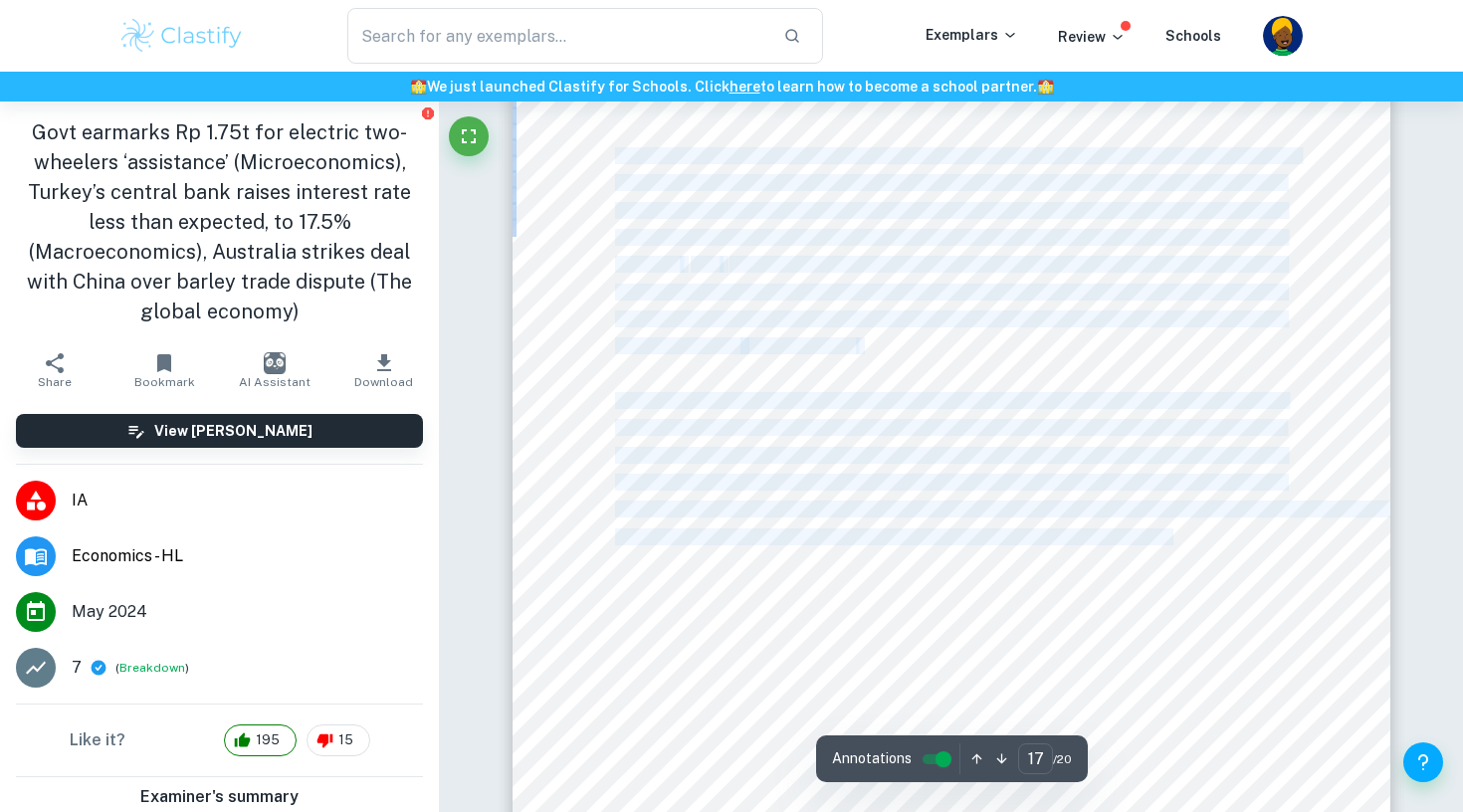 drag, startPoint x: 616, startPoint y: 155, endPoint x: 1172, endPoint y: 534, distance: 672.88706 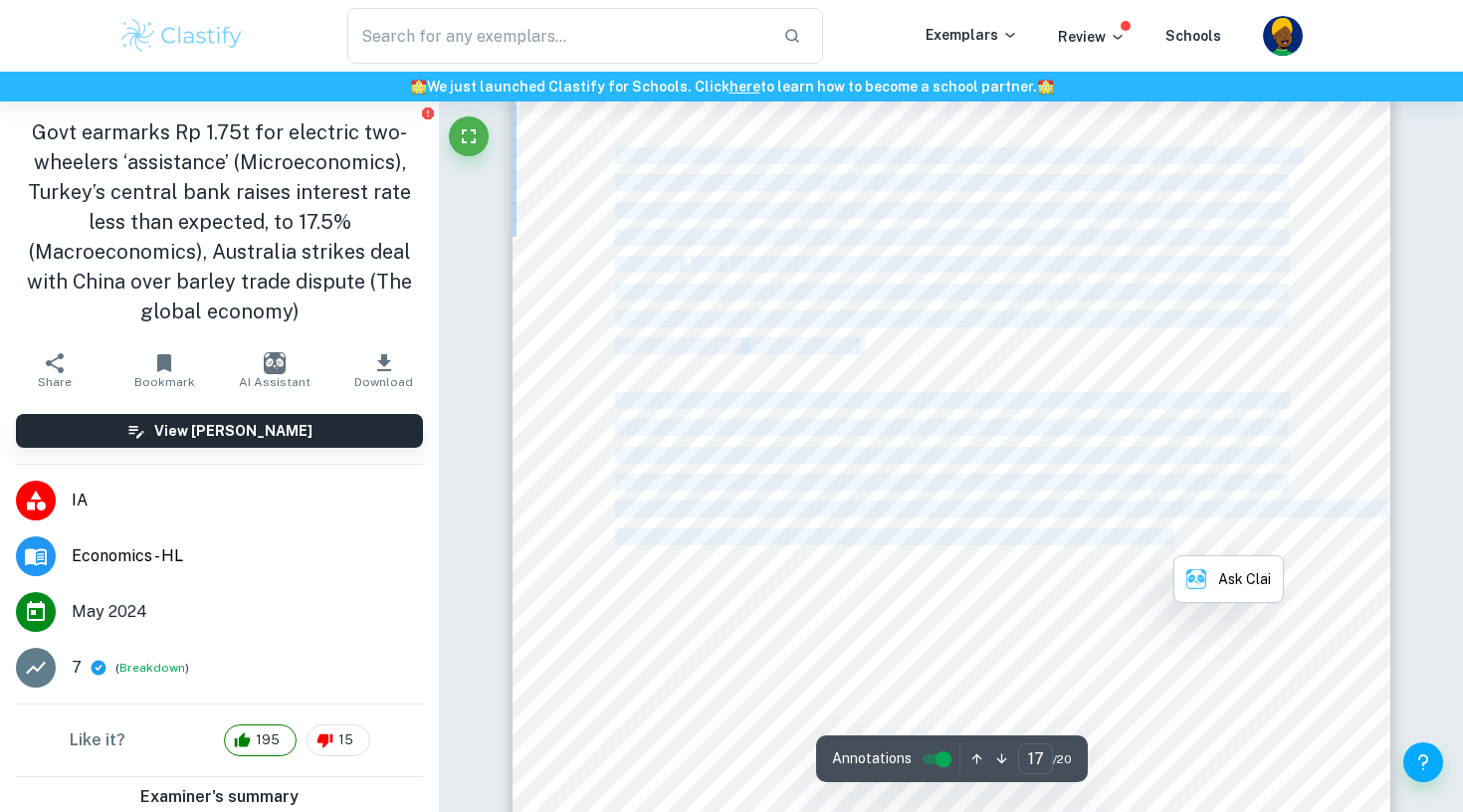 copy on "In 2020, at the height of diplomatic tensions arising from trade and political disputes, China imposed tariffs of 80% on Australian barley, claiming the move was needed to <level the playing field= because <the sector gained subsidies and Australian barley was being 8dumped9 cheaply on the Chinese market=. Tariffs are taxes on imported goods aimed to increase the cost of production of foreign firms, in turn increasing   their   prices and conversely making domestically produced goods more competitive in comparison. With China being the <largest export market for Australian barley=, making up $1.2 bn of Australian export earnings between 2018 and 2019, this decision brought significant pain to the industry, along with a lack of   interdependence . Alongside the barley tariffs, the Chinese government also established administrative barriers such as unofficial bans and other restrictions on several Australian exported goods, namely wine, coal, timbre, and lobster. In combination, these trade barriers worked t..." 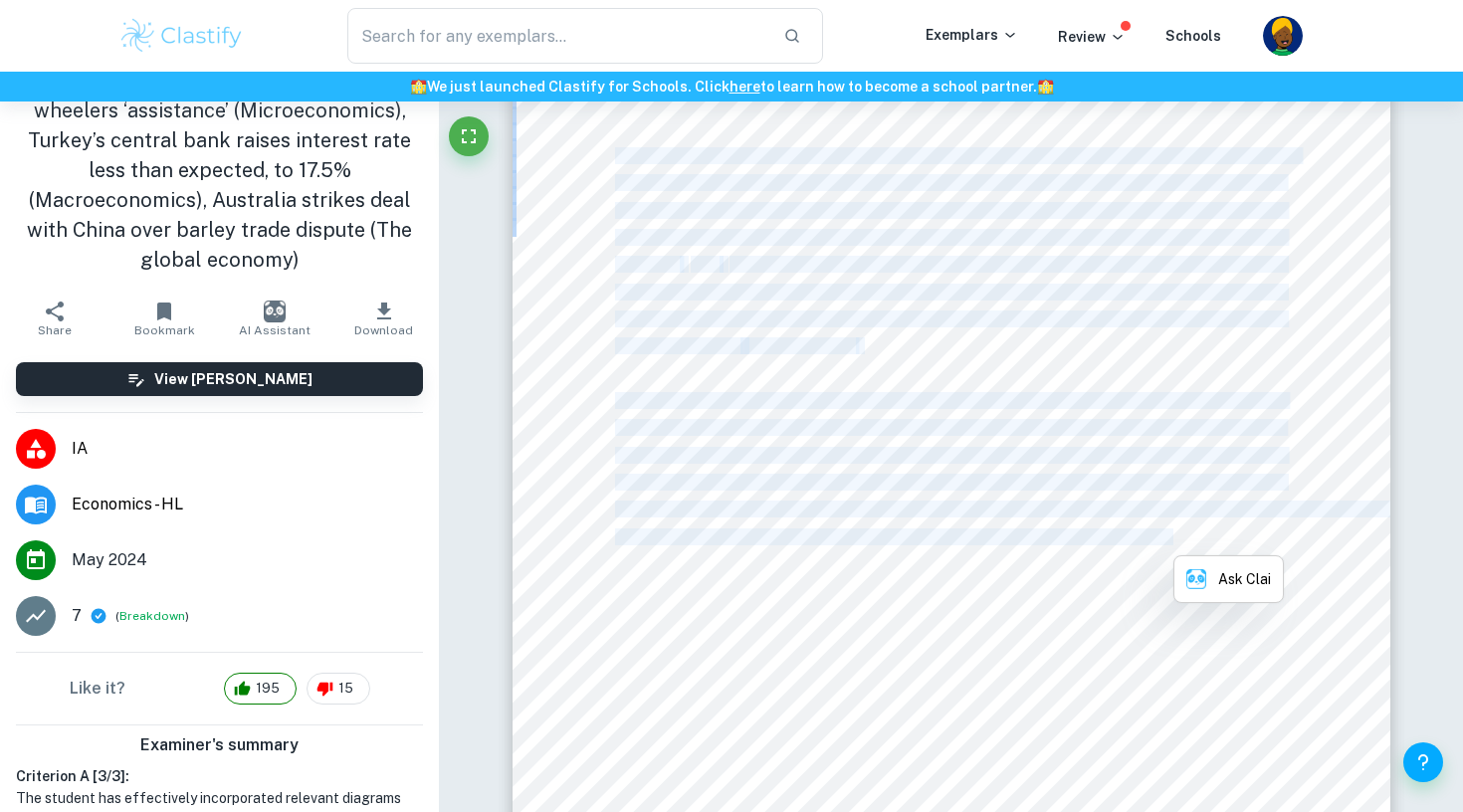 scroll, scrollTop: 7, scrollLeft: 0, axis: vertical 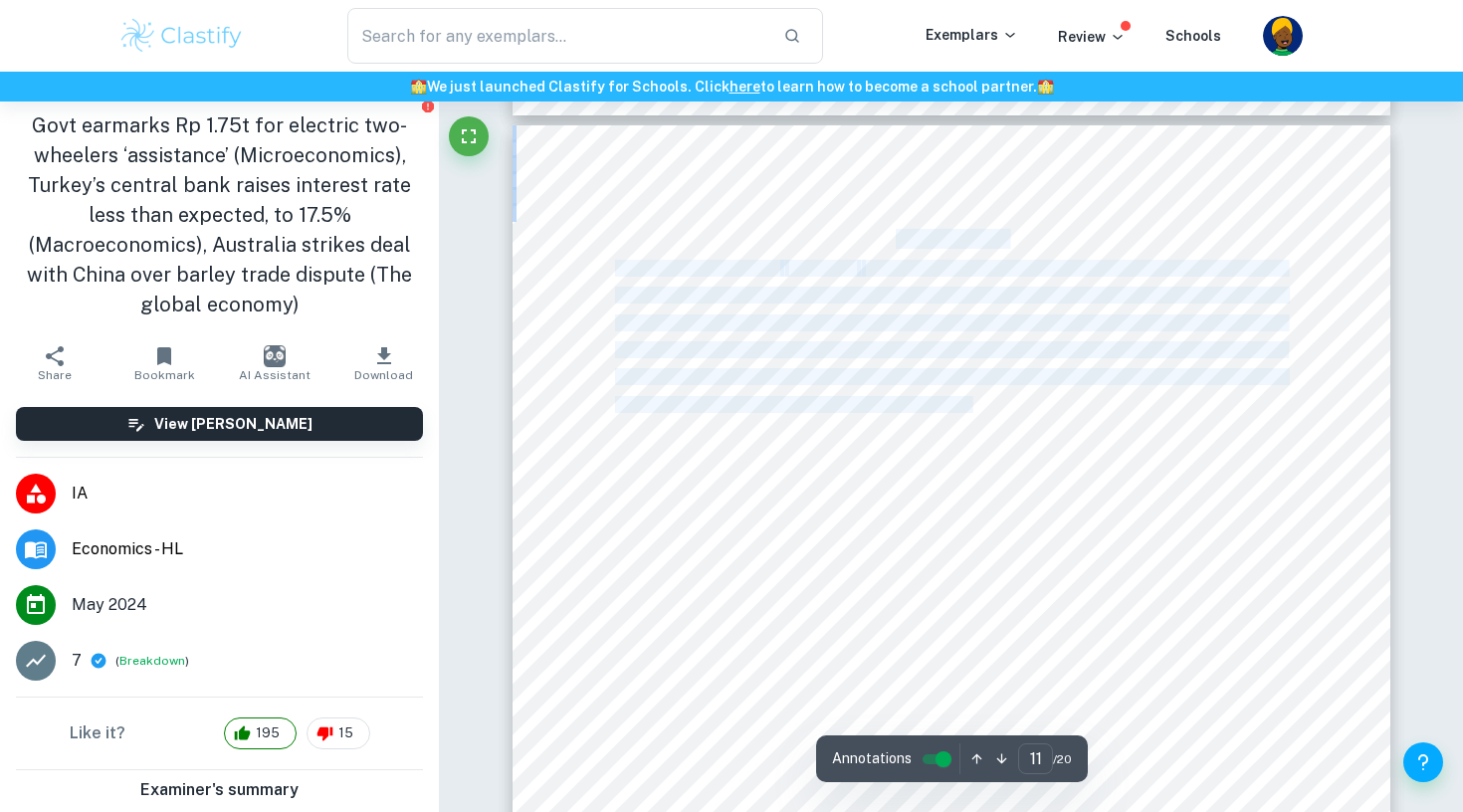 drag, startPoint x: 615, startPoint y: 261, endPoint x: 979, endPoint y: 402, distance: 390.355 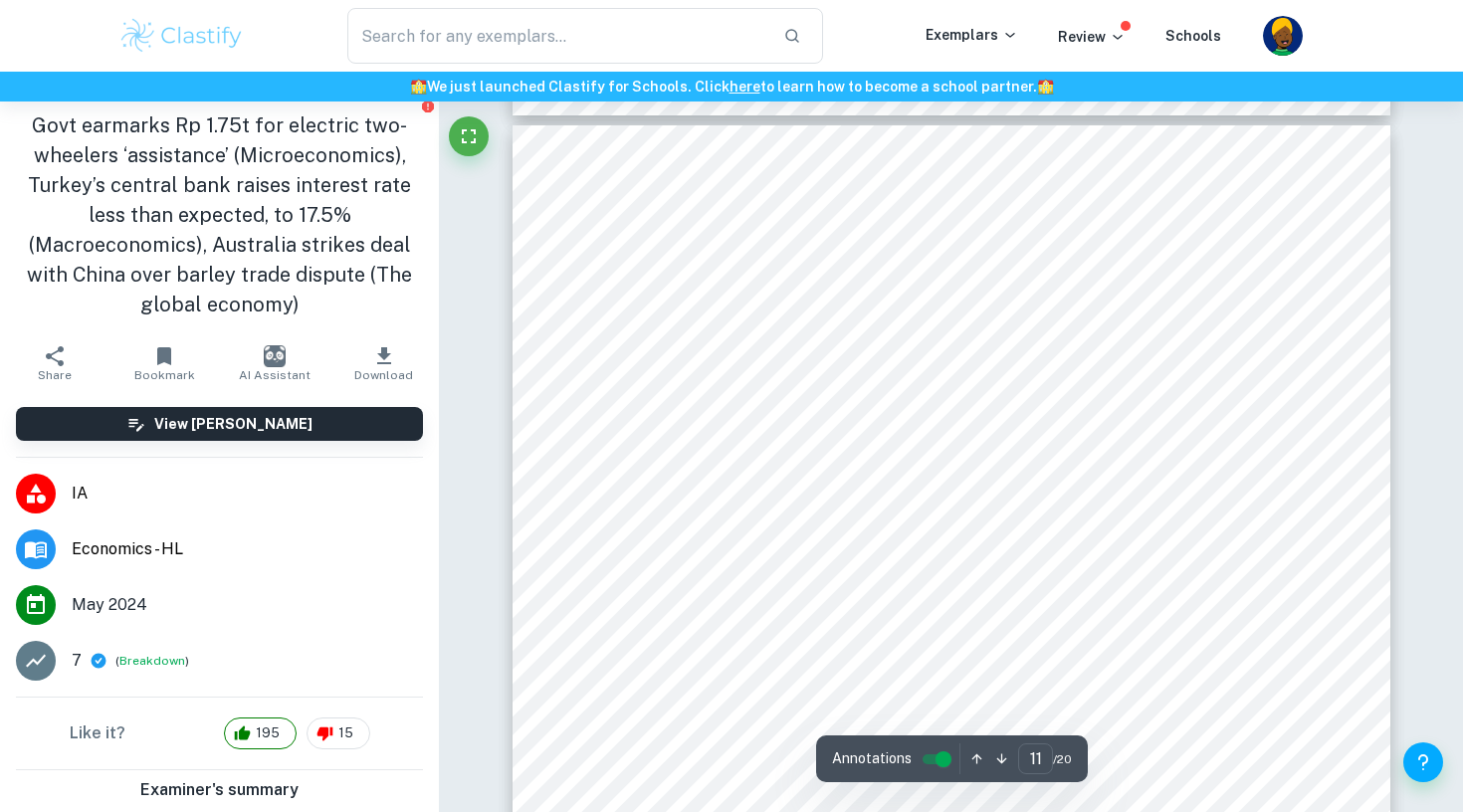 click on "Commentary 2 Turkey9s central bank has   intervened   in the economy by implementing a contractionary monetary policy, raising its key interest rate by <250 basis points to 17.5%= in an attempt to bring inflation down from 40% <to 5% in the medium term=. Inflation refers to a sustained increase in the general price level in a country. The Turkish lira has hit a <record low of 26.9 against the dollar=, having lost <30% of its value against the dollar this year=, causing cost-push inflation. Cost-push inflation is caused by a fall in aggregate supply resulting from increases in wages or prices of other inputs. Figure 1: Impact of contractionary monetary policy on inflationary gap In Figure 1, it is shown that hyperinflation is caused by a decrease in aggregate supply (SRAS 1   ³ SRAS 2 ), which drives up the general price level (P f   ³ P 1 ). By imposing a contractionary monetary policy, it is hoped that AD would shift leftward and intersect SRAS 2   such that the inflationary gap is eliminated. 1   to AD 2" at bounding box center [951, 693] 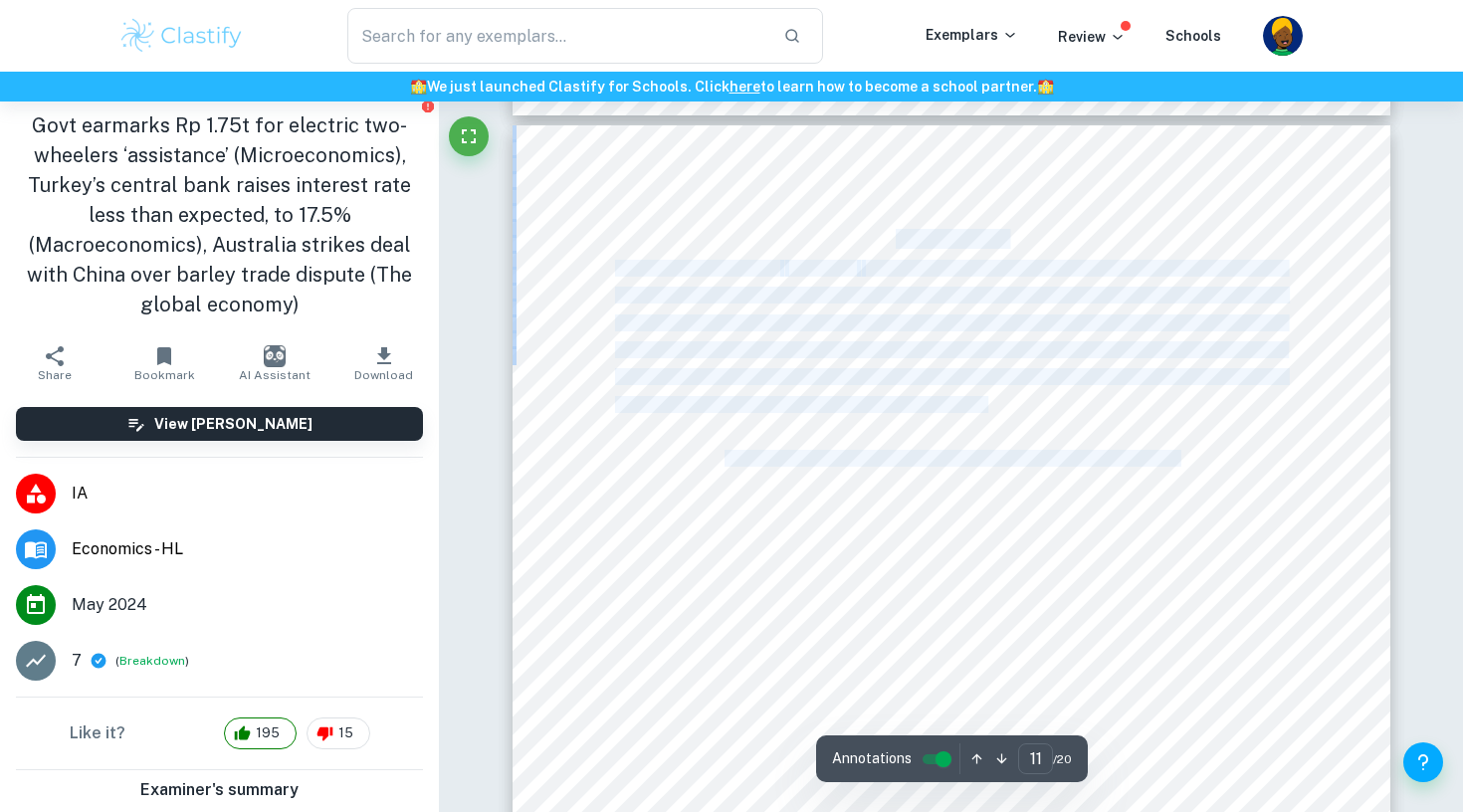 drag, startPoint x: 996, startPoint y: 406, endPoint x: 597, endPoint y: 264, distance: 423.51505 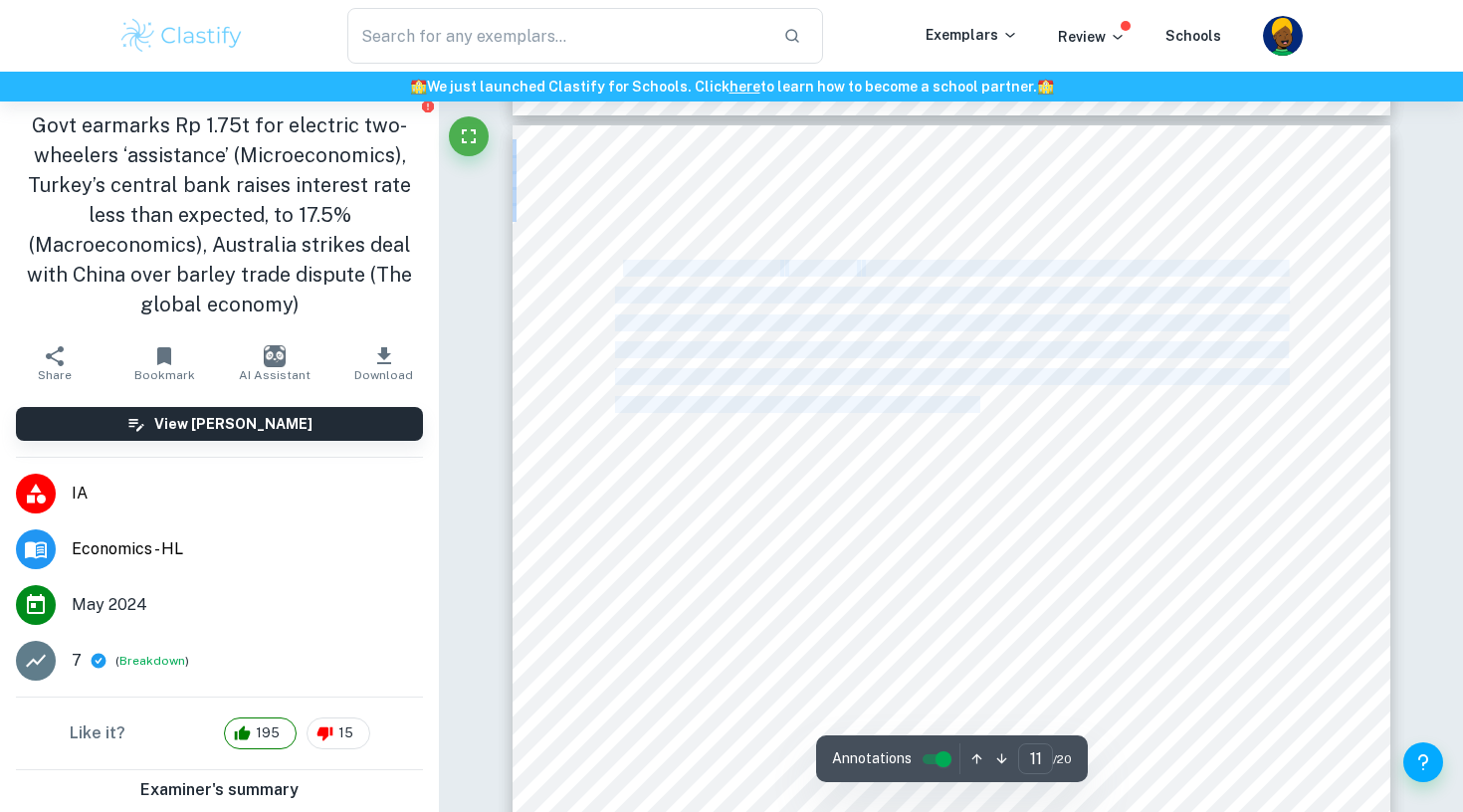 drag, startPoint x: 621, startPoint y: 266, endPoint x: 979, endPoint y: 403, distance: 383.31841 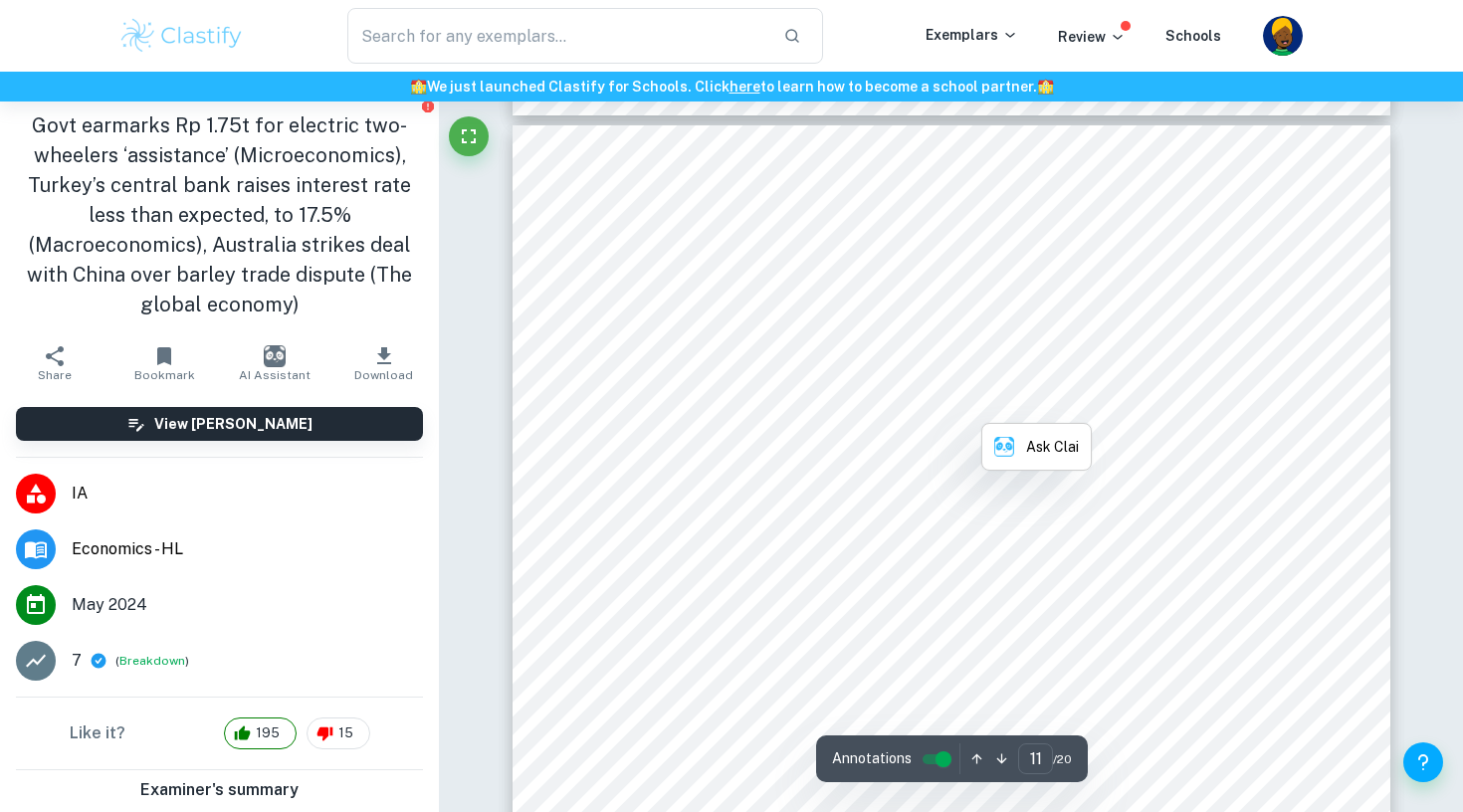 click on "Commentary 2 Turkey9s central bank has   intervened   in the economy by implementing a contractionary monetary policy, raising its key interest rate by <250 basis points to 17.5%= in an attempt to bring inflation down from 40% <to 5% in the medium term=. Inflation refers to a sustained increase in the general price level in a country. The Turkish lira has hit a <record low of 26.9 against the dollar=, having lost <30% of its value against the dollar this year=, causing cost-push inflation. Cost-push inflation is caused by a fall in aggregate supply resulting from increases in wages or prices of other inputs. Figure 1: Impact of contractionary monetary policy on inflationary gap In Figure 1, it is shown that hyperinflation is caused by a decrease in aggregate supply (SRAS 1   ³ SRAS 2 ), which drives up the general price level (P f   ³ P 1 ). By imposing a contractionary monetary policy, it is hoped that AD would shift leftward and intersect SRAS 2   such that the inflationary gap is eliminated. 1   to AD 2" at bounding box center [951, 693] 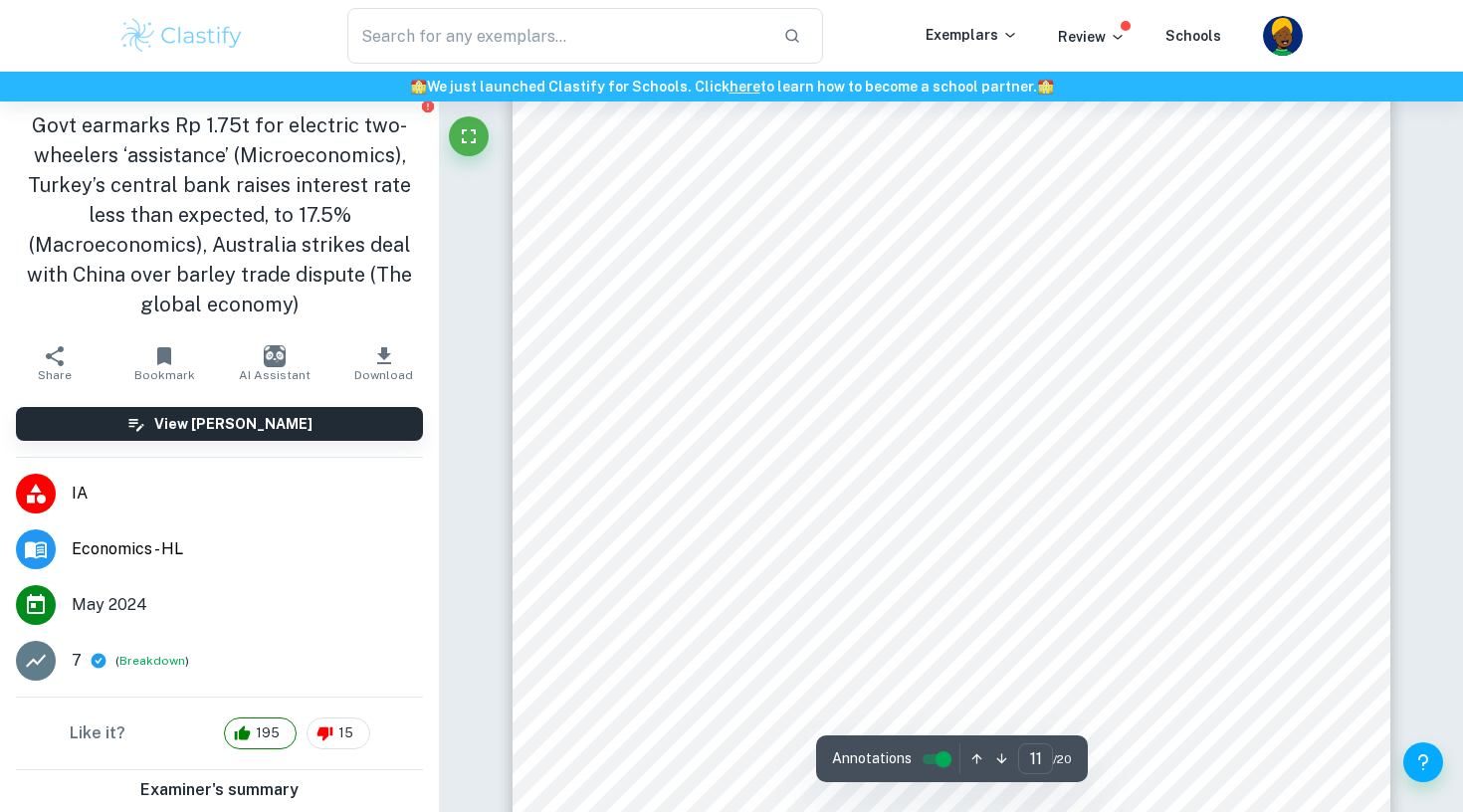 scroll, scrollTop: 11843, scrollLeft: 0, axis: vertical 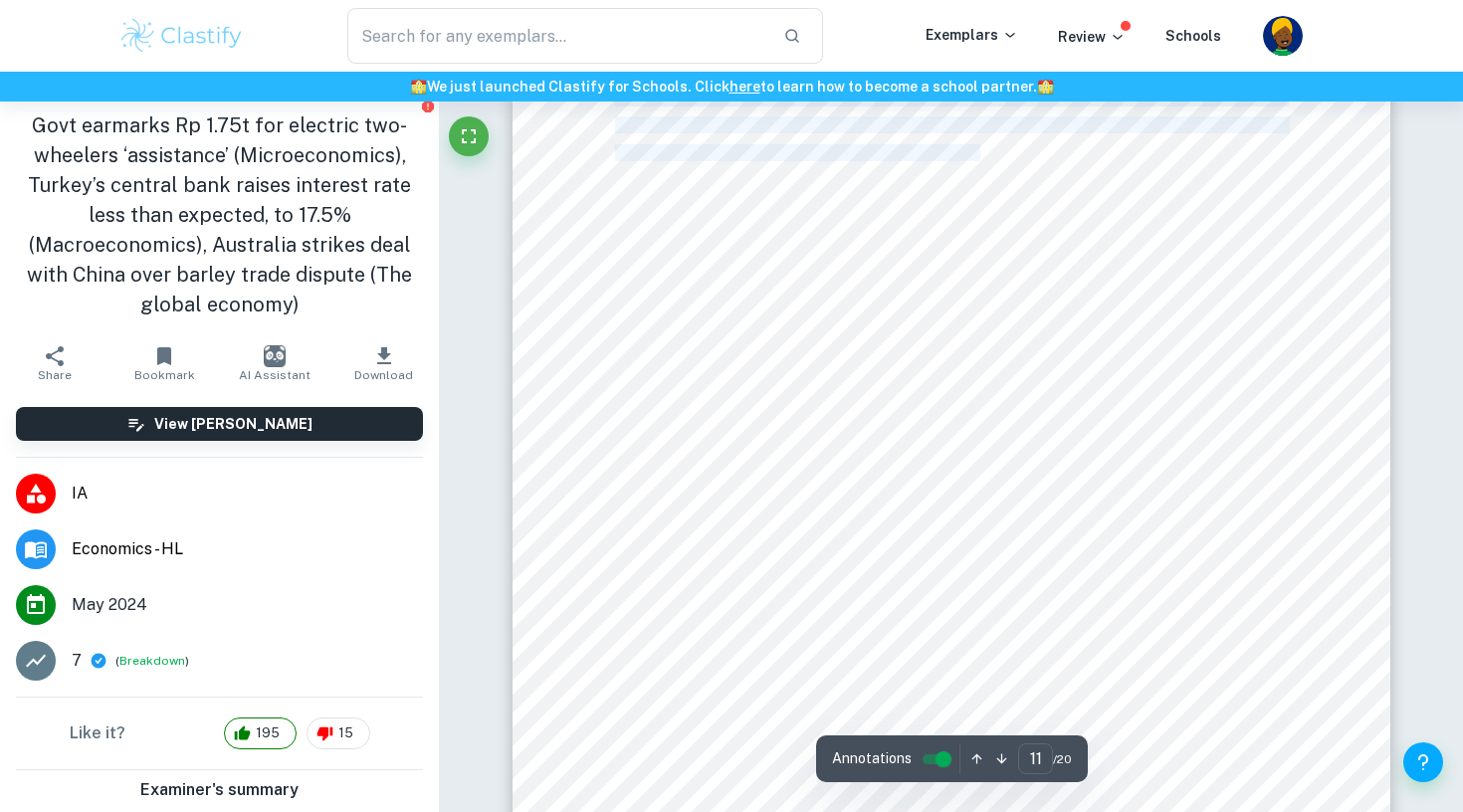 drag, startPoint x: 626, startPoint y: 264, endPoint x: 981, endPoint y: 148, distance: 373.47155 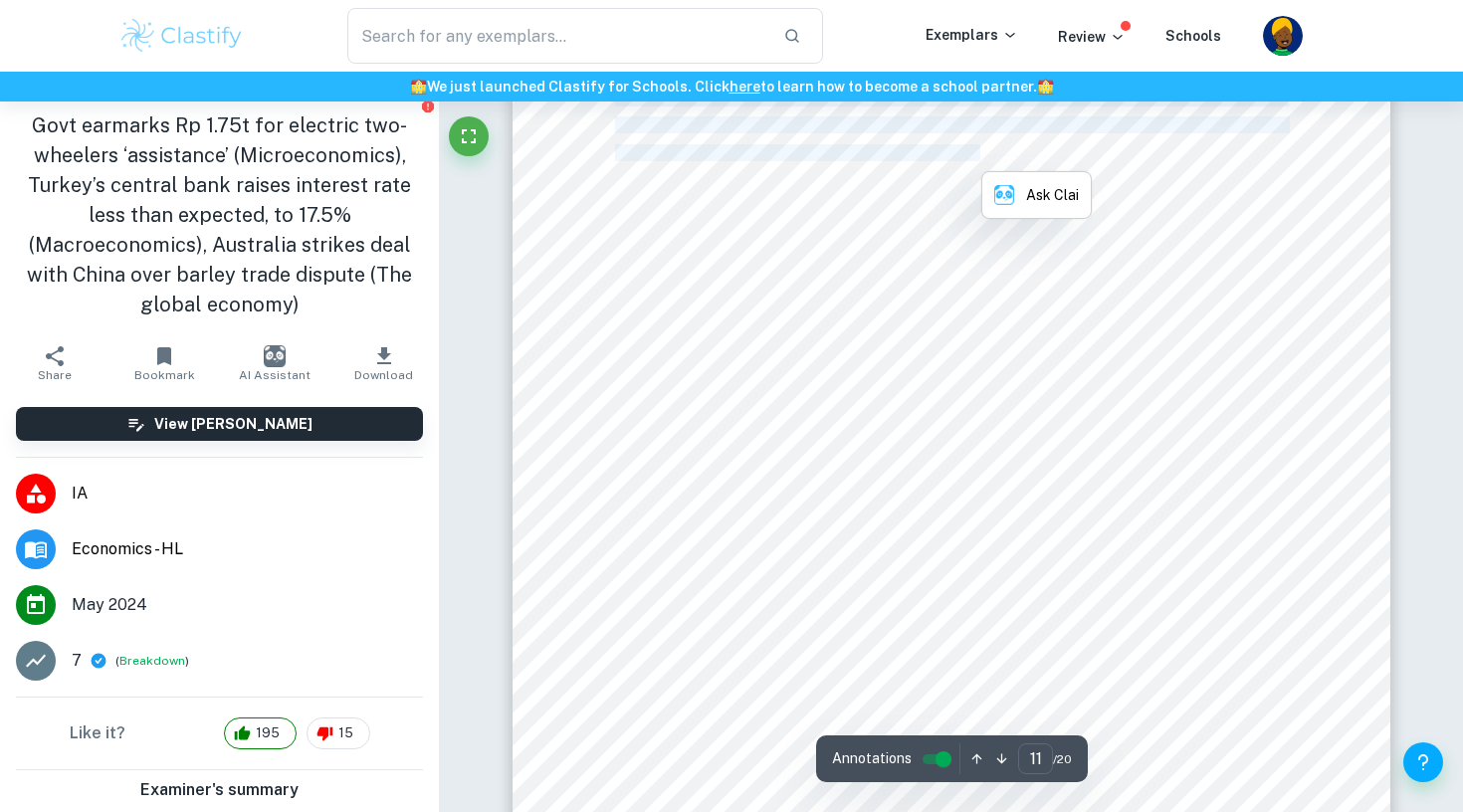 copy on "Turkey9s central bank has   intervened   in the economy by implementing a contractionary monetary policy, raising its key interest rate by <250 basis points to 17.5%= in an attempt to bring inflation down from 40% <to 5% in the medium term=. Inflation refers to a sustained increase in the general price level in a country. The Turkish lira has hit a <record low of 26.9 against the dollar=, having lost <30% of its value against the dollar this year=, causing cost-push inflation. Cost-push inflation is caused by a fall in aggregate supply resulting from increases in wages or prices of other inputs" 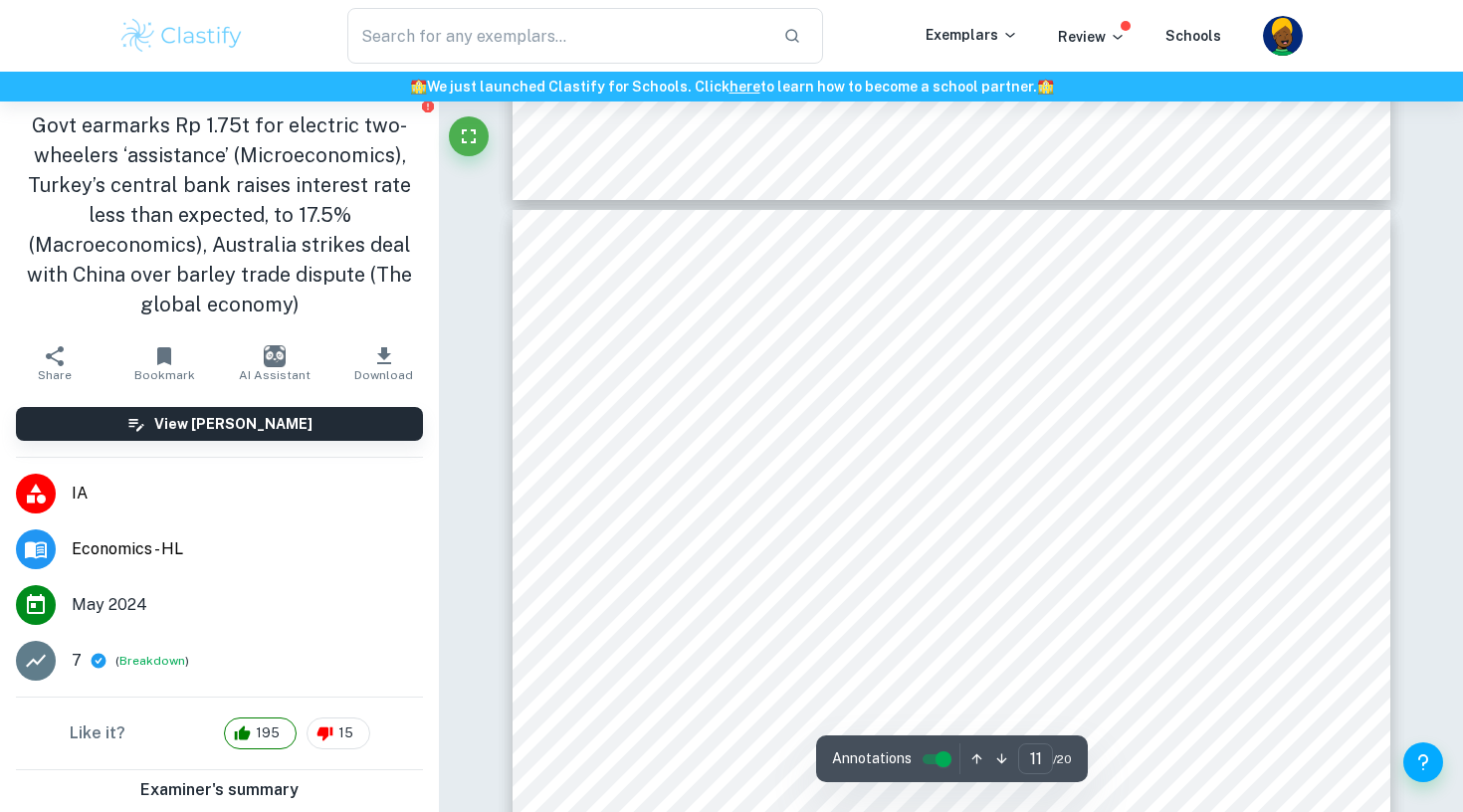 scroll, scrollTop: 11486, scrollLeft: 0, axis: vertical 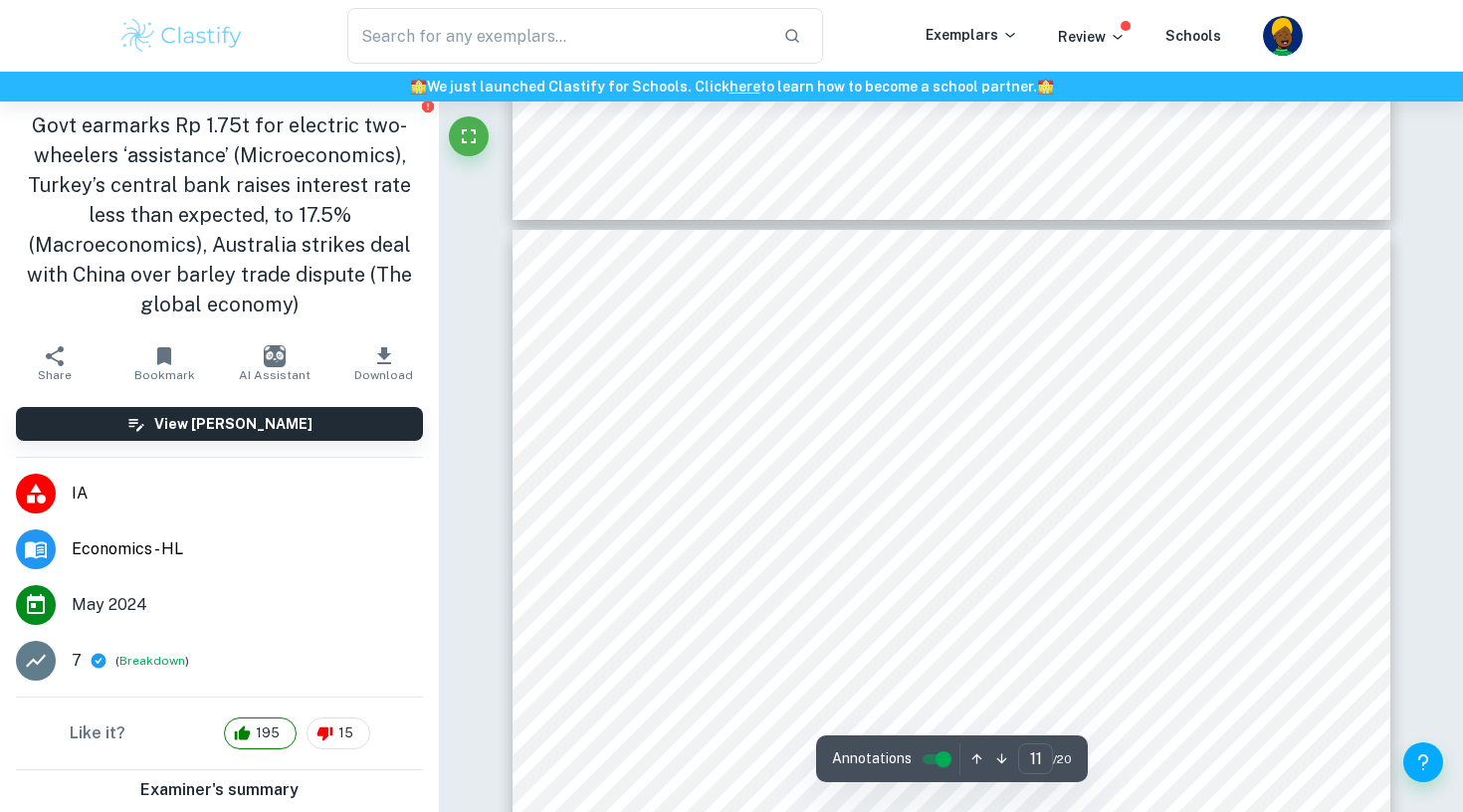 drag, startPoint x: 698, startPoint y: 387, endPoint x: 985, endPoint y: 500, distance: 308.4445 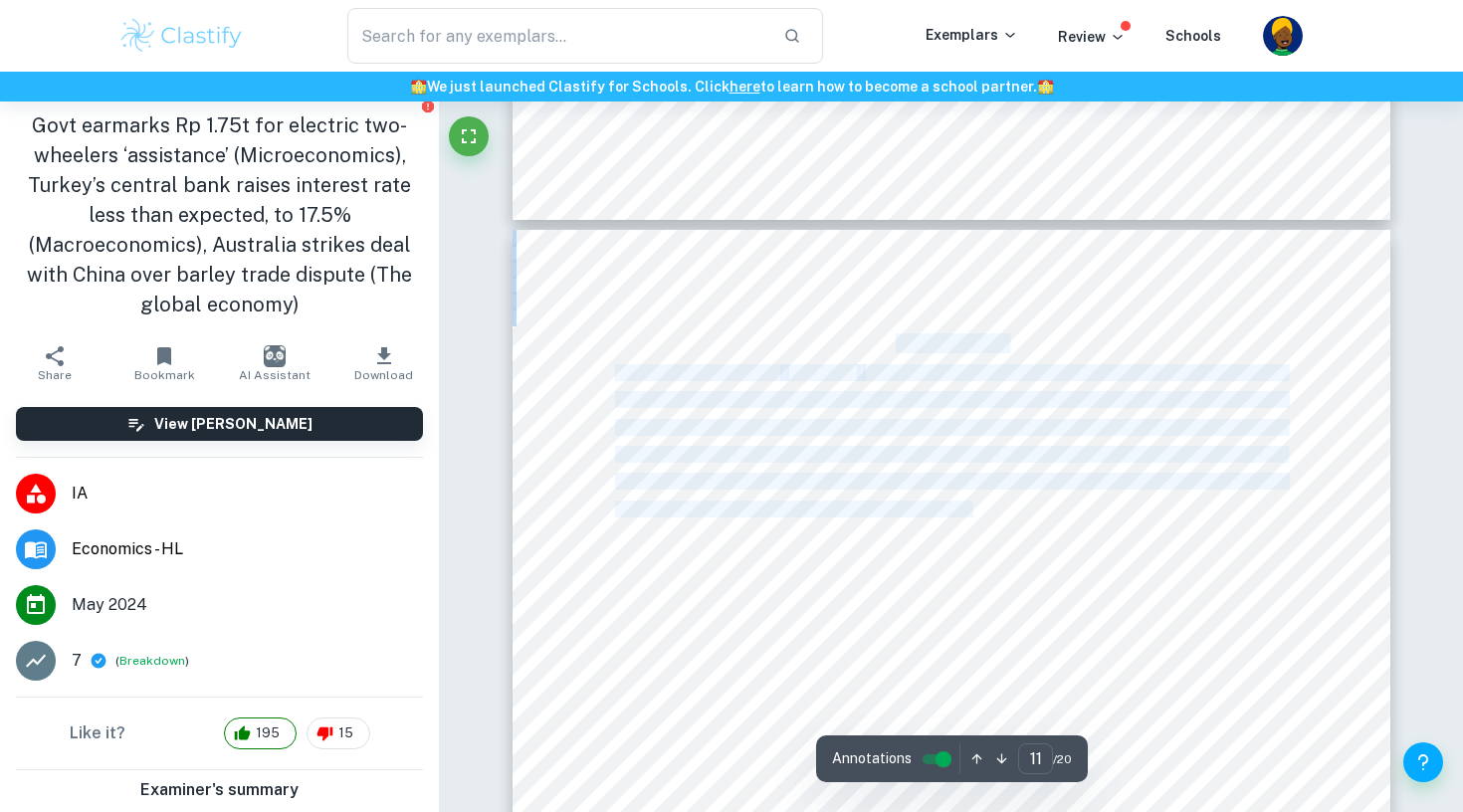 drag, startPoint x: 976, startPoint y: 507, endPoint x: 936, endPoint y: 499, distance: 40.792156 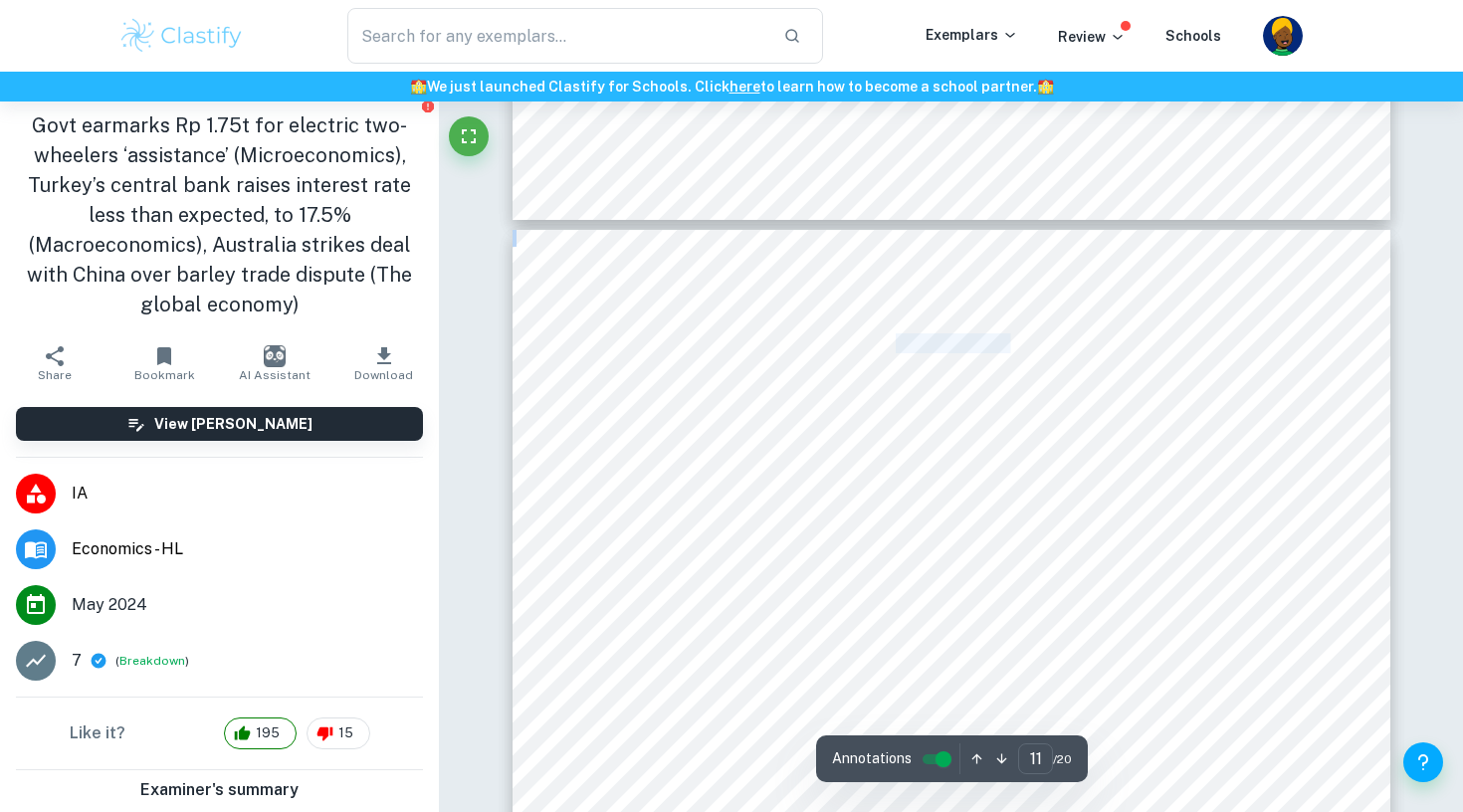 drag, startPoint x: 994, startPoint y: 509, endPoint x: 618, endPoint y: 373, distance: 399.83997 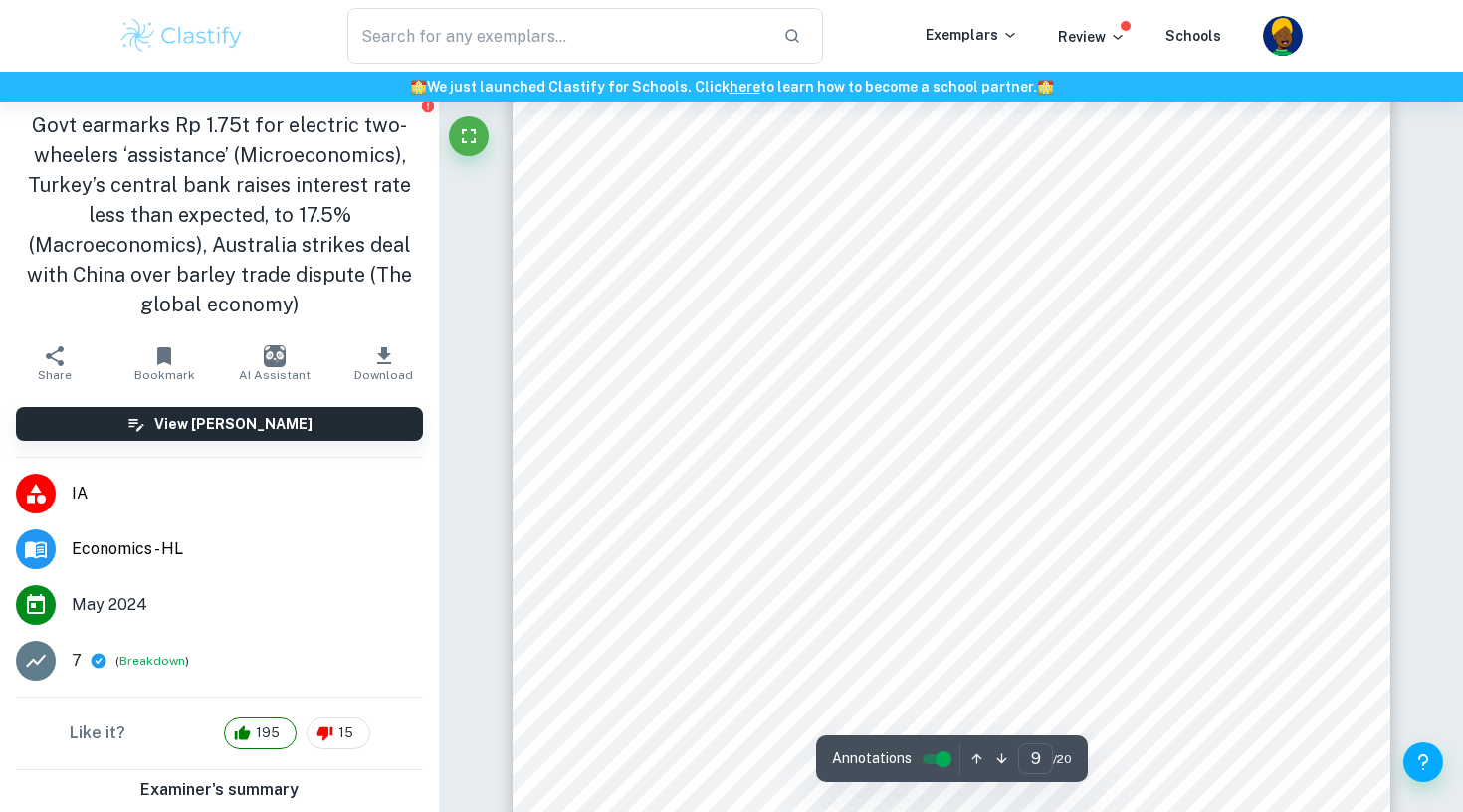 scroll, scrollTop: 9139, scrollLeft: 0, axis: vertical 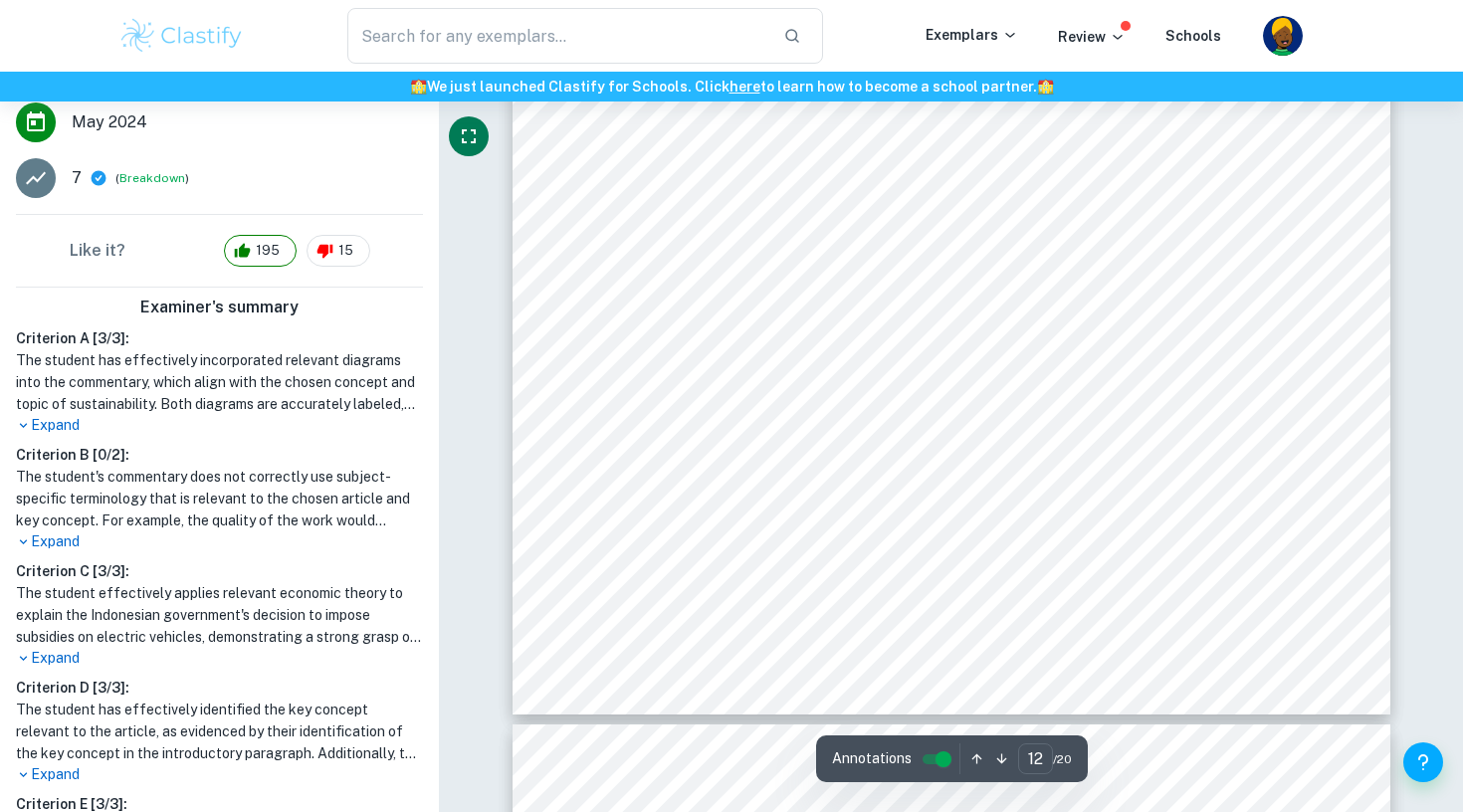 click 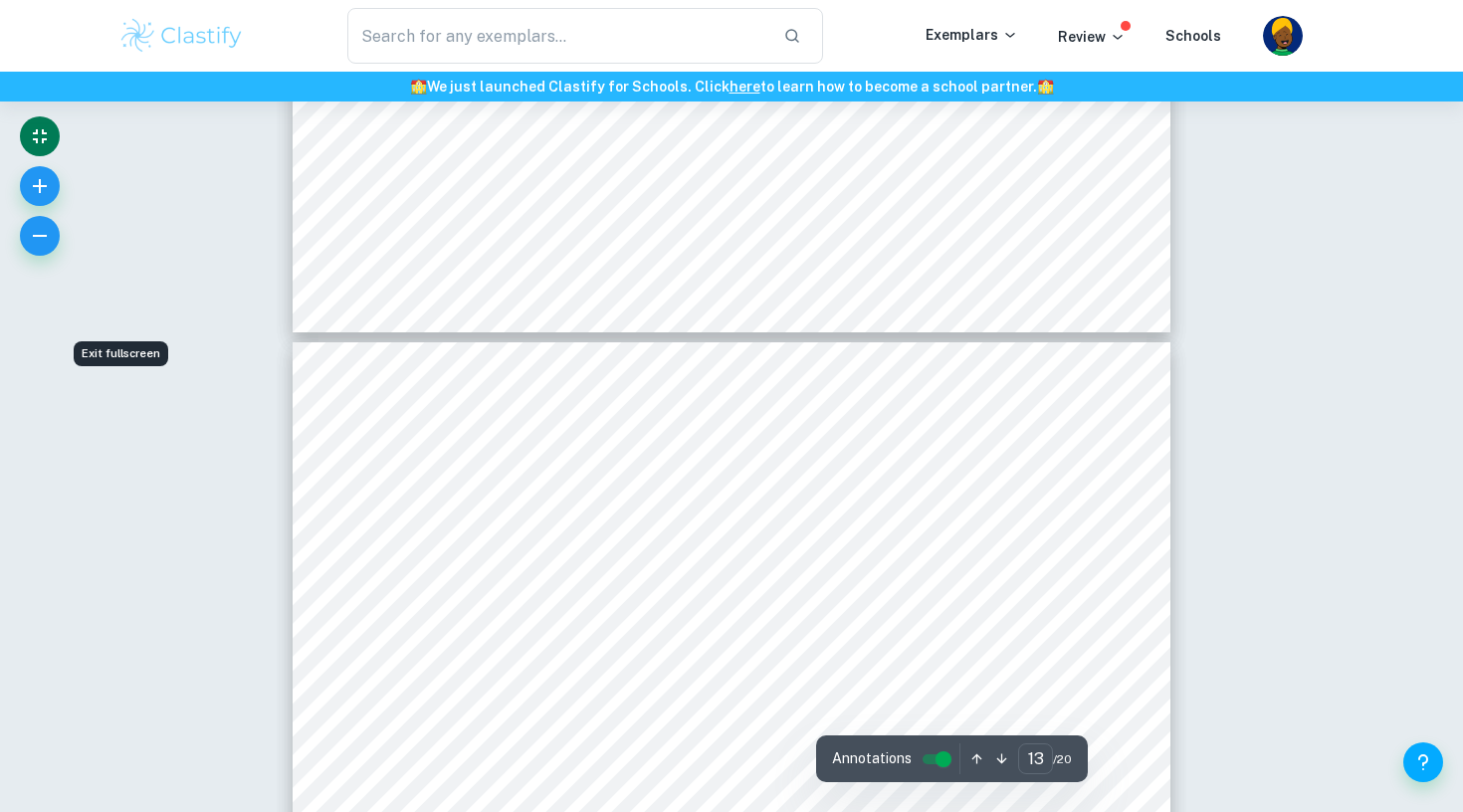 scroll, scrollTop: 13976, scrollLeft: 0, axis: vertical 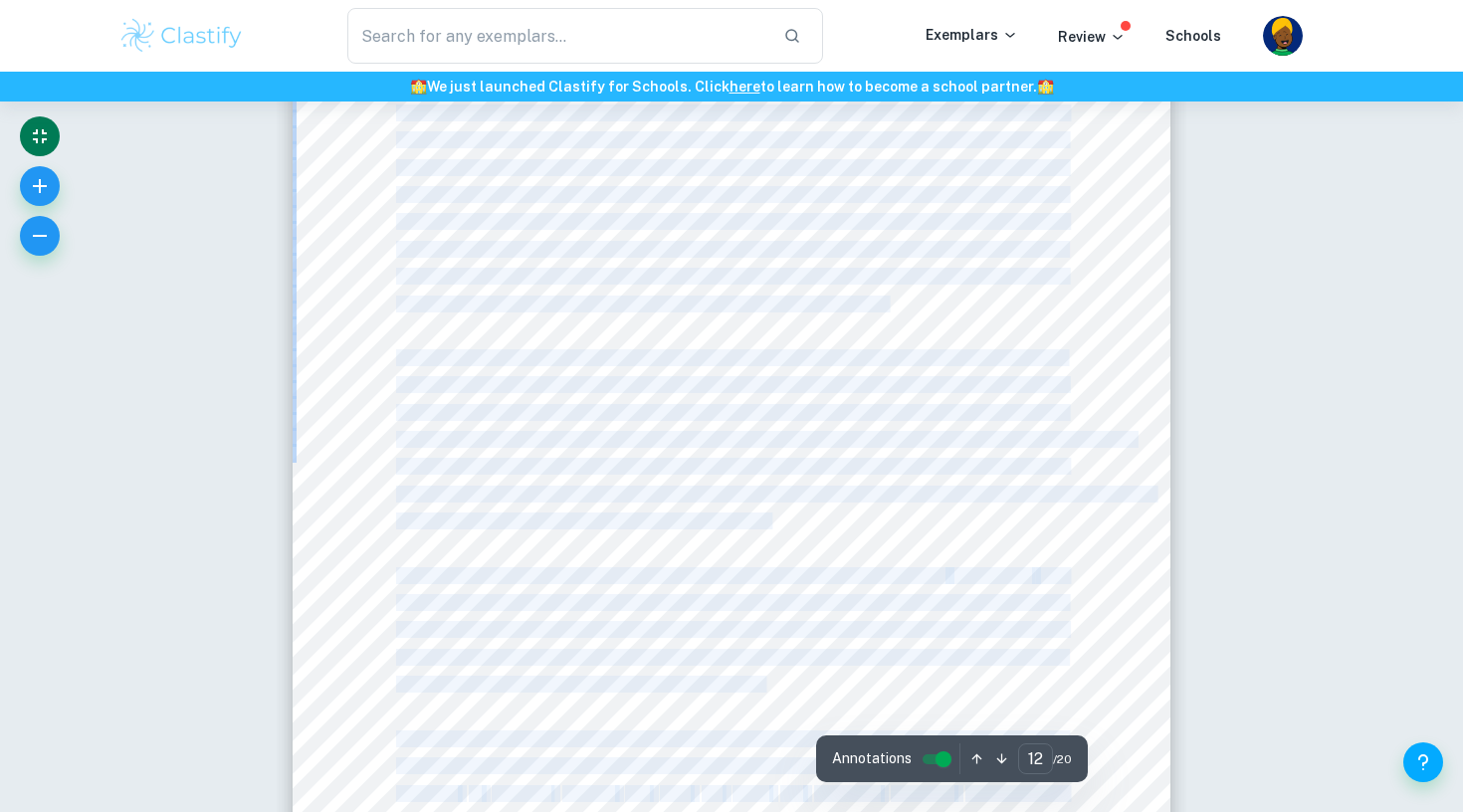 drag, startPoint x: 738, startPoint y: 366, endPoint x: 553, endPoint y: 564, distance: 270.97786 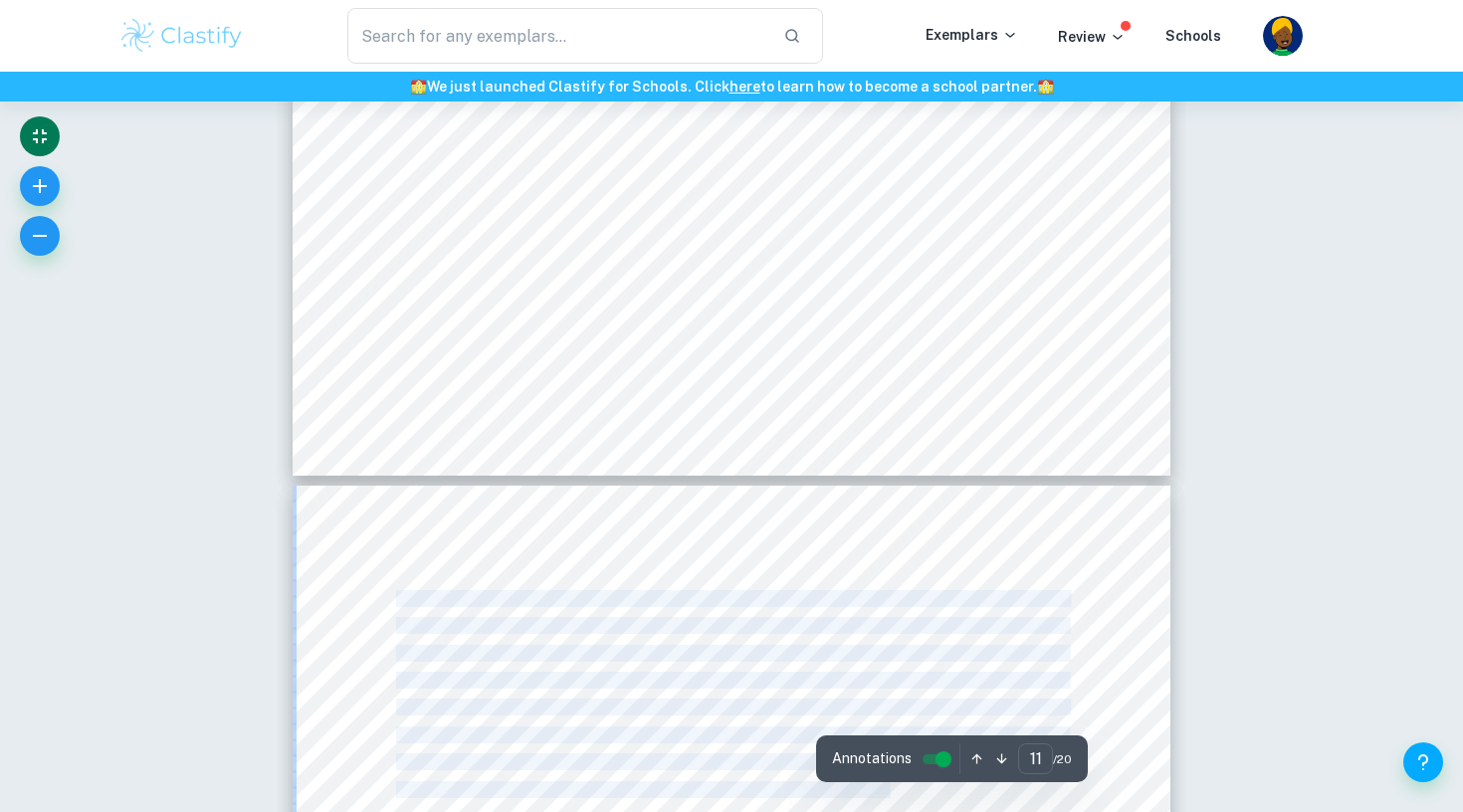 scroll, scrollTop: 12144, scrollLeft: 0, axis: vertical 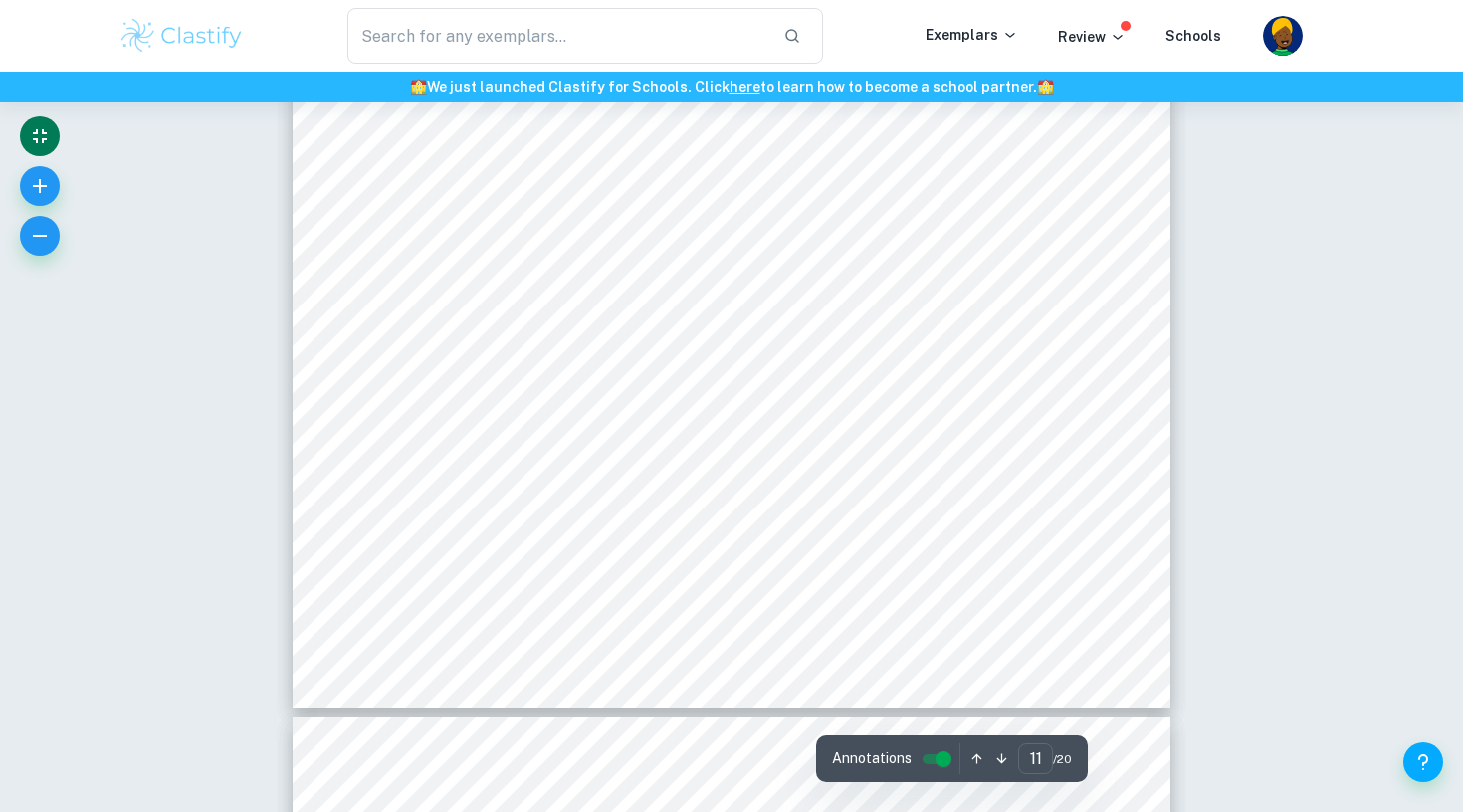 click on "SRAS" at bounding box center (416, 360) 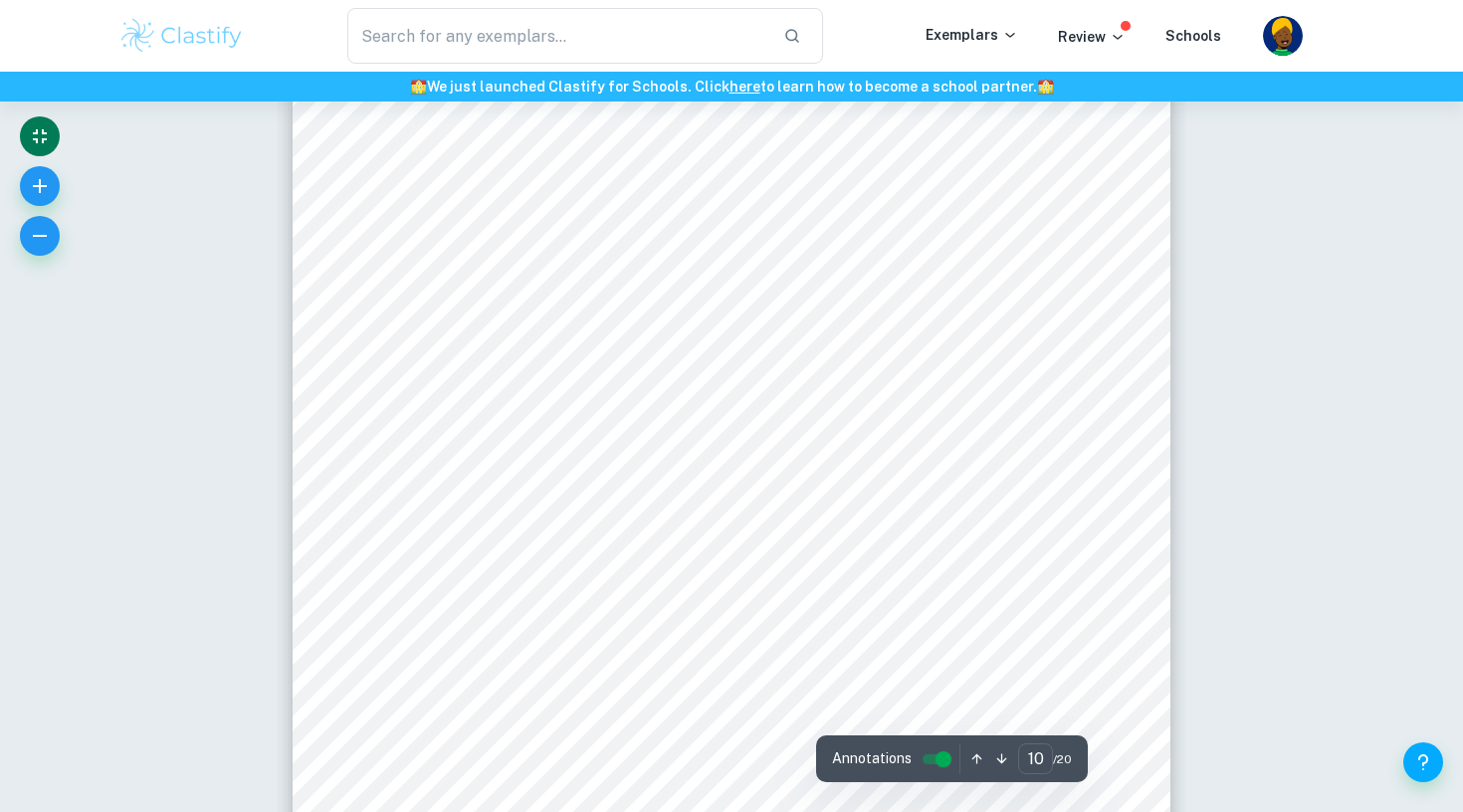 scroll, scrollTop: 10827, scrollLeft: 0, axis: vertical 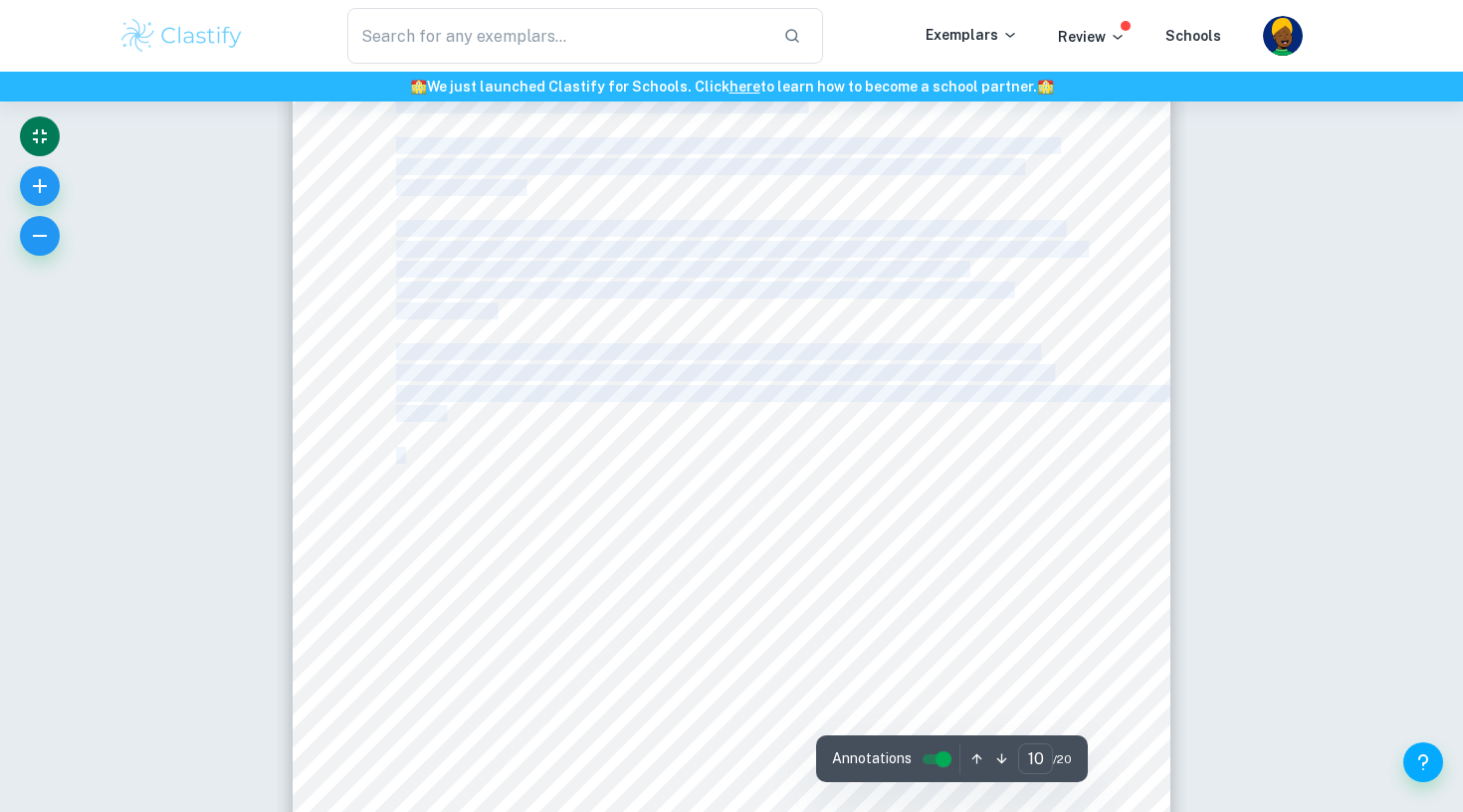 drag, startPoint x: 642, startPoint y: 507, endPoint x: 410, endPoint y: 452, distance: 238.43028 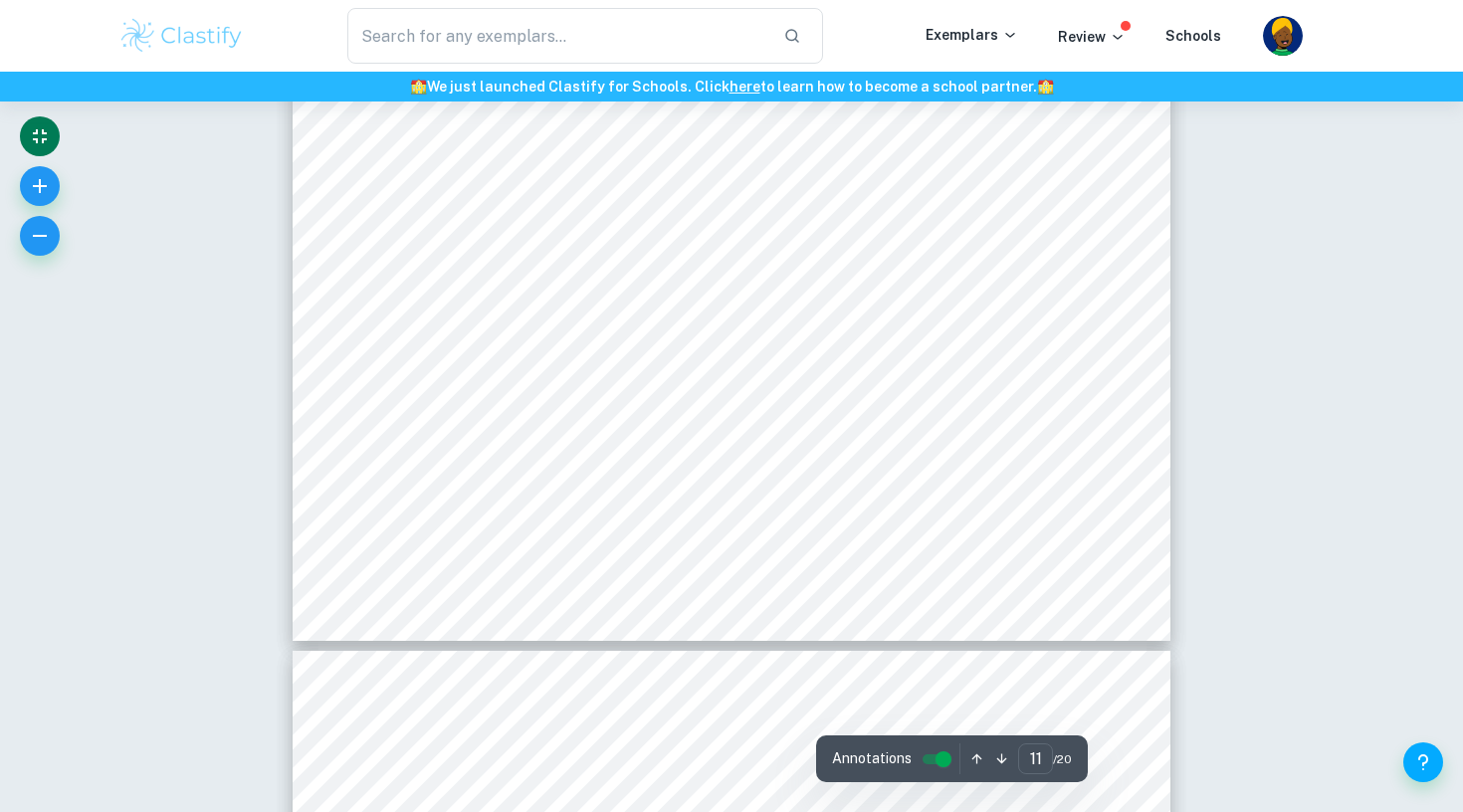 scroll, scrollTop: 12220, scrollLeft: 0, axis: vertical 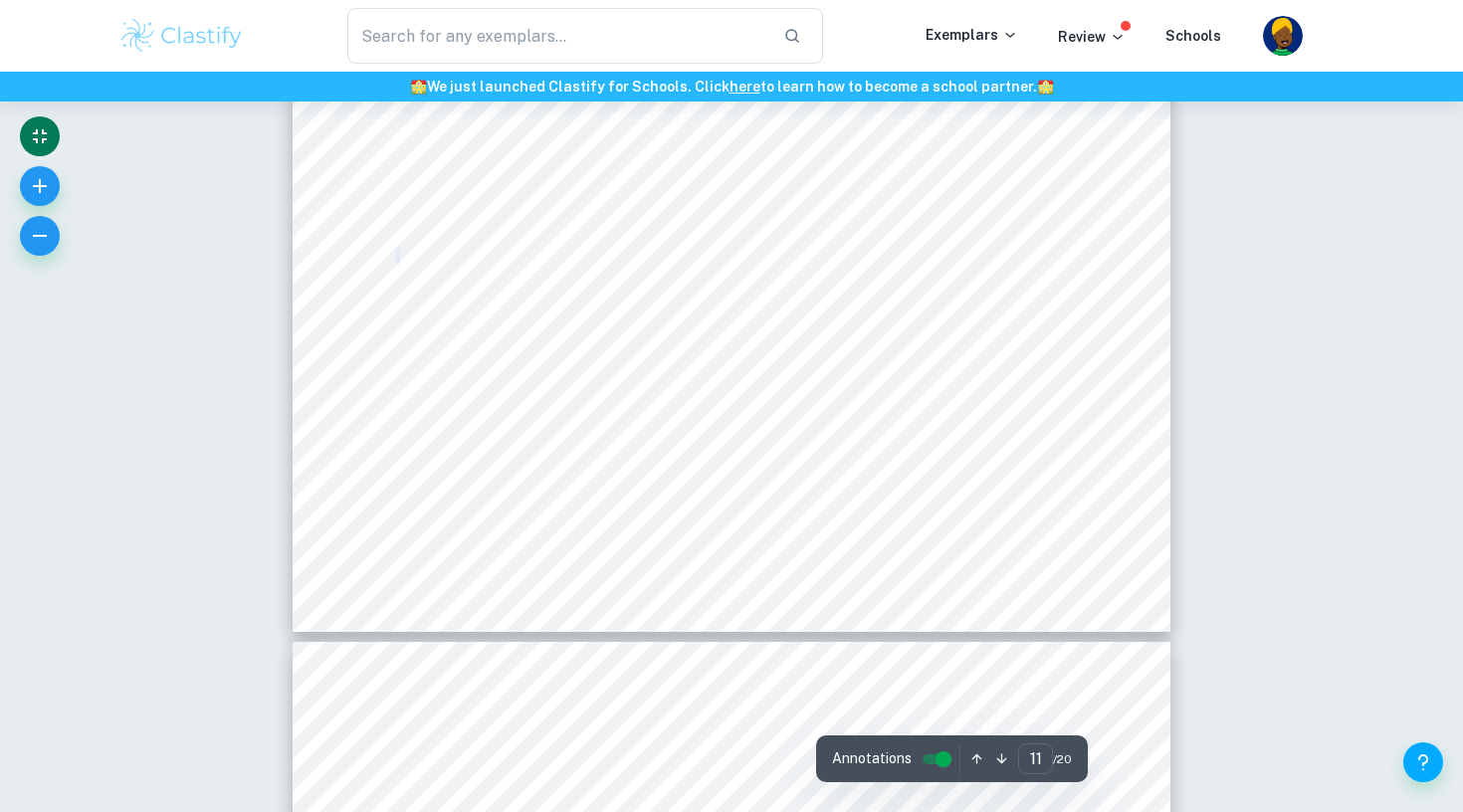 drag, startPoint x: 398, startPoint y: 258, endPoint x: 693, endPoint y: 467, distance: 361.533 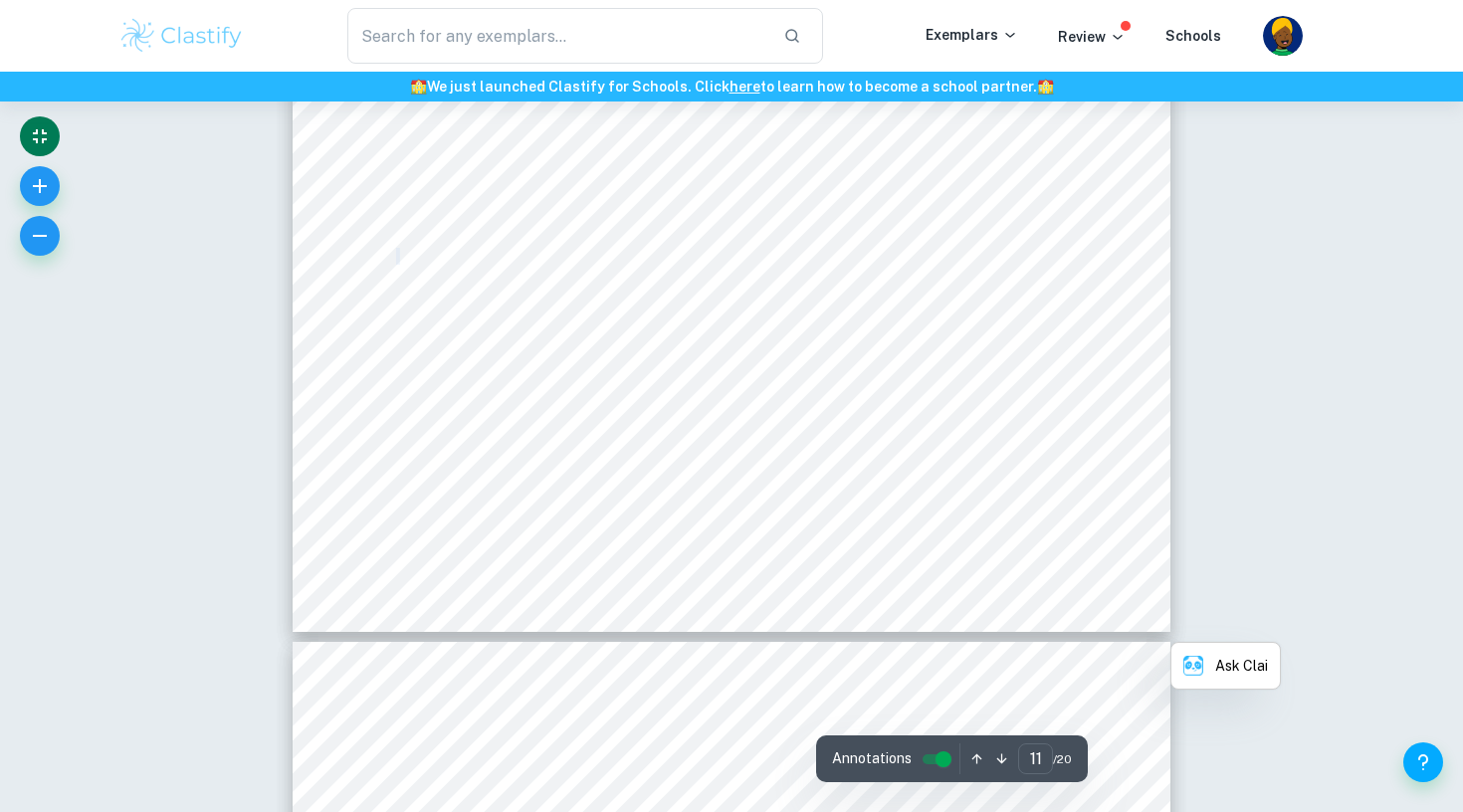 copy on "Commentary 2 Turkey9s central bank has   intervened   in the economy by implementing a contractionary monetary policy, raising its key interest rate by <250 basis points to 17.5%= in an attempt to bring inflation down from 40% <to 5% in the medium term=. Inflation refers to a sustained increase in the general price level in a country. The Turkish lira has hit a <record low of 26.9 against the dollar=, having lost <30% of its value against the dollar this year=, causing cost-push inflation. Cost-push inflation is caused by a fall in aggregate supply resulting from increases in wages or prices of other inputs. Figure 1: Impact of contractionary monetary policy on inflationary gap I" 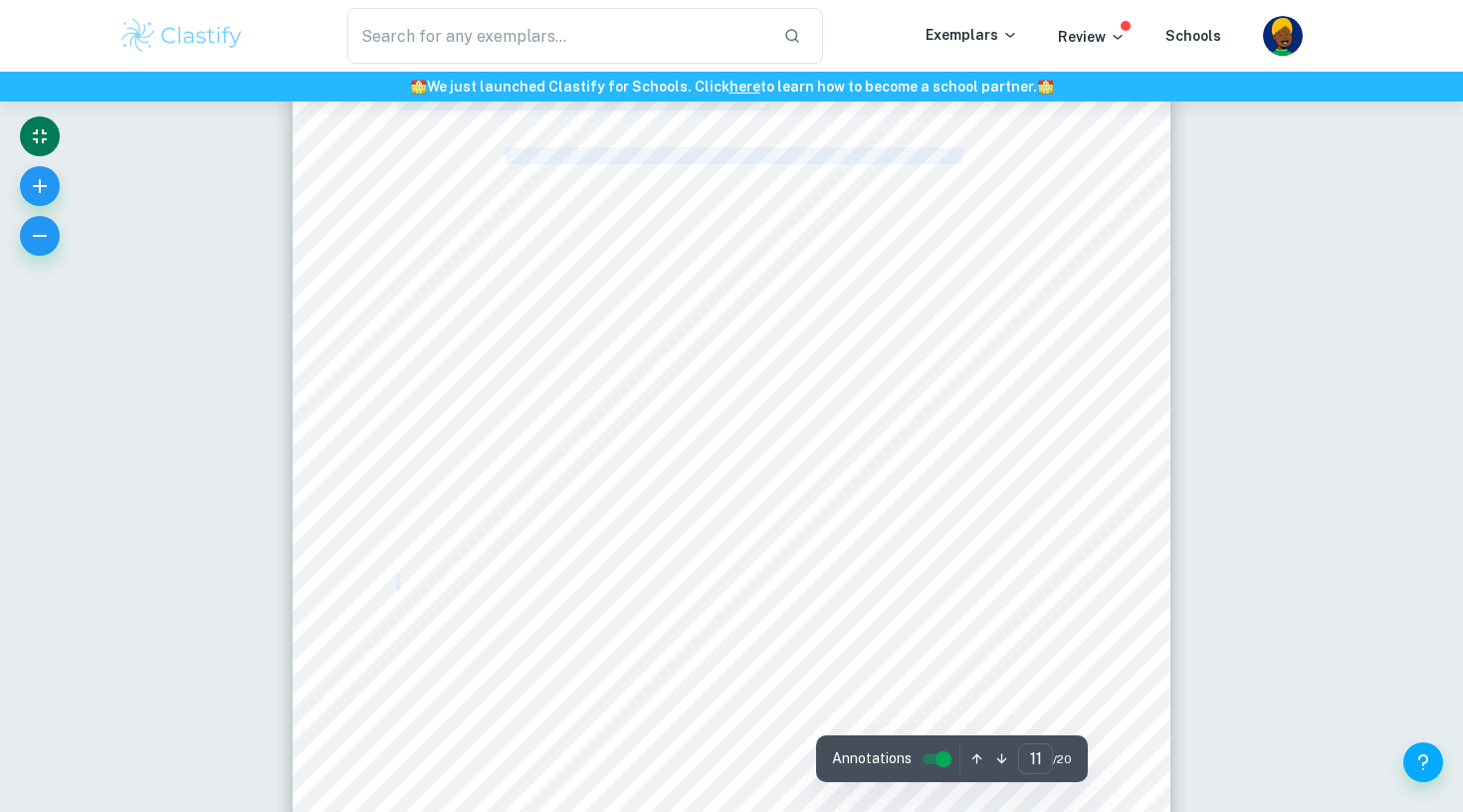 scroll, scrollTop: 11891, scrollLeft: 0, axis: vertical 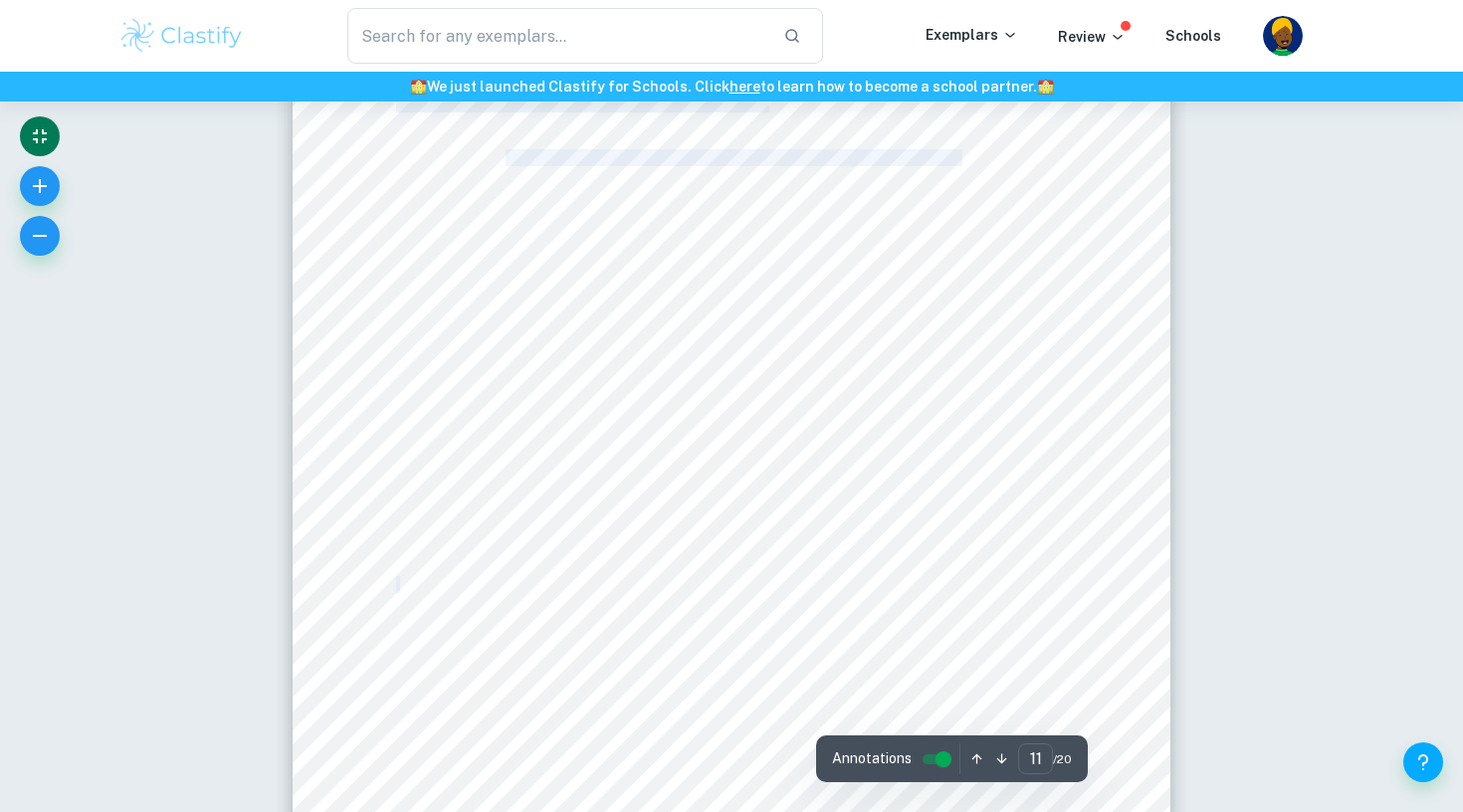 click on "). By imposing a contractionary monetary policy," at bounding box center [911, 613] 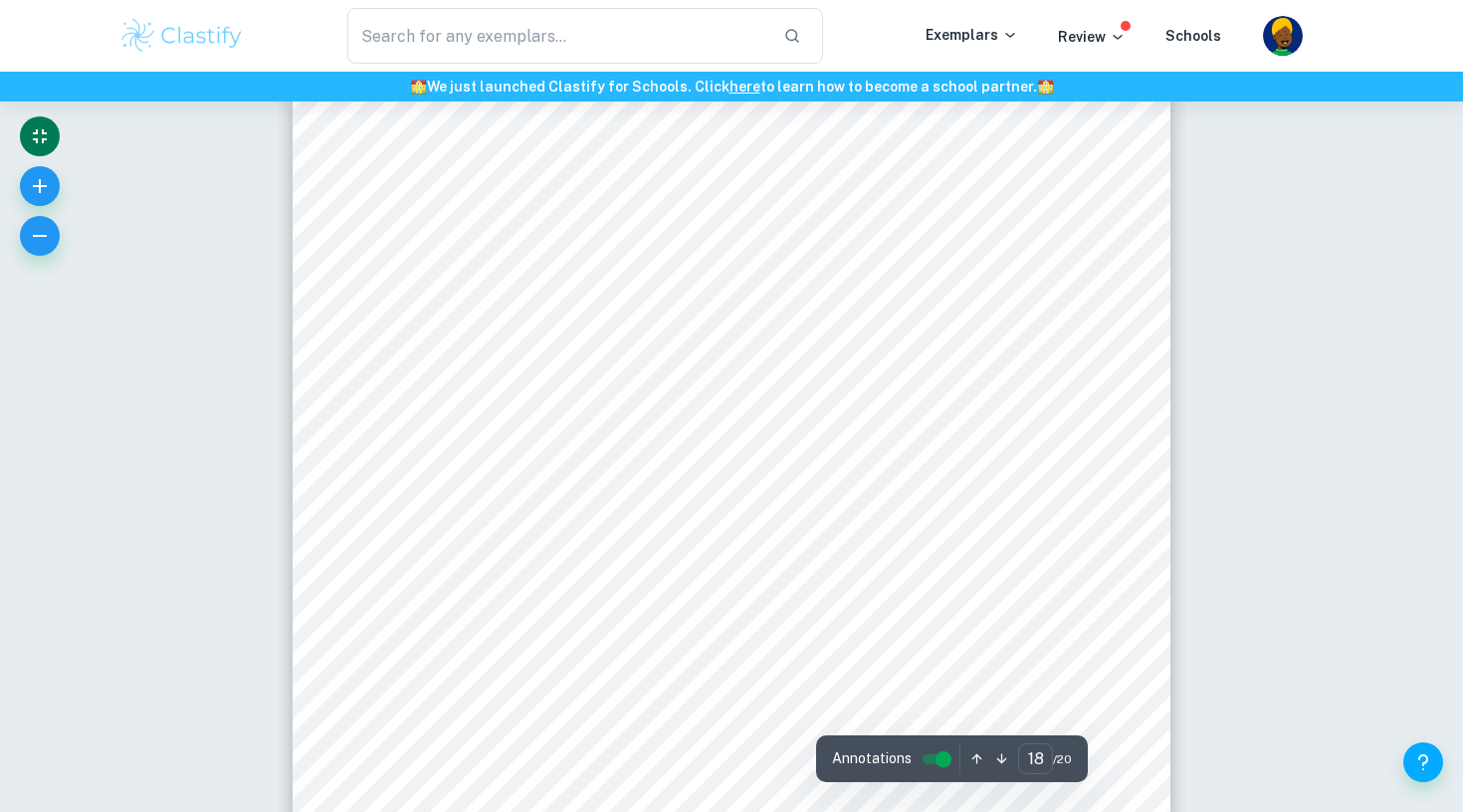 scroll, scrollTop: 19692, scrollLeft: 0, axis: vertical 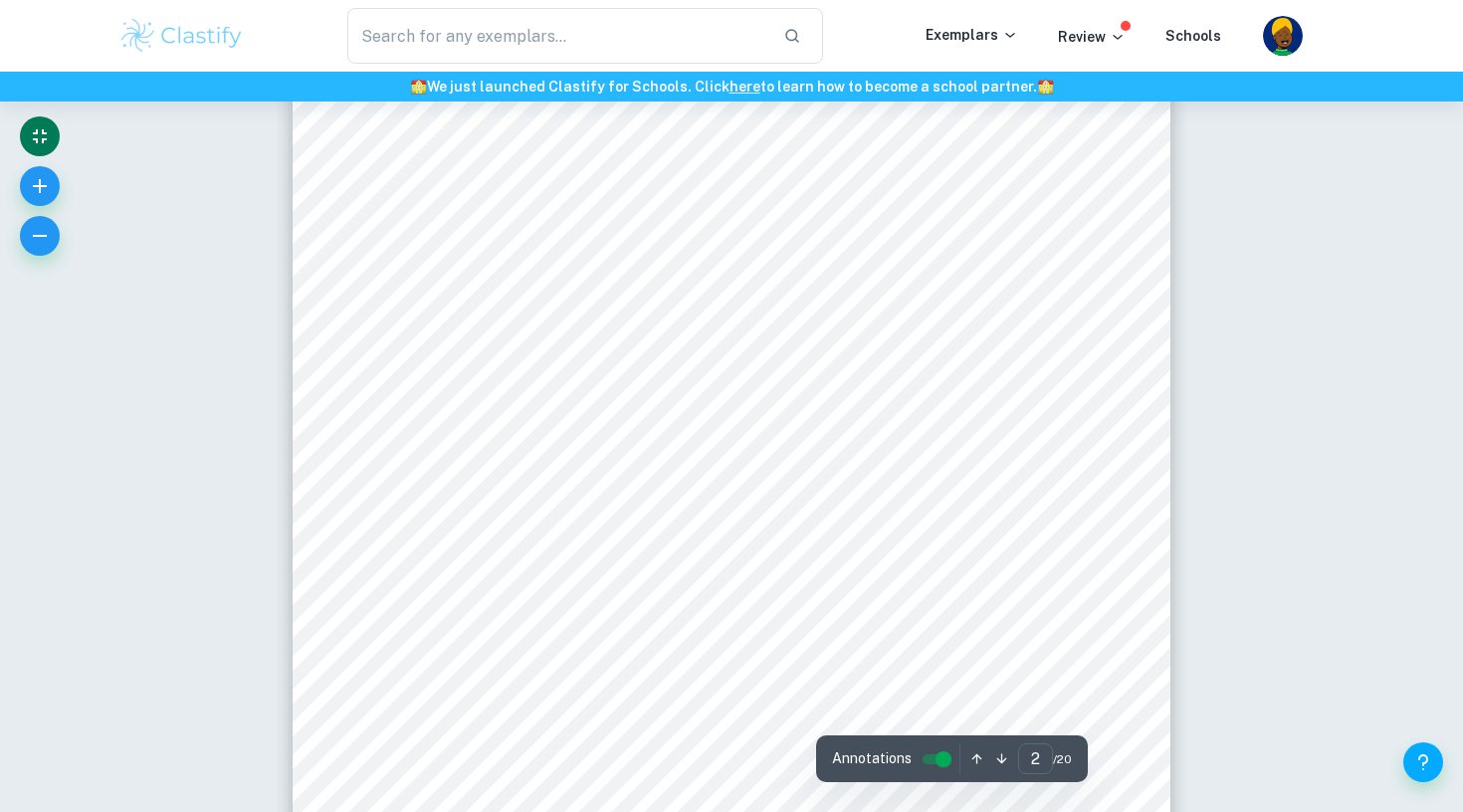 type on "1" 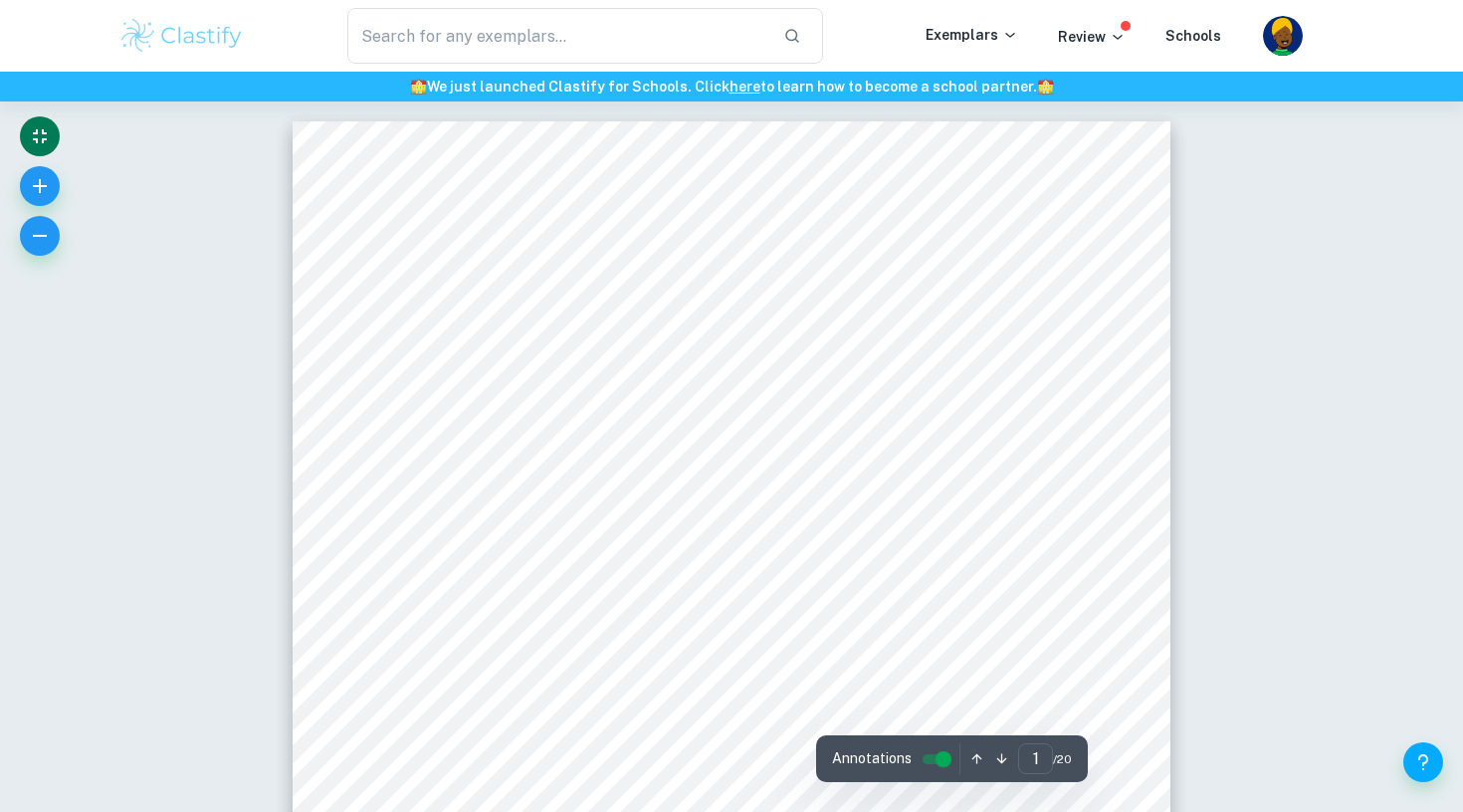 scroll, scrollTop: 0, scrollLeft: 0, axis: both 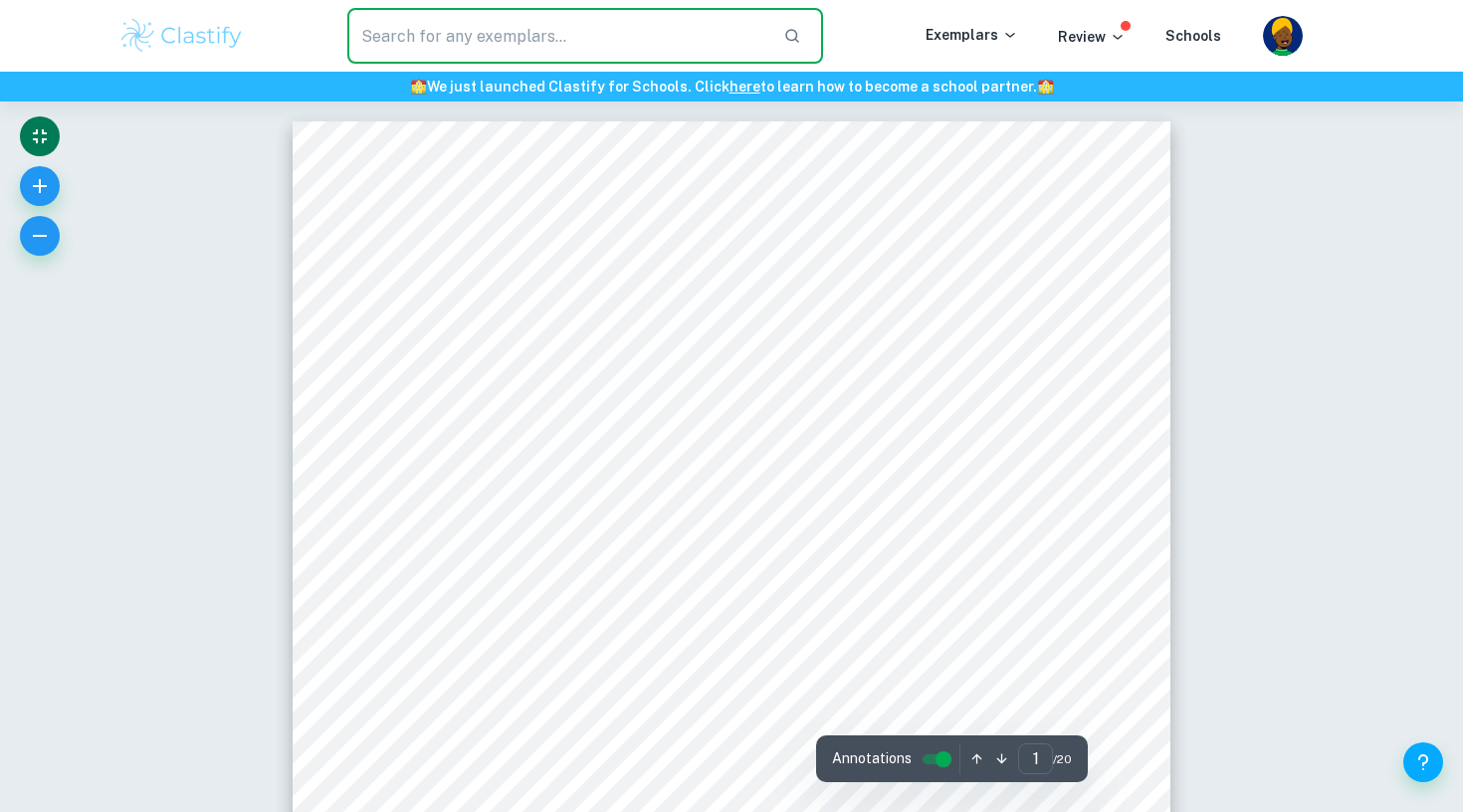 click at bounding box center [557, 36] 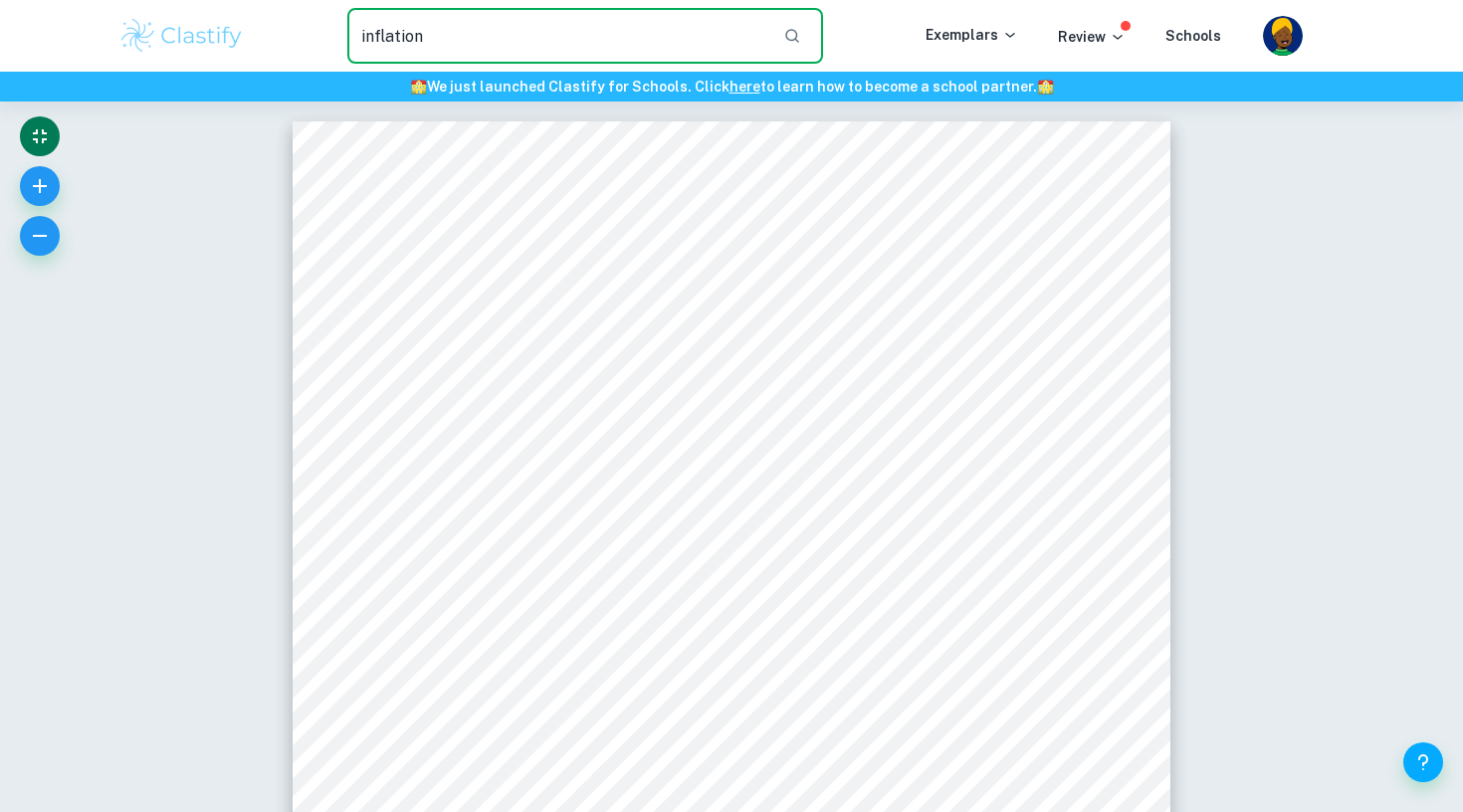 type on "inflation" 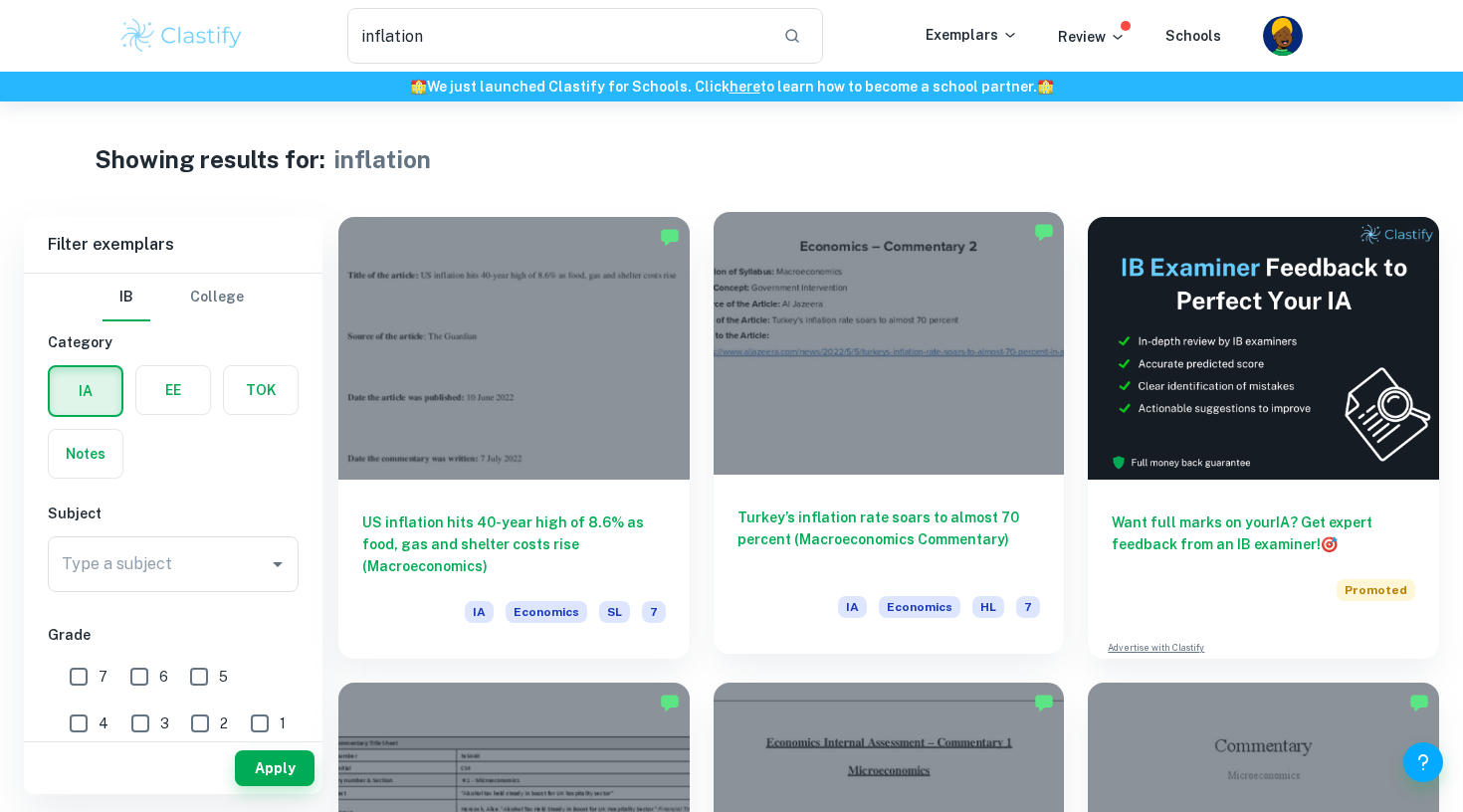 click on "Turkey’s inflation rate soars to almost 70 percent (Macroeconomics Commentary)" at bounding box center [889, 539] 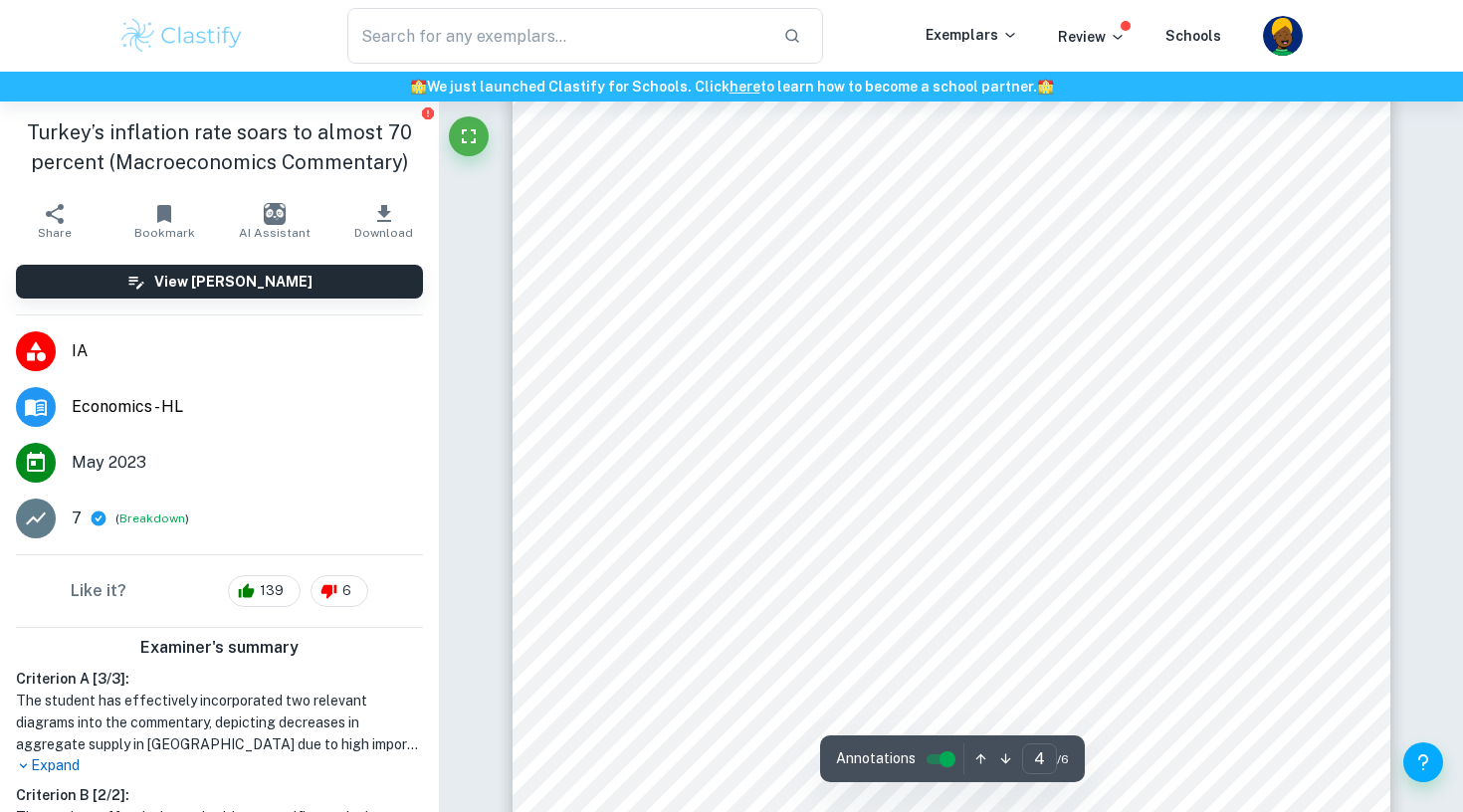 scroll, scrollTop: 4364, scrollLeft: 1, axis: both 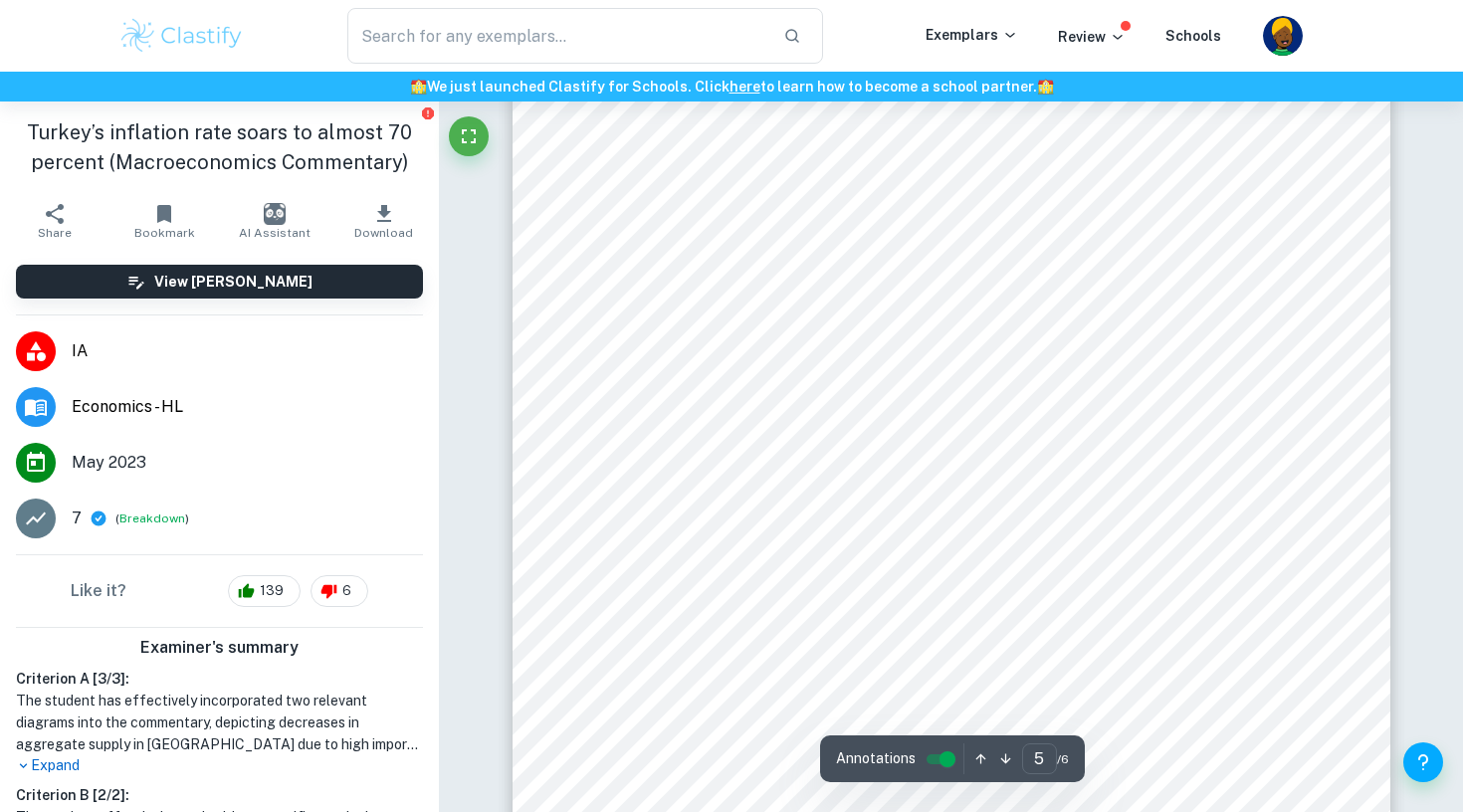 type on "6" 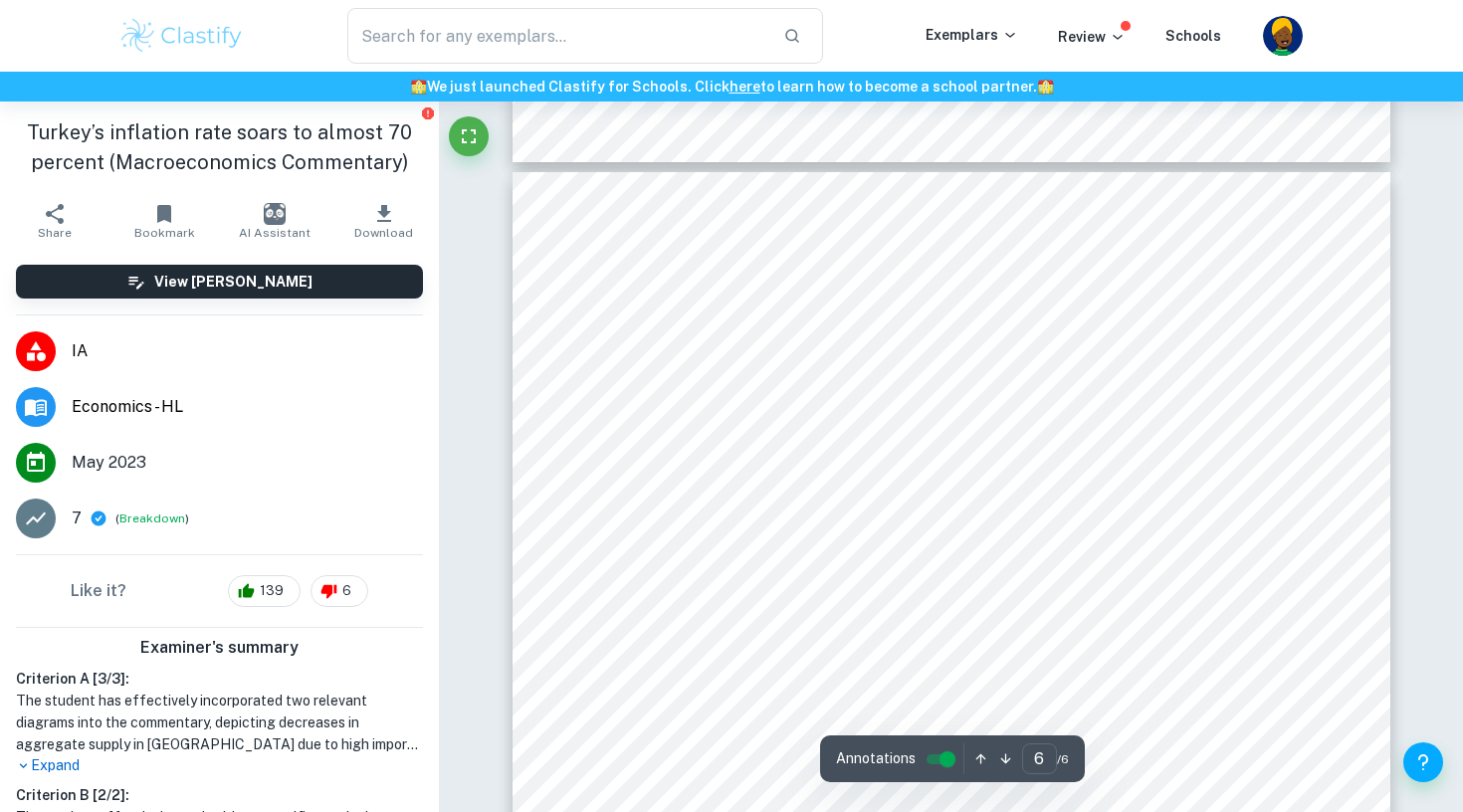 scroll, scrollTop: 6341, scrollLeft: 0, axis: vertical 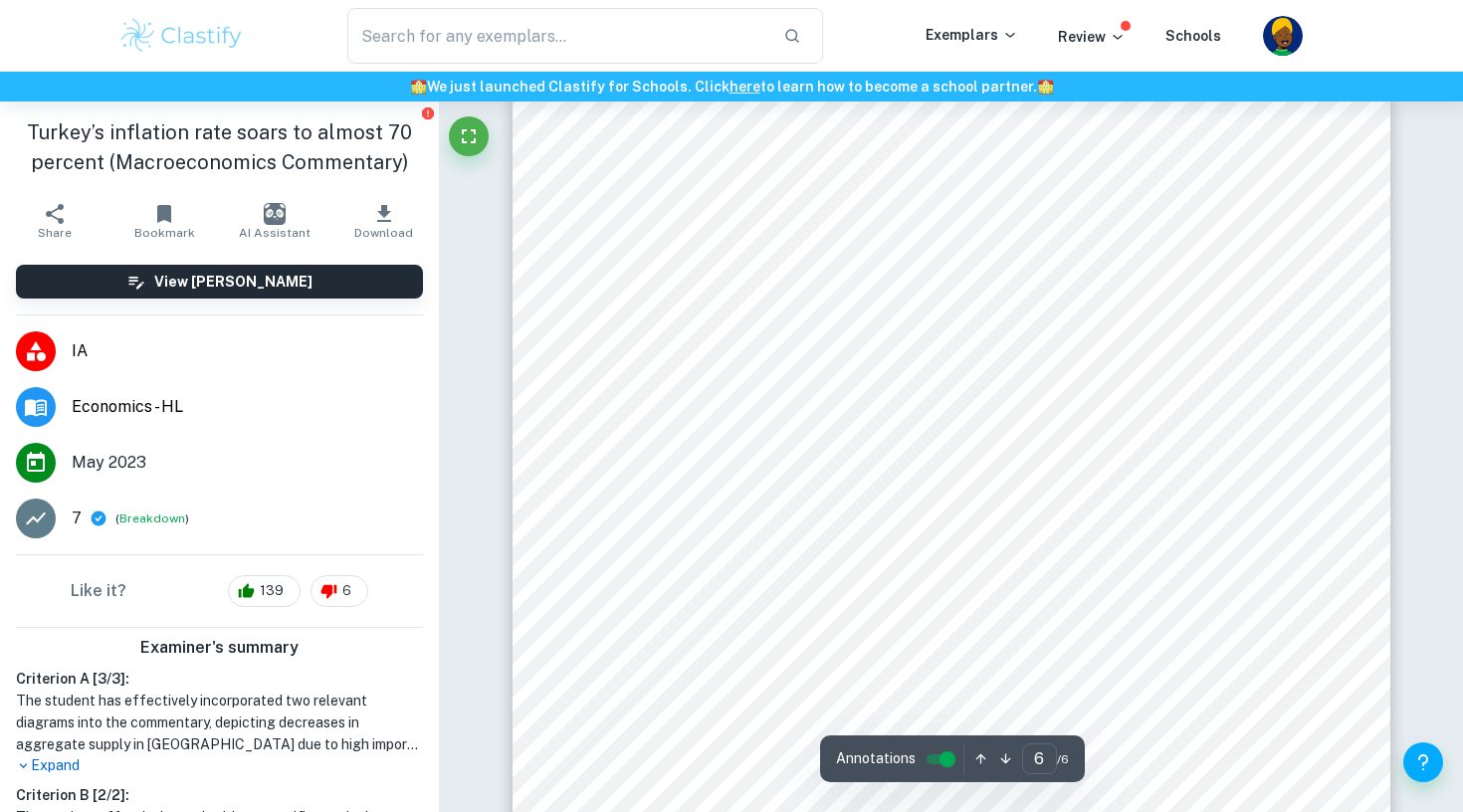 drag, startPoint x: 924, startPoint y: 512, endPoint x: 566, endPoint y: 152, distance: 507.7046 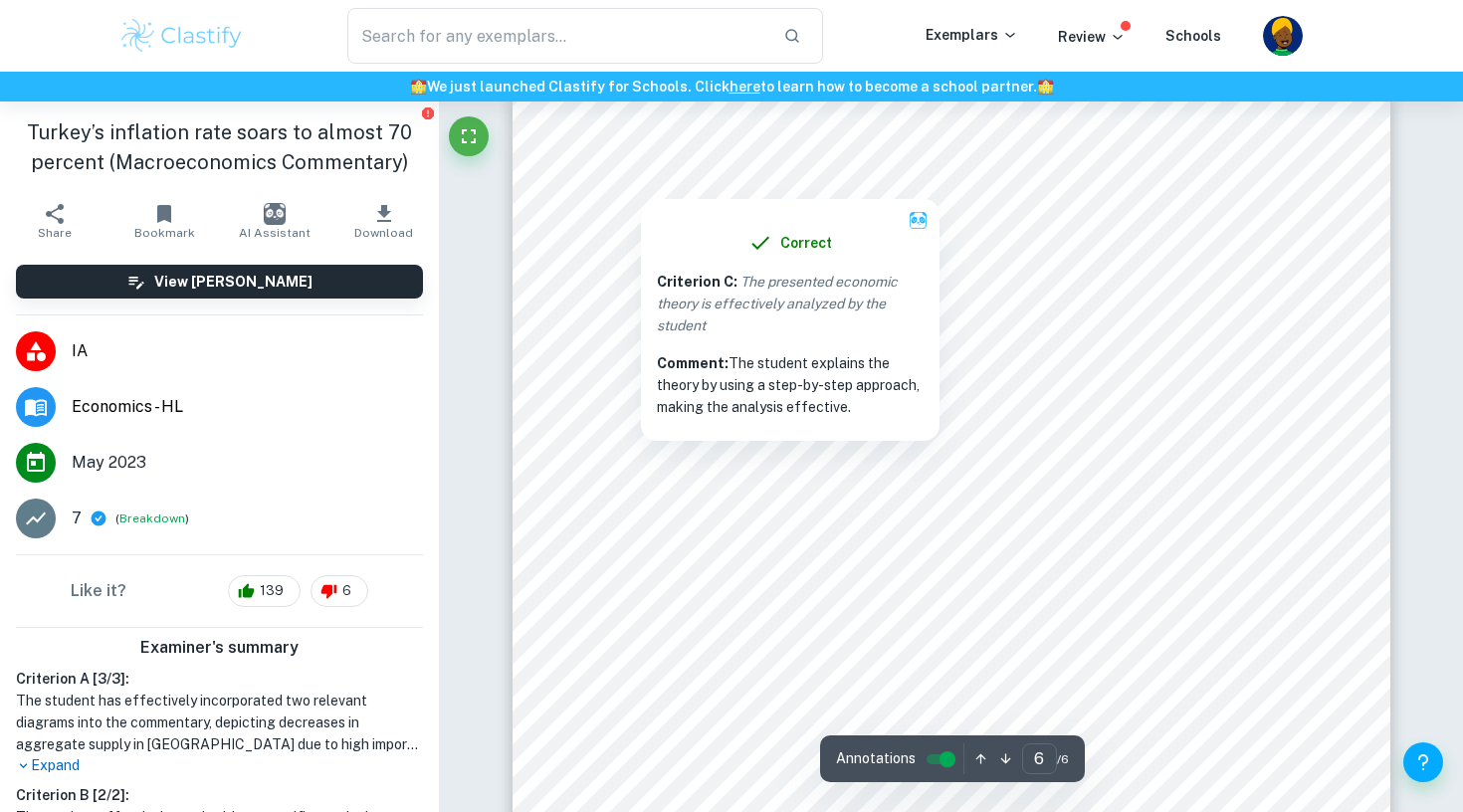 copy 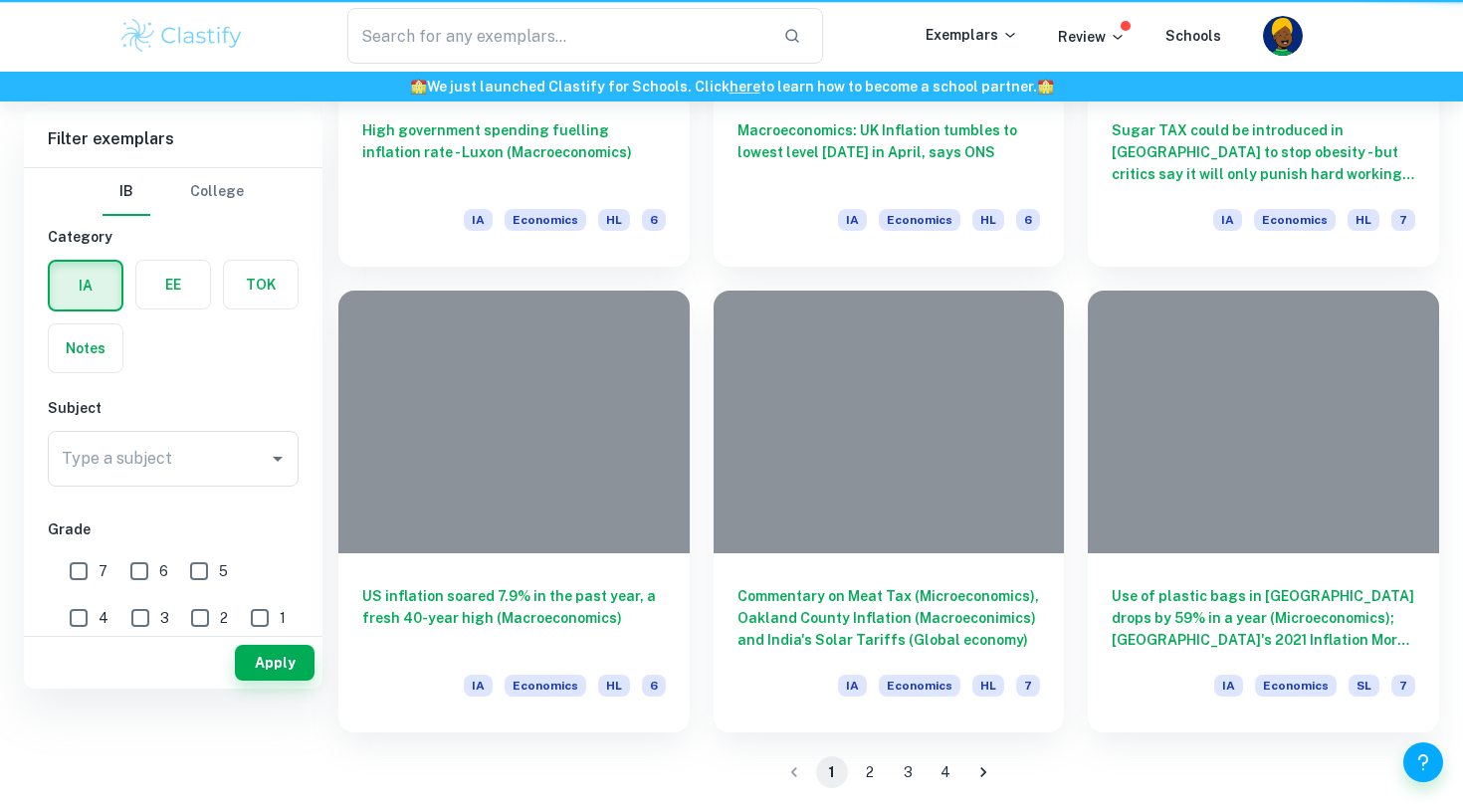 type on "inflation" 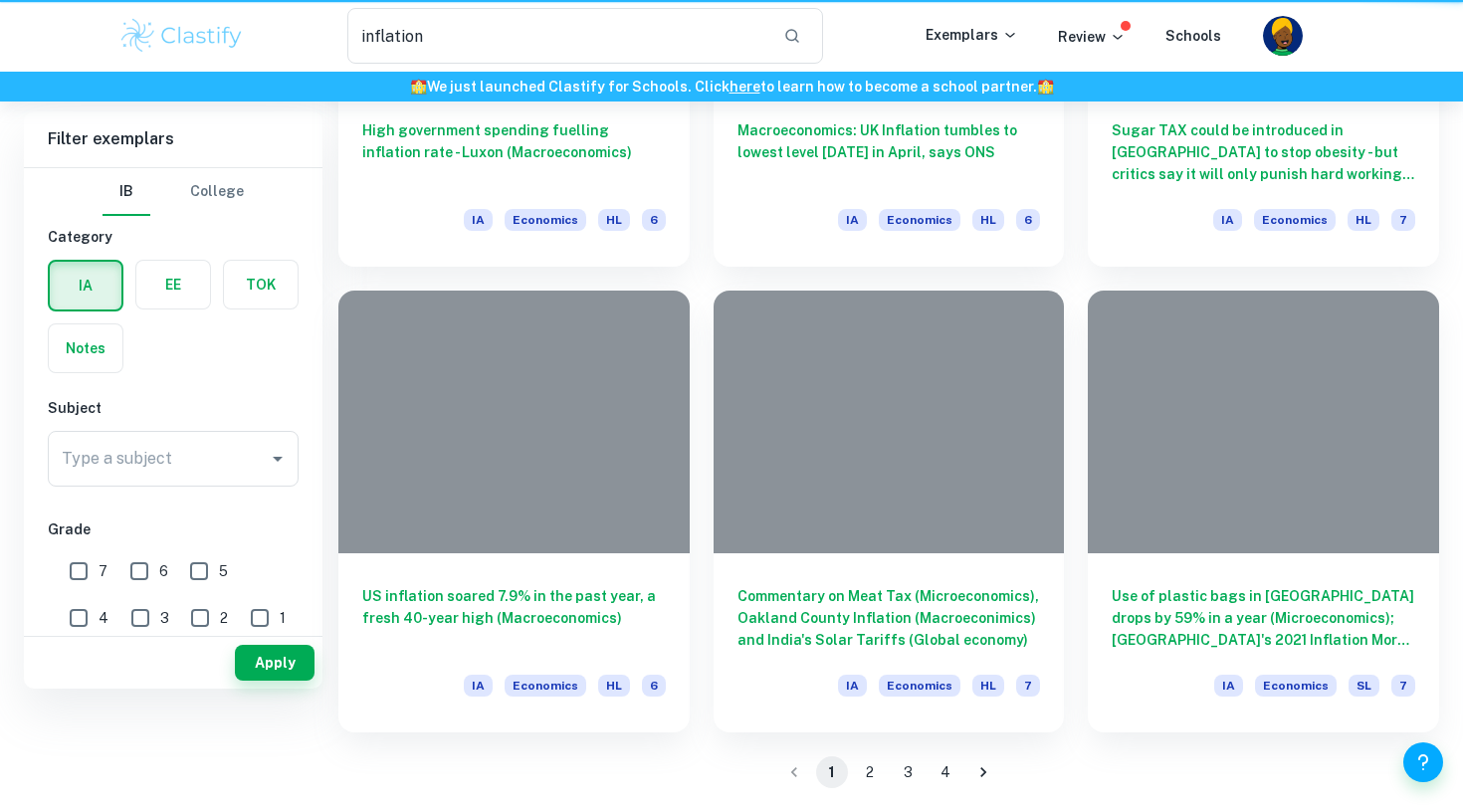 scroll, scrollTop: 0, scrollLeft: 0, axis: both 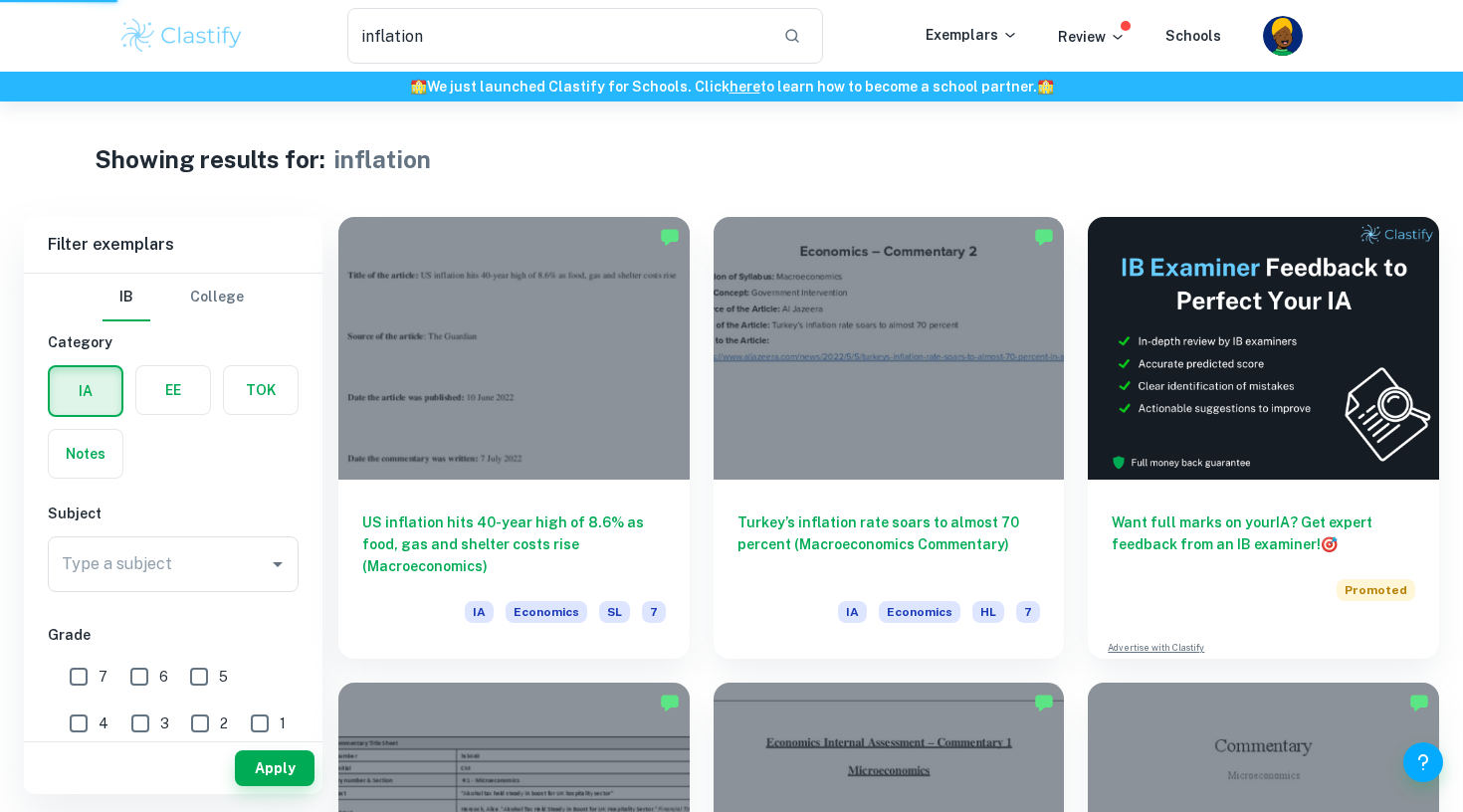 type 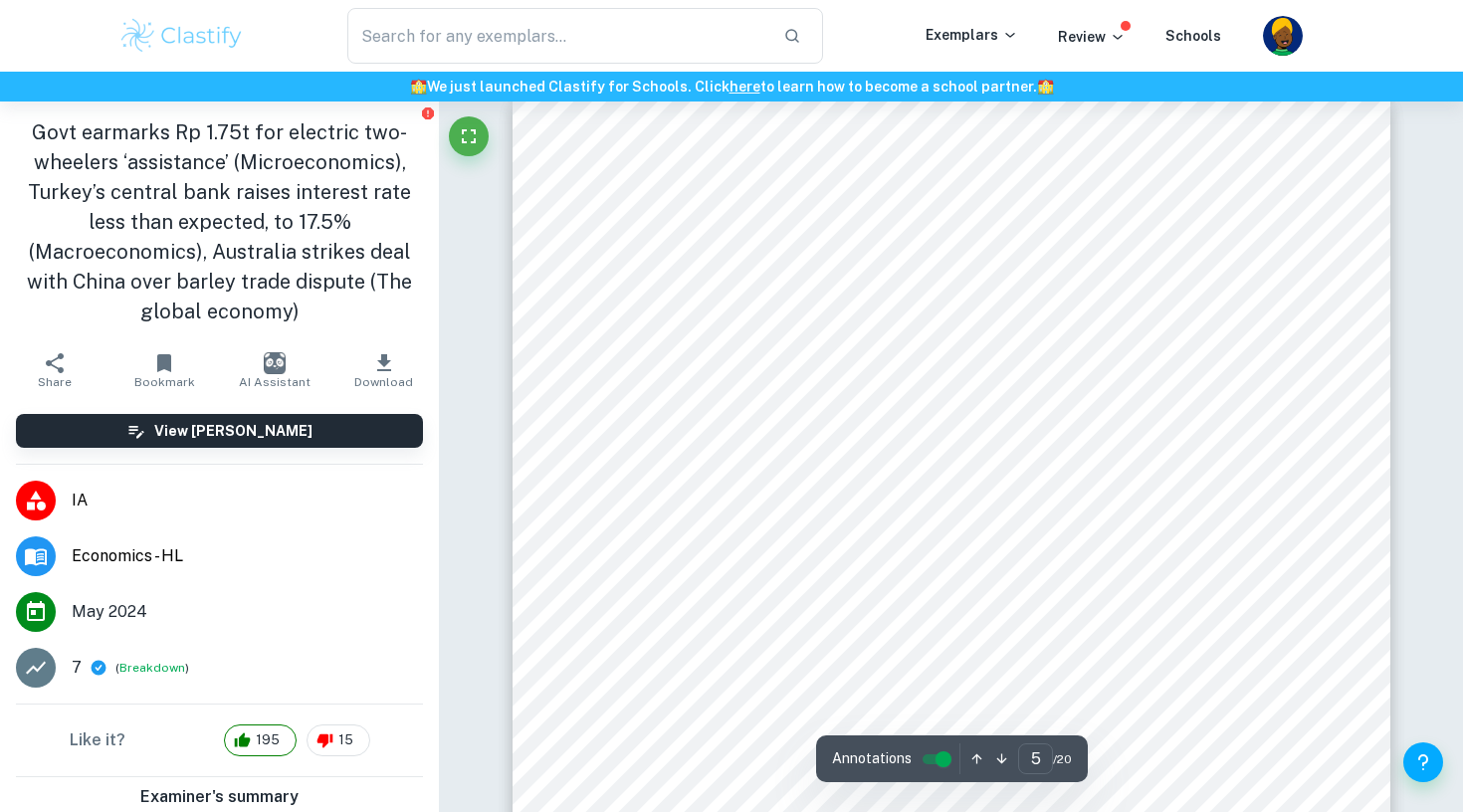 scroll, scrollTop: 4743, scrollLeft: 0, axis: vertical 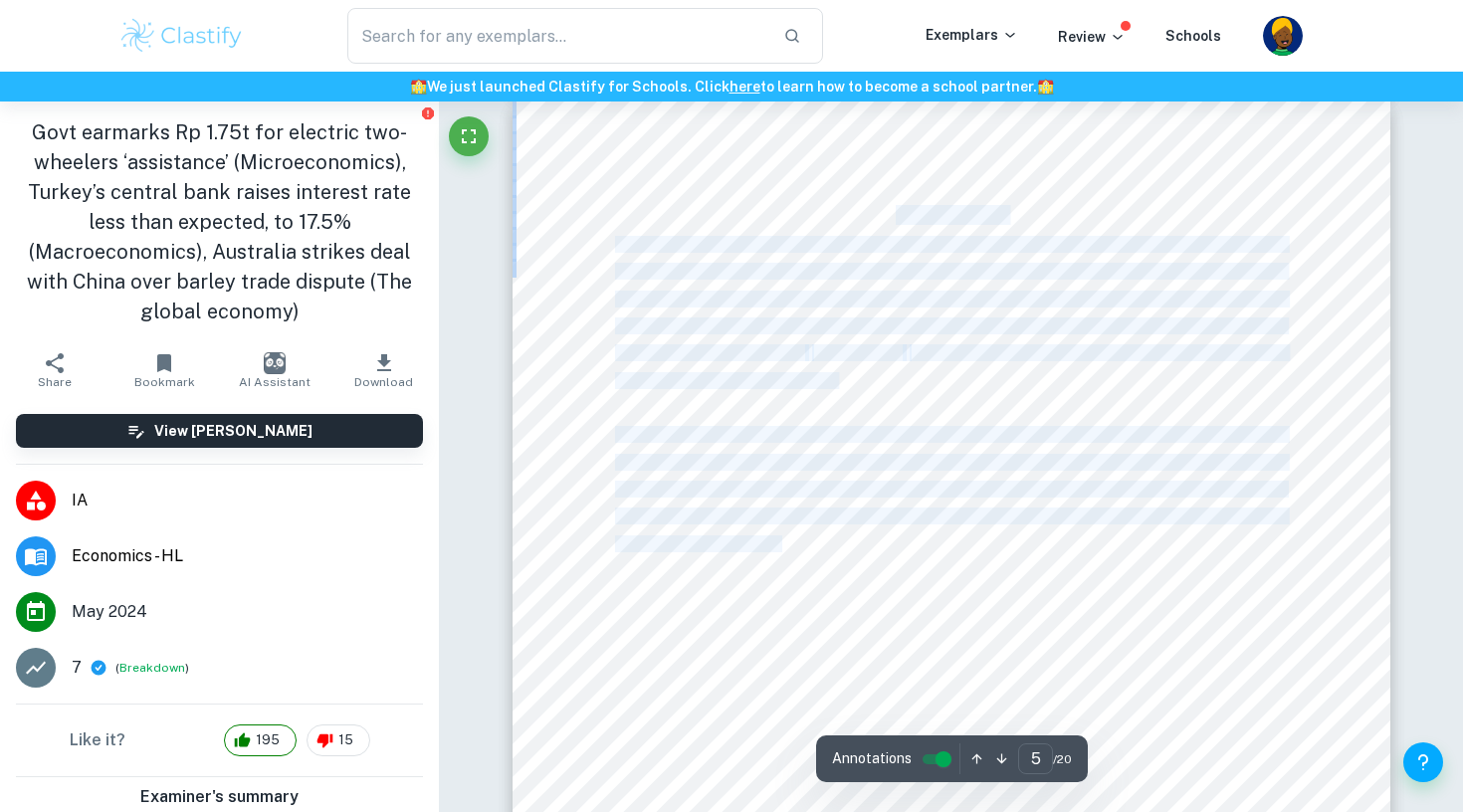 drag, startPoint x: 596, startPoint y: 226, endPoint x: 783, endPoint y: 545, distance: 369.7702 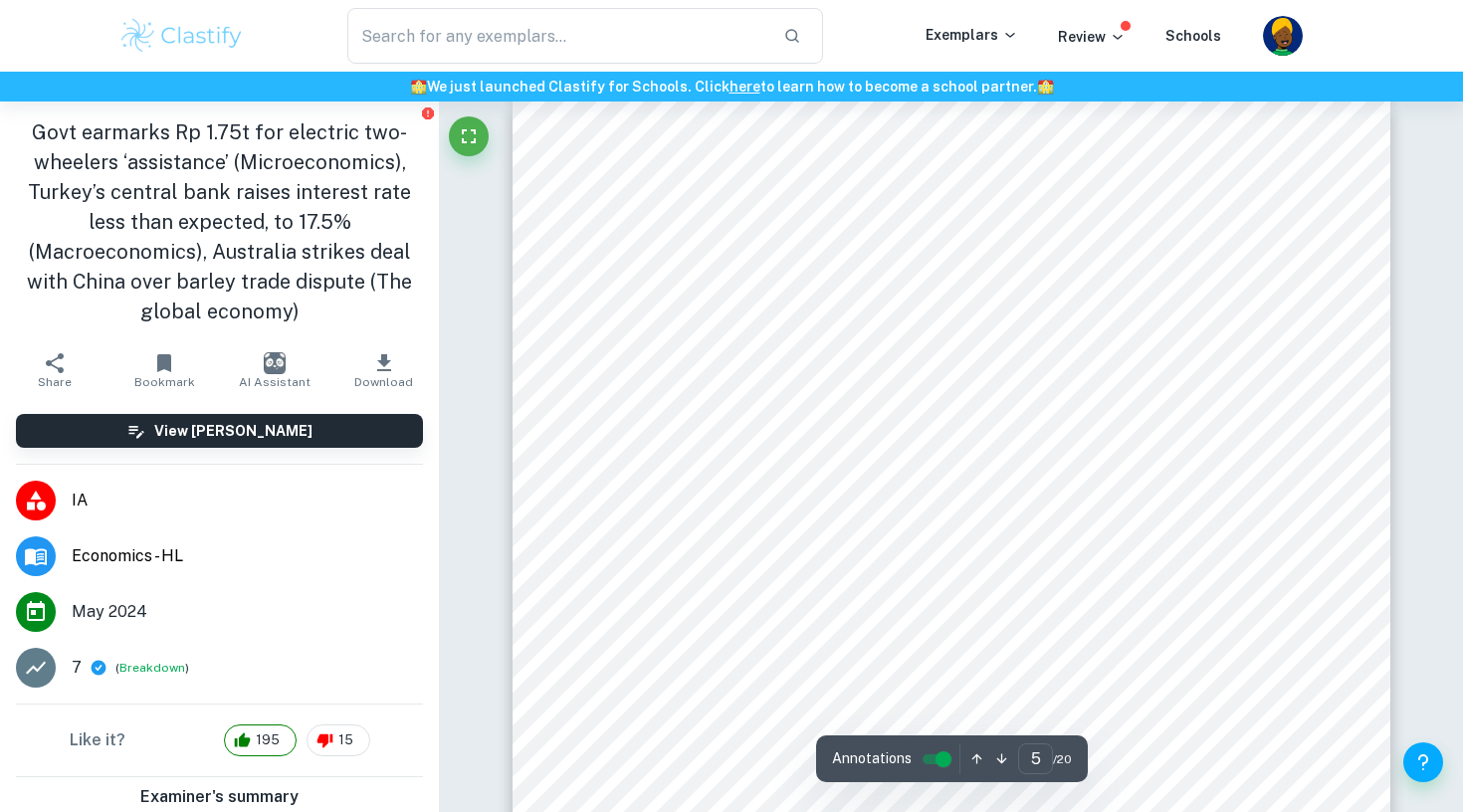click on "Commentary 1 The article discusses electric car and motorcycle subsidies, which are grants or aids given by the government to electric vehicle (EV) producers to decrease the cost of production, thereby increasing the consumption of EVs. The government of Indonesia has set aside Rp 1.75 trillion, intending to purchase 200,000 new electric motorcycles and convert 50,000 conventional motorcycles to electric ones. This support aims to improve the   sustainability   of modes of private transportation, as pollution is one of Indonesia9s most prominent issues. EVs are merit goods that create external benefits (or positive externalities) when consumed. They are deemed valuable to society owing to the positive spillover effects to third parties (that is, fewer greenhouse gases) and so can positively impact social welfare. The consumption of EVs raises the general standard of living since they are more eco-friendly than conventional vehicles. By granting subsidies, the clean air for future generations. In   Figure   1," at bounding box center (951, 669) 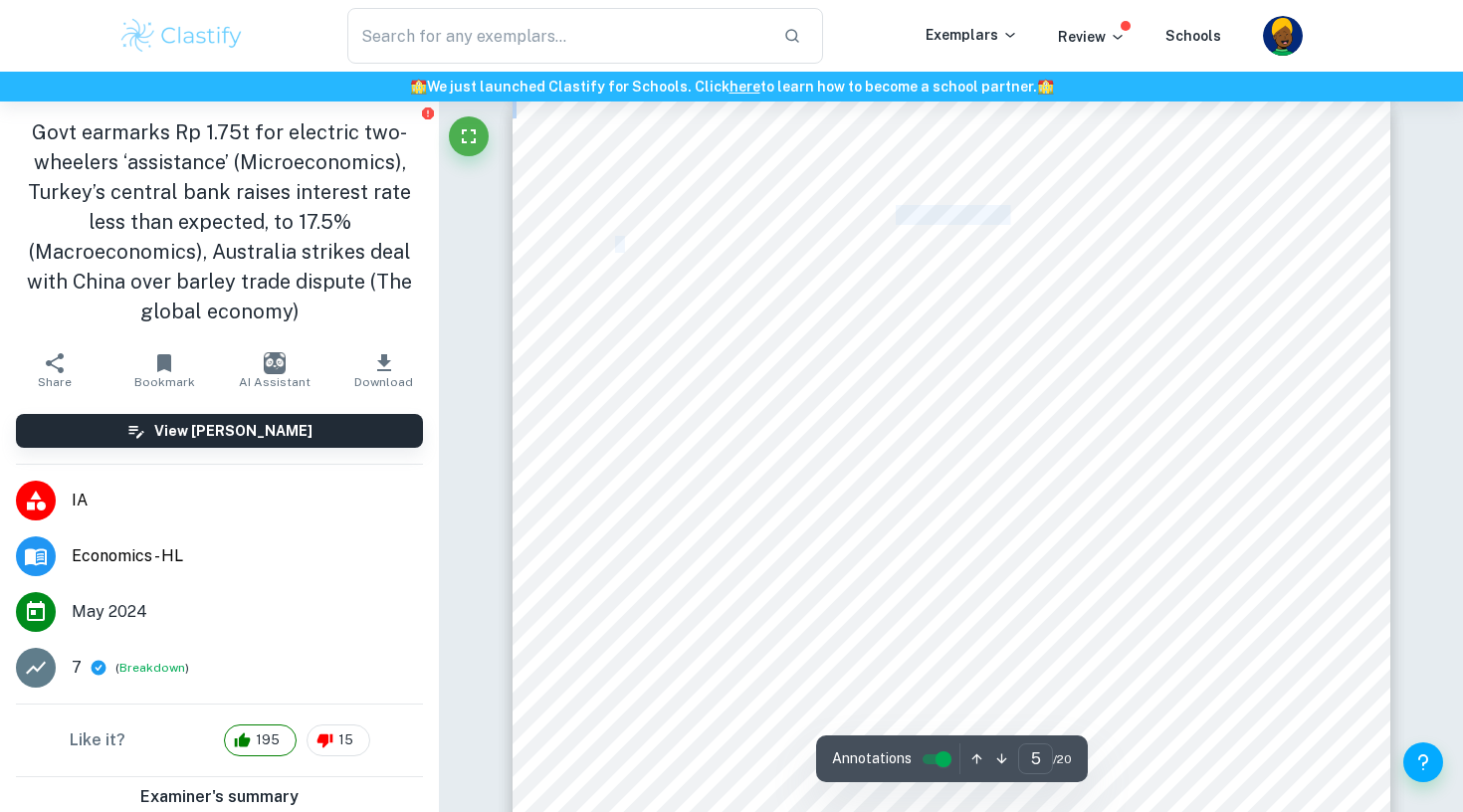 drag, startPoint x: 813, startPoint y: 566, endPoint x: 622, endPoint y: 240, distance: 377.83197 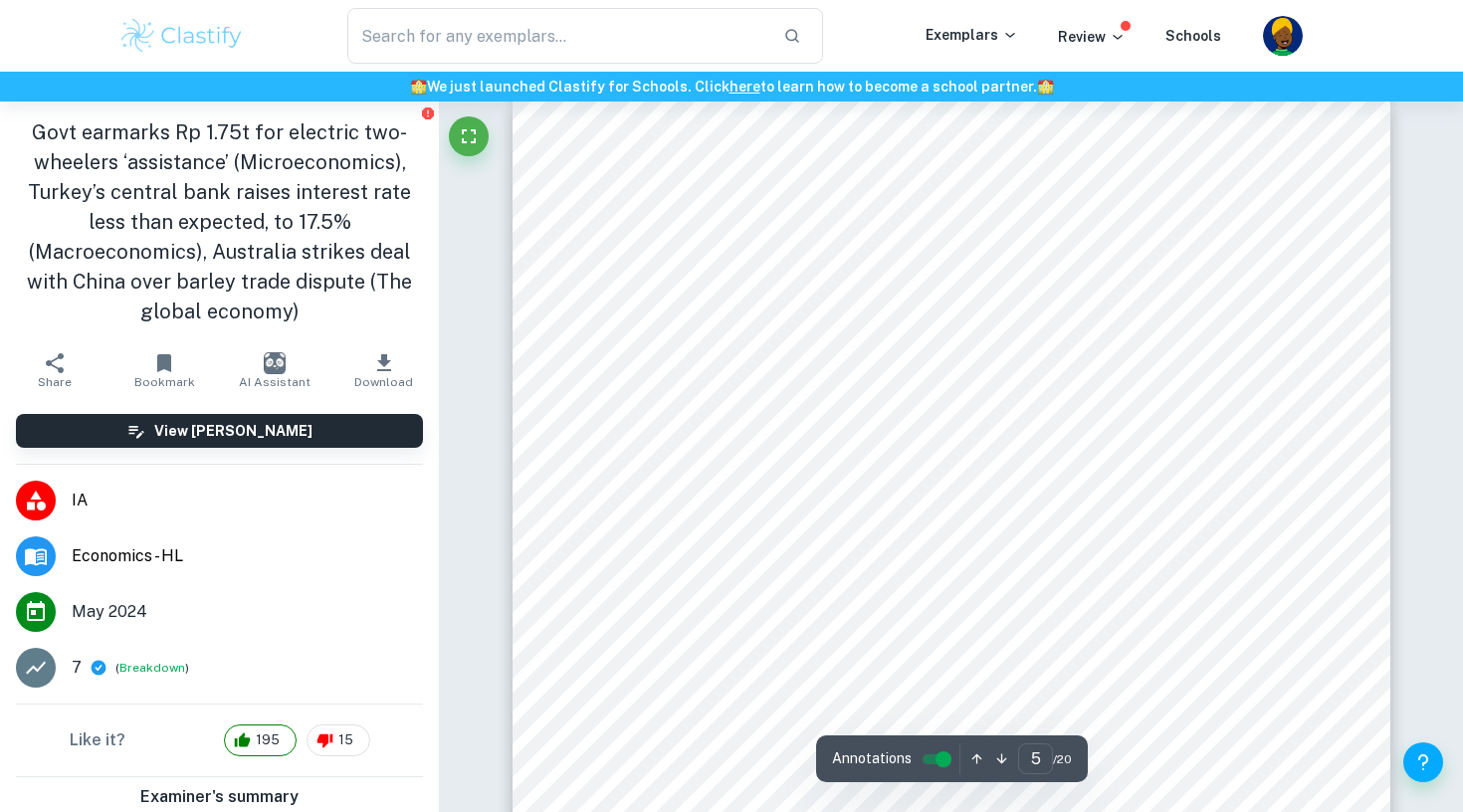click on "Commentary 1 The article discusses electric car and motorcycle subsidies, which are grants or aids given by the government to electric vehicle (EV) producers to decrease the cost of production, thereby increasing the consumption of EVs. The government of Indonesia has set aside Rp 1.75 trillion, intending to purchase 200,000 new electric motorcycles and convert 50,000 conventional motorcycles to electric ones. This support aims to improve the   sustainability   of modes of private transportation, as pollution is one of Indonesia9s most prominent issues. EVs are merit goods that create external benefits (or positive externalities) when consumed. They are deemed valuable to society owing to the positive spillover effects to third parties (that is, fewer greenhouse gases) and so can positively impact social welfare. The consumption of EVs raises the general standard of living since they are more eco-friendly than conventional vehicles. By granting subsidies, the clean air for future generations. In   Figure   1," at bounding box center [951, 669] 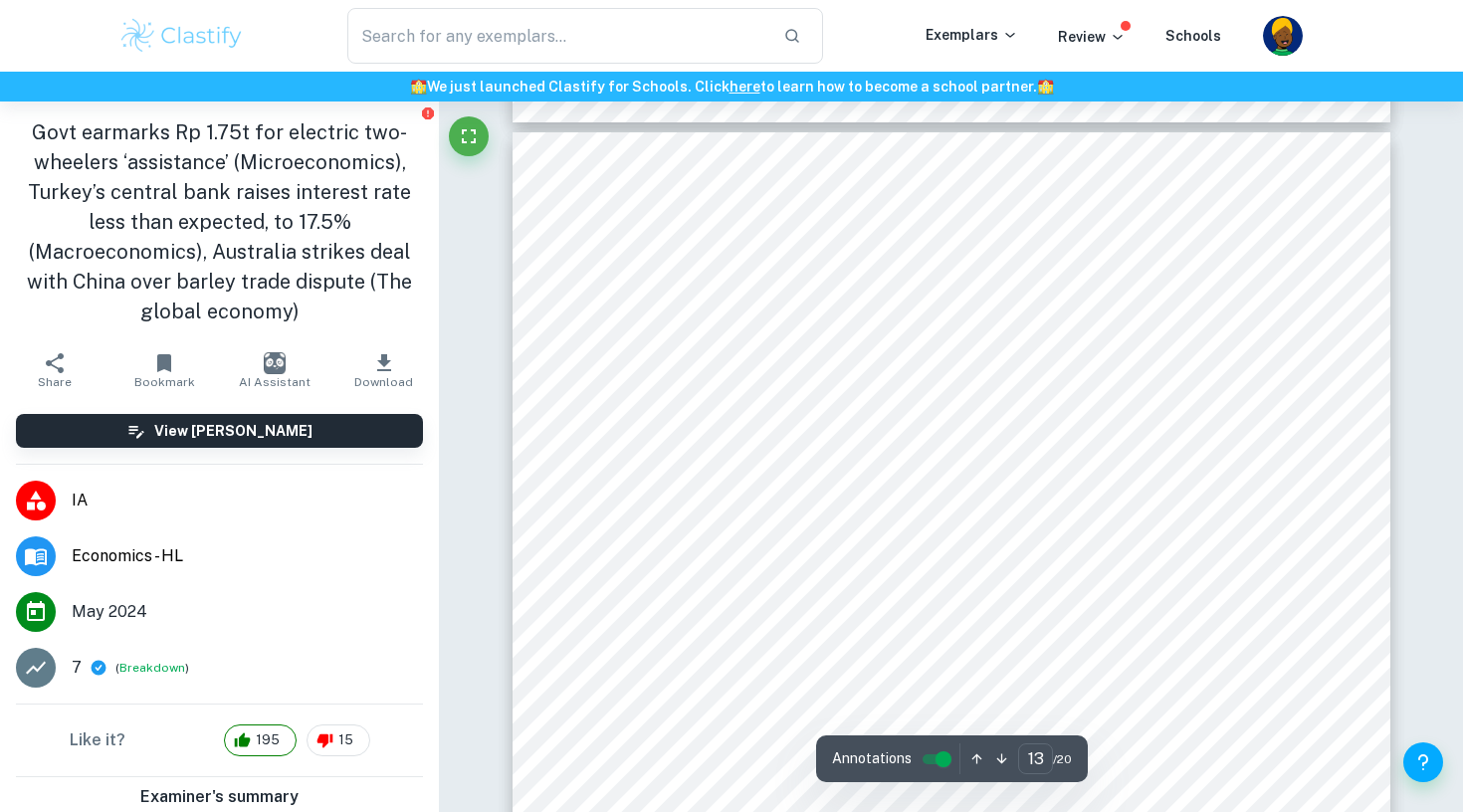 scroll, scrollTop: 13839, scrollLeft: 0, axis: vertical 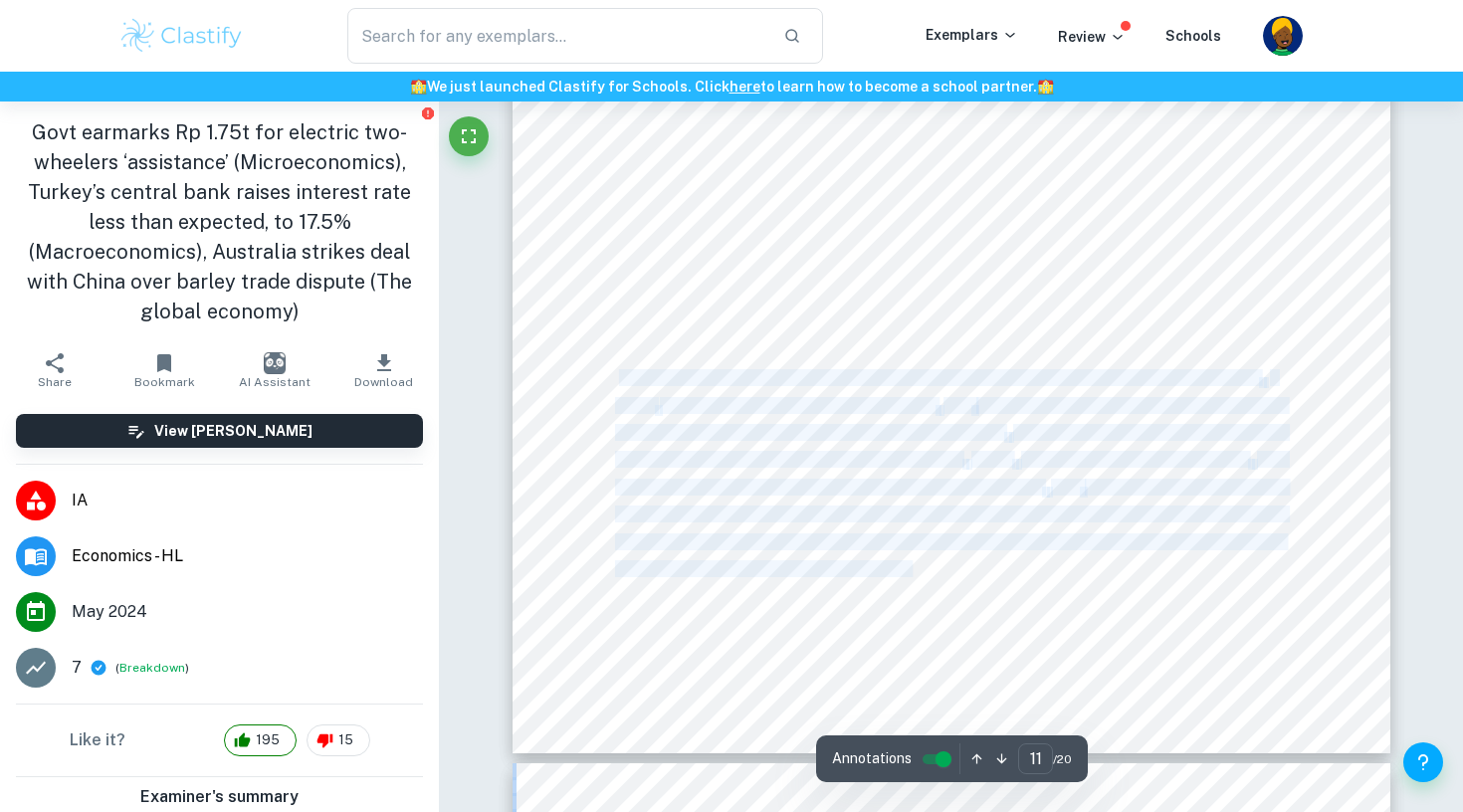 drag, startPoint x: 958, startPoint y: 477, endPoint x: 620, endPoint y: 375, distance: 353.05524 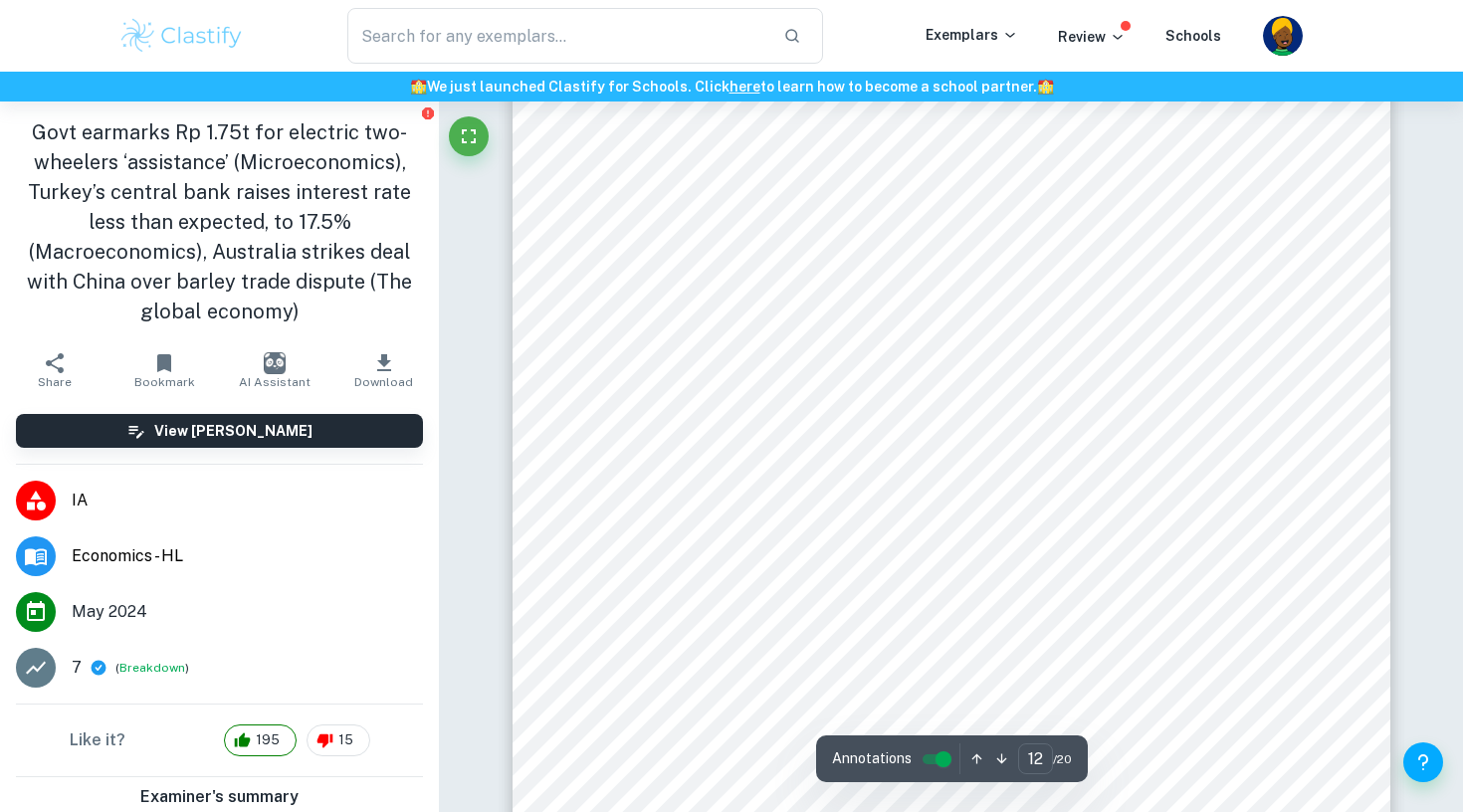 scroll, scrollTop: 13108, scrollLeft: 0, axis: vertical 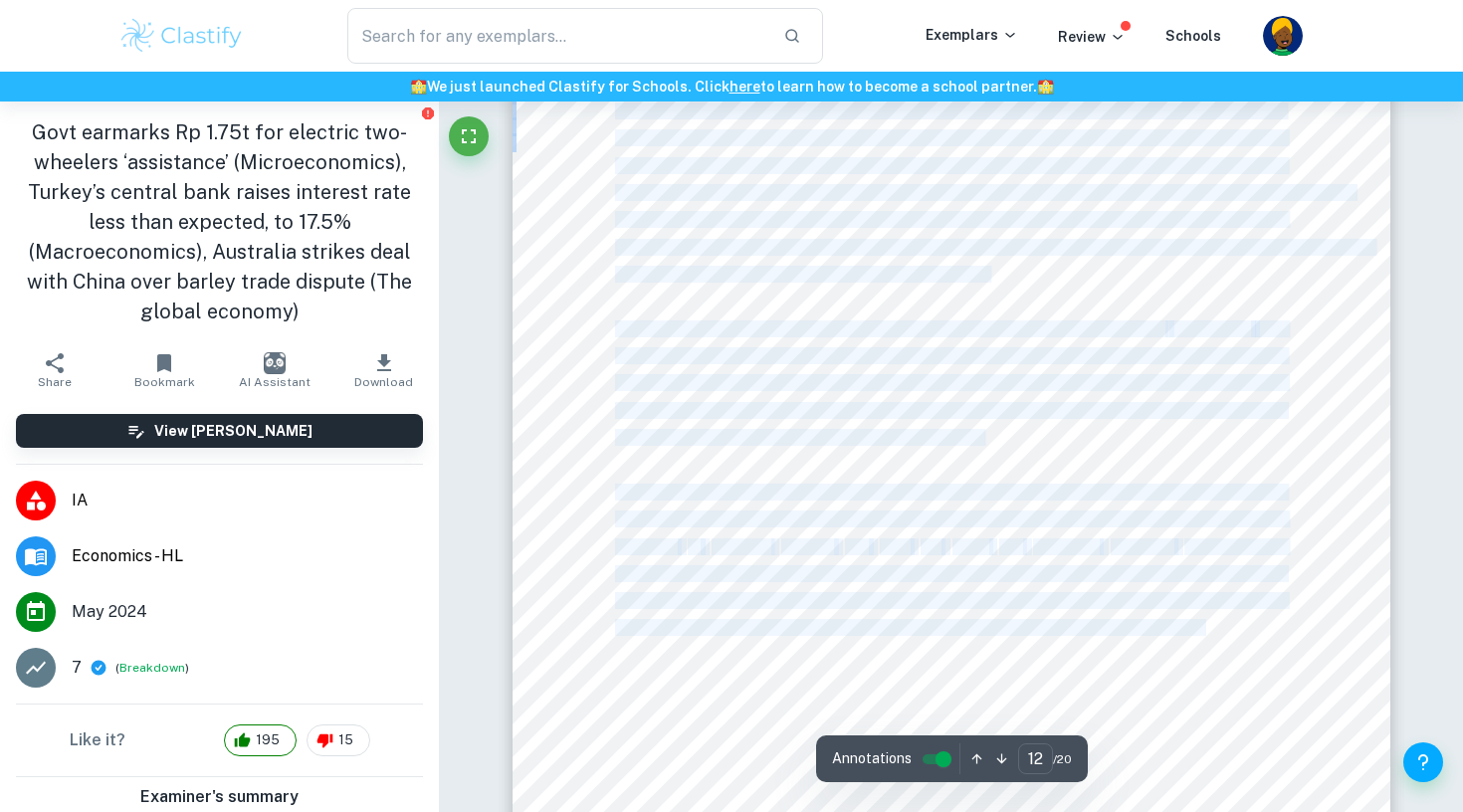 drag, startPoint x: 620, startPoint y: 375, endPoint x: 1204, endPoint y: 630, distance: 637.2449 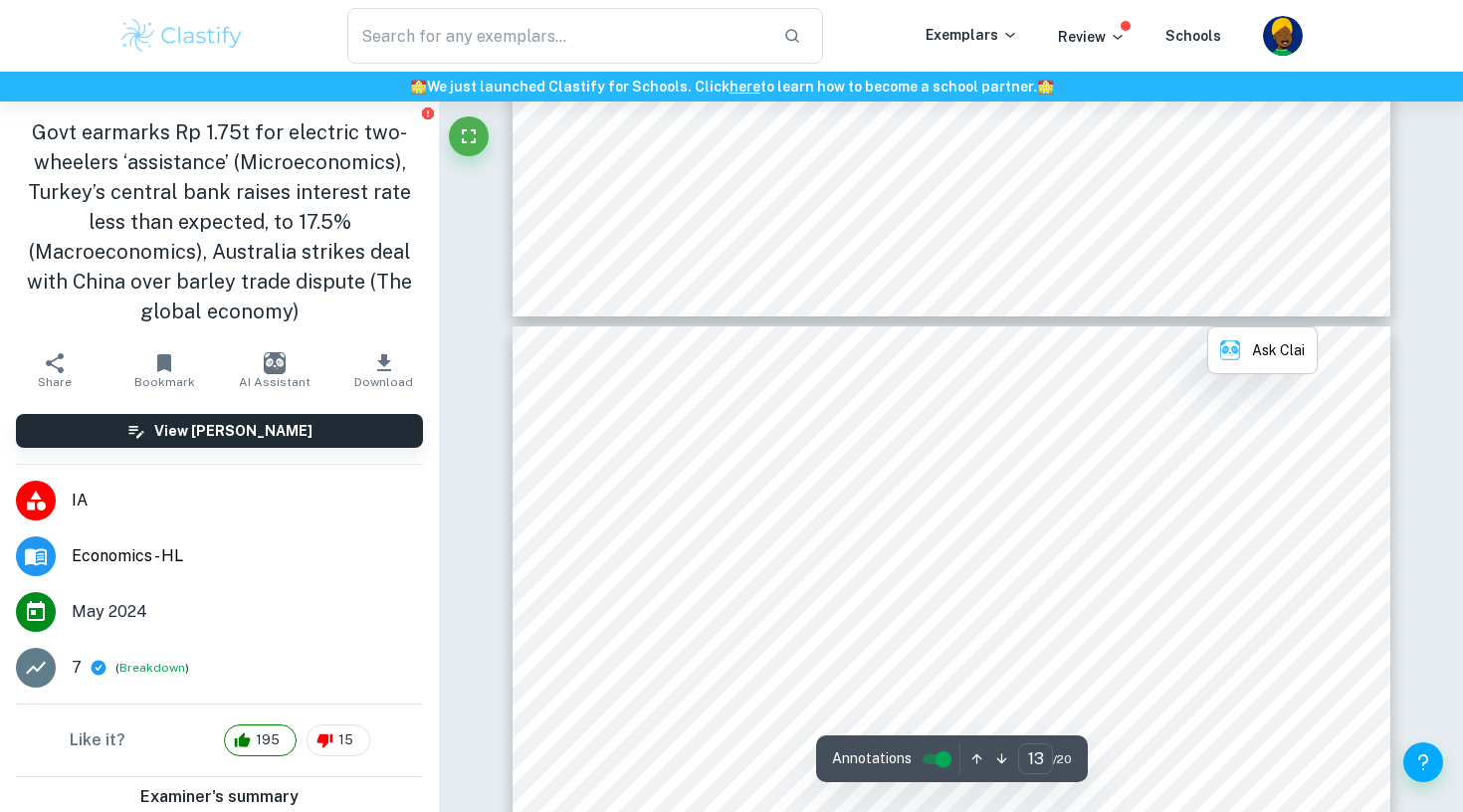 scroll, scrollTop: 13666, scrollLeft: 0, axis: vertical 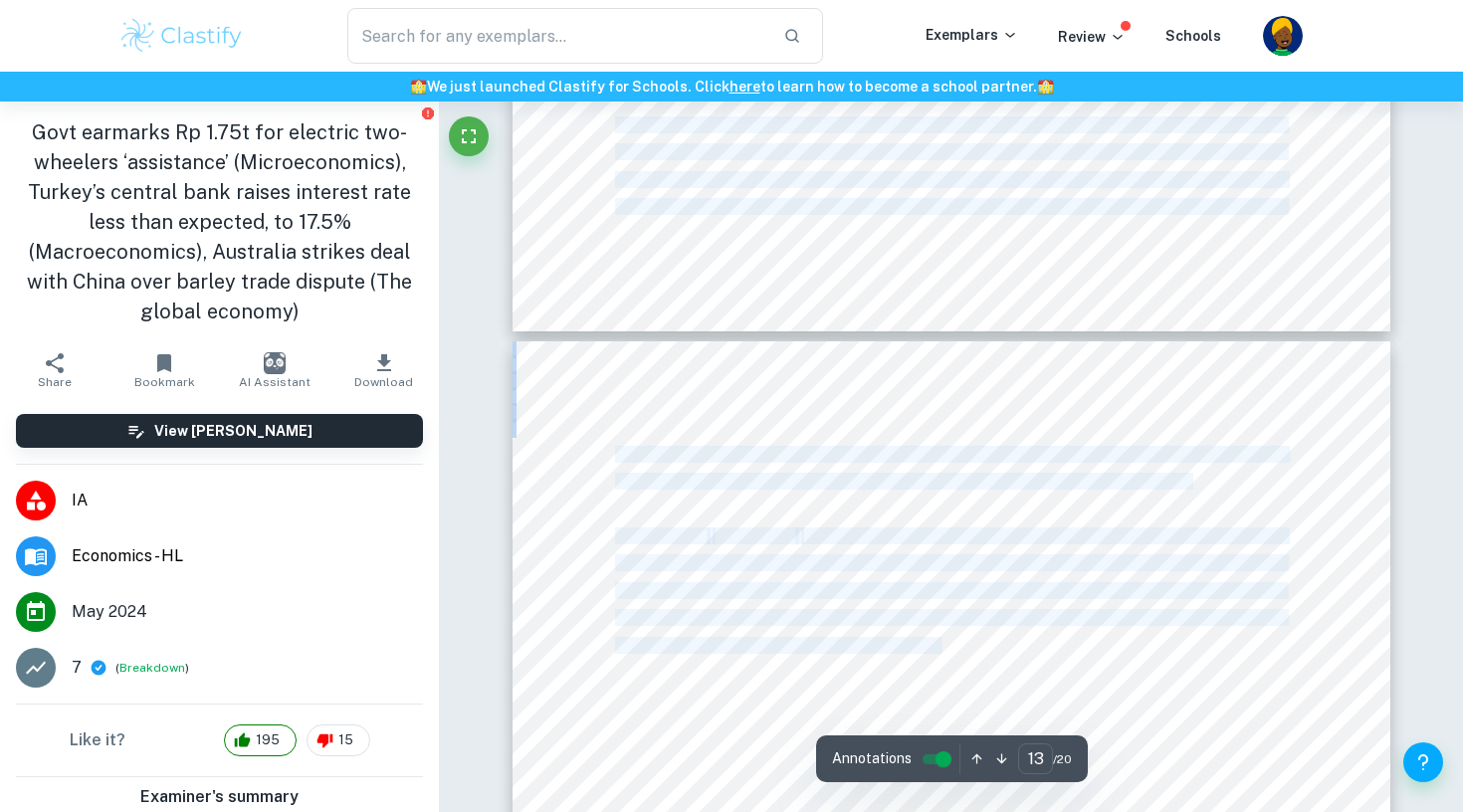 drag, startPoint x: 940, startPoint y: 639, endPoint x: 613, endPoint y: 119, distance: 614.2711 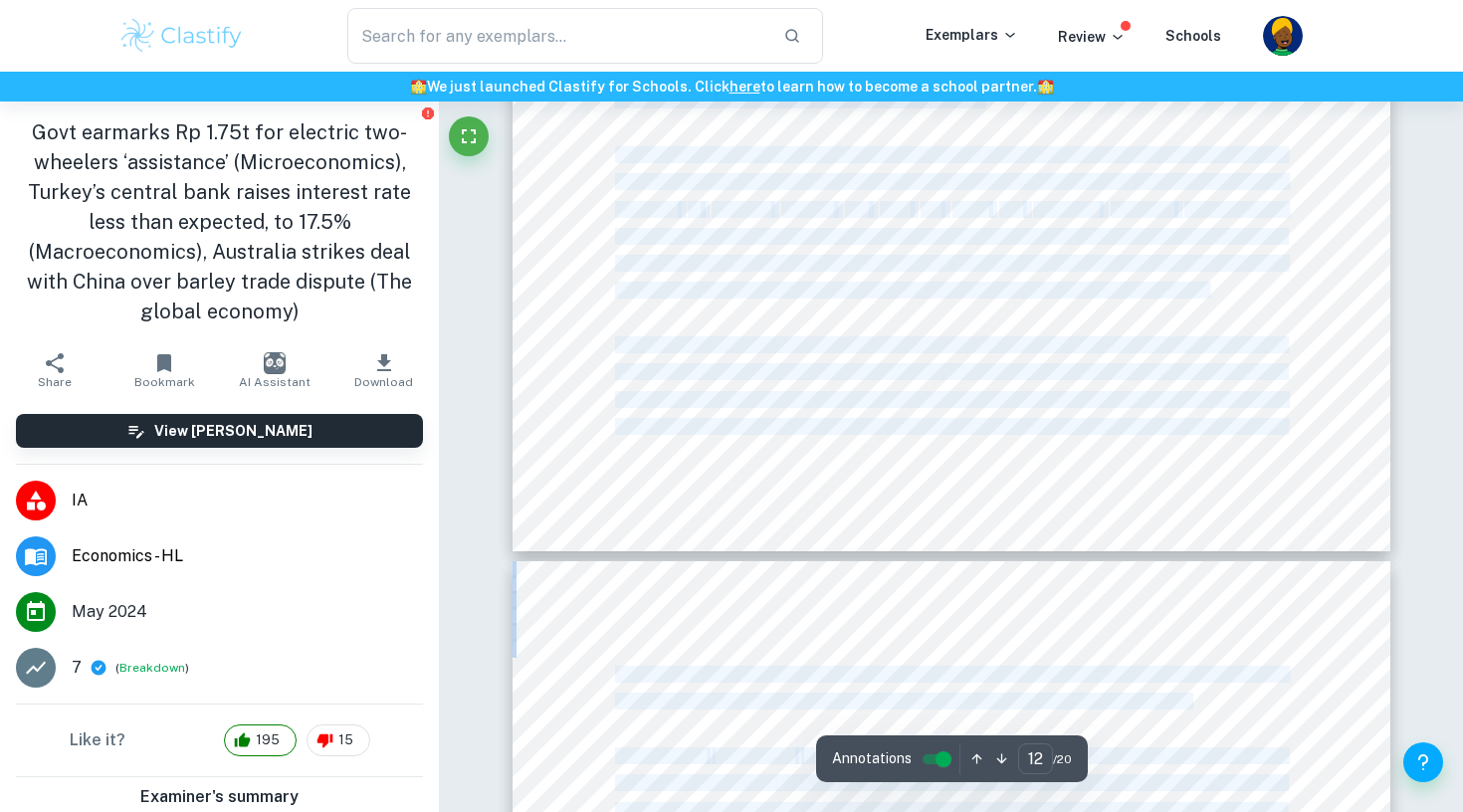 scroll, scrollTop: 13445, scrollLeft: 0, axis: vertical 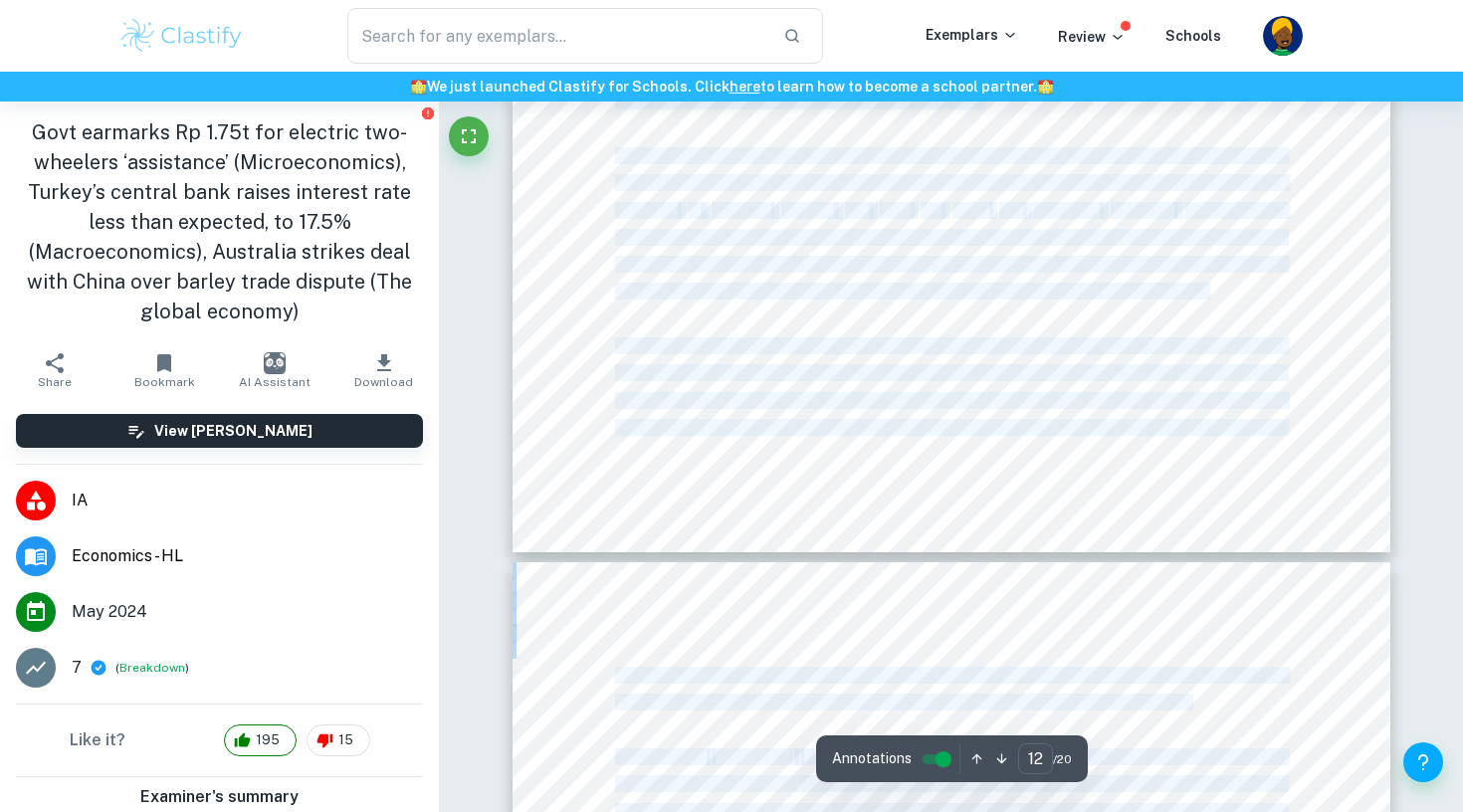 click on "This will alleviate the effect of the fall in aggregate supply and close the inflationary gap. The advantage" at bounding box center [949, 428] 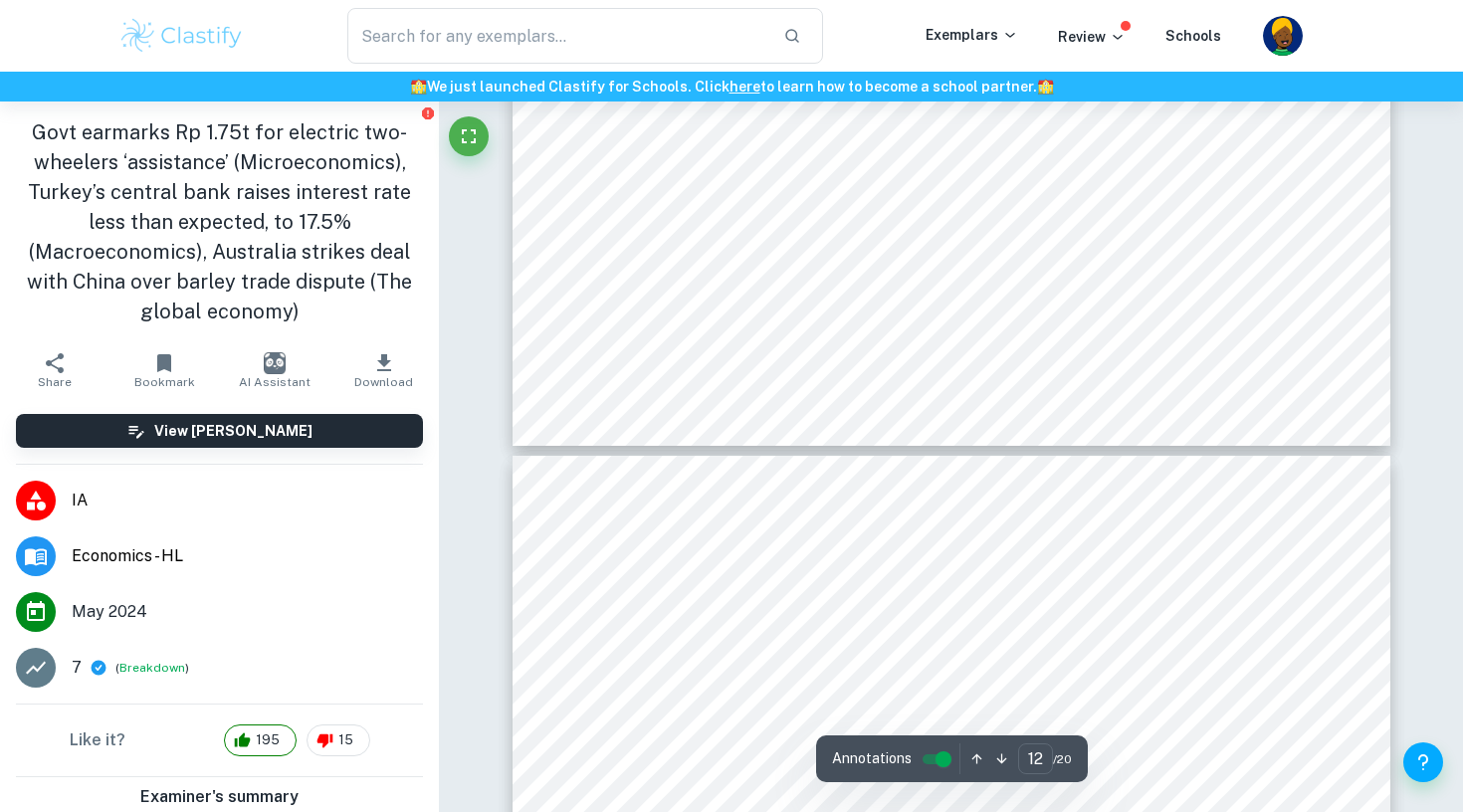 scroll, scrollTop: 13552, scrollLeft: 0, axis: vertical 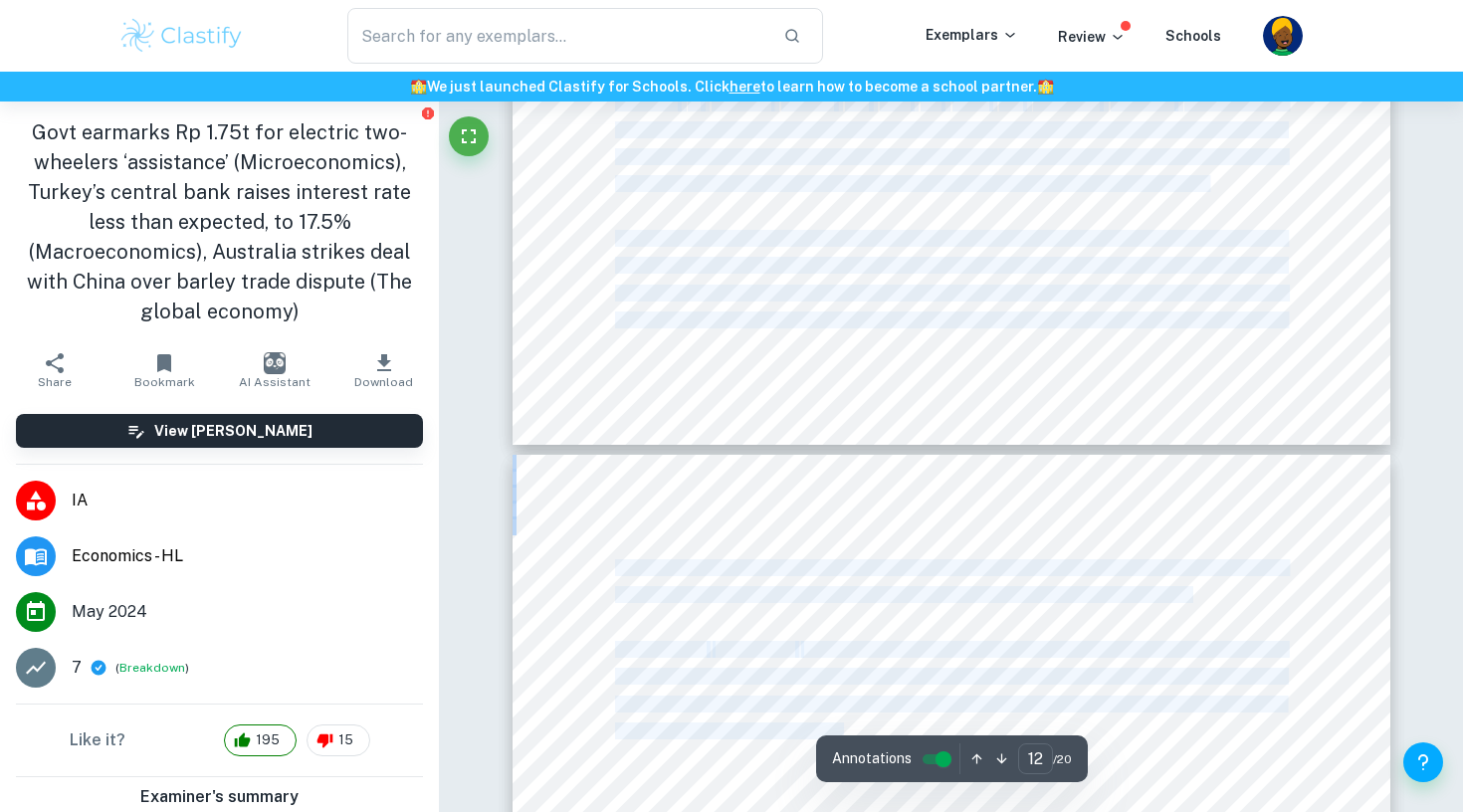drag, startPoint x: 614, startPoint y: 234, endPoint x: 845, endPoint y: 723, distance: 540.8161 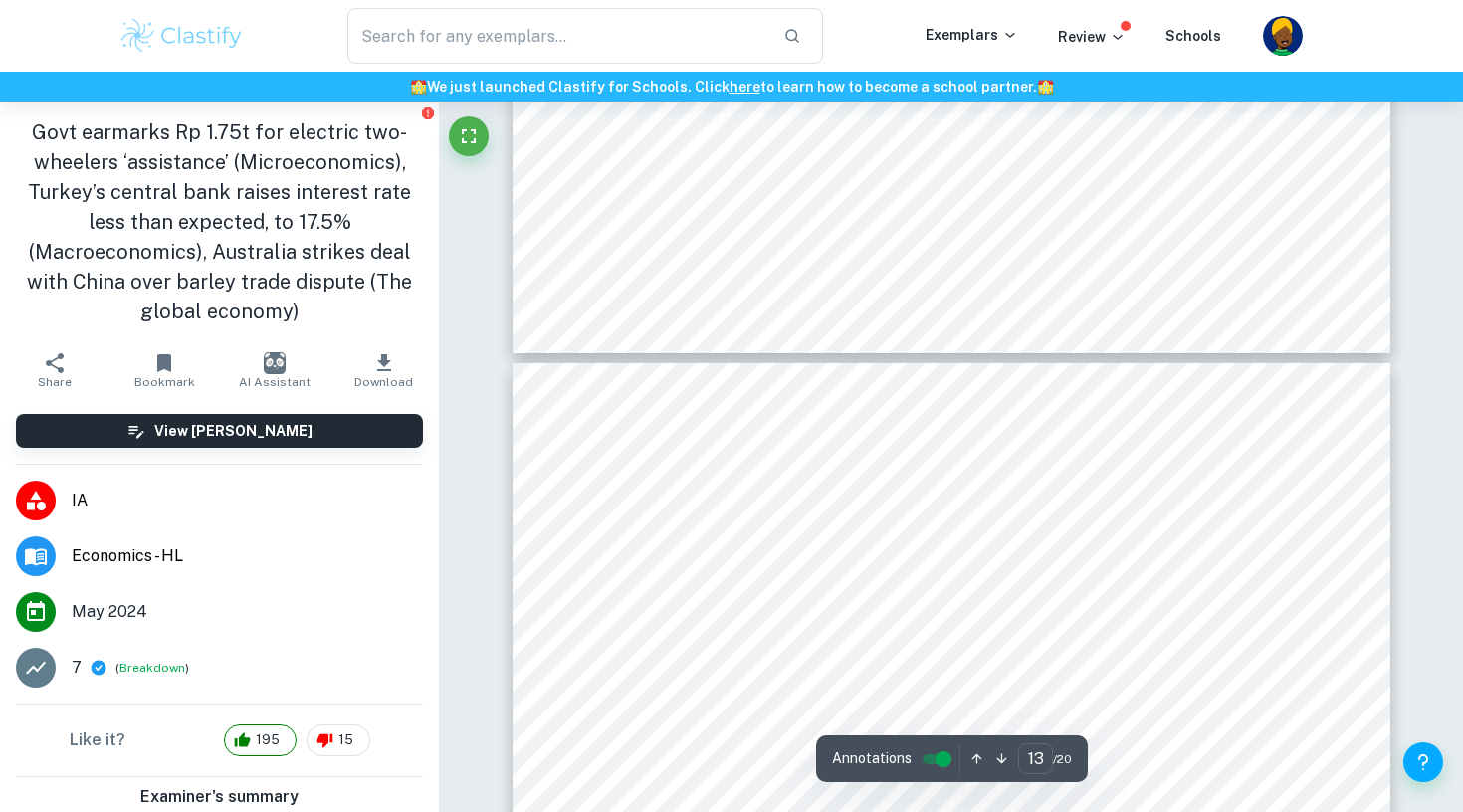 click on "of a fiscal policy is its ability to affect potential output and long-term economic growth, a sacrifice that the earlier contractionary monetary policy was forced to make in pursuit of lower inflation. In conclusion,   intervention   in the form of contractionary monetary policies can be an effective way to reduce inflation if the change in interest rates is sufficient to discourage spending by consumers and producers. To address the root of the problem, which is a fall in aggregate supply due to higher costs of production, the Turkish government should consider providing subsidies to producers in order to decrease the cost of production and thus increase production." at bounding box center (951, 930) 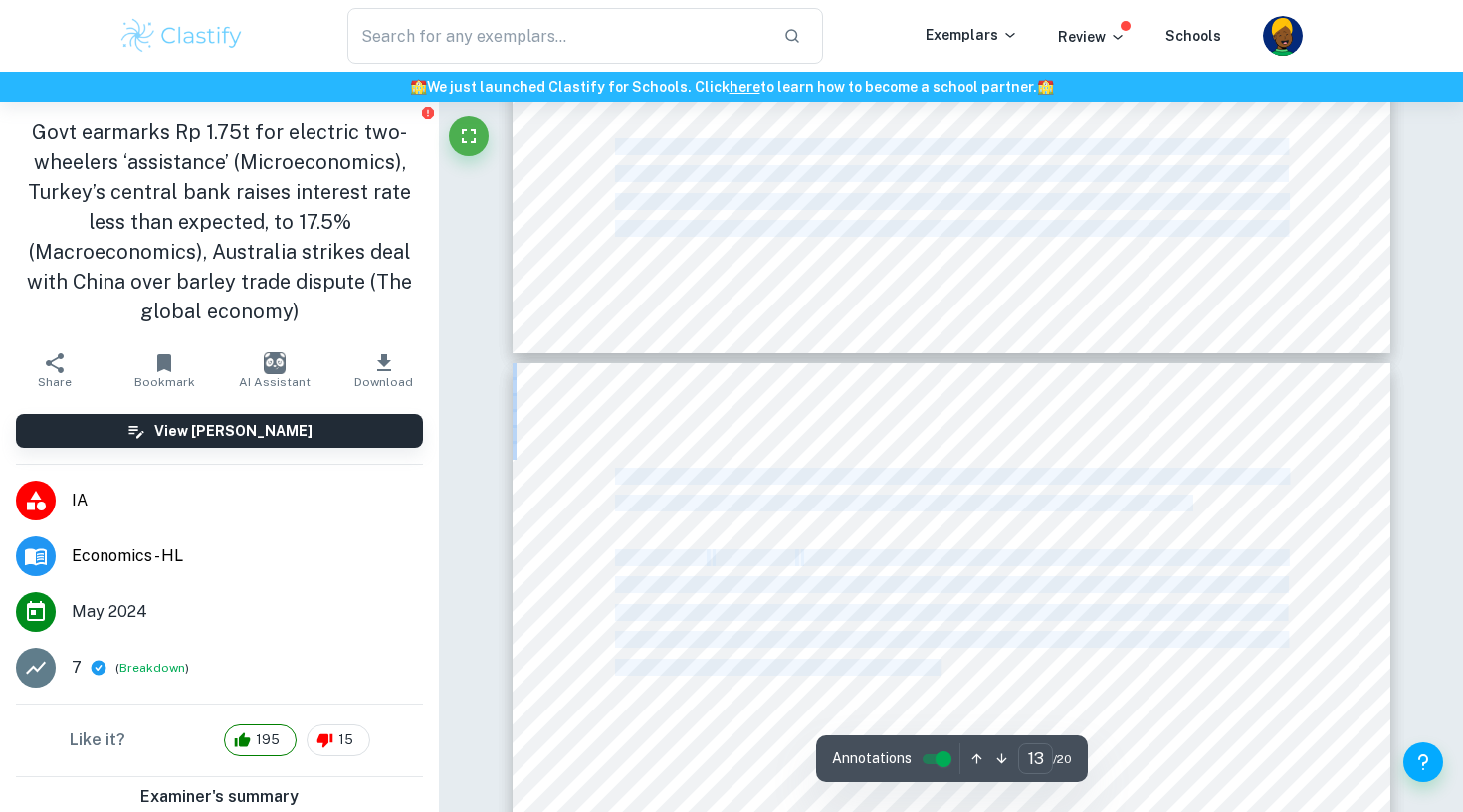 drag, startPoint x: 625, startPoint y: 232, endPoint x: 616, endPoint y: 144, distance: 88.45903 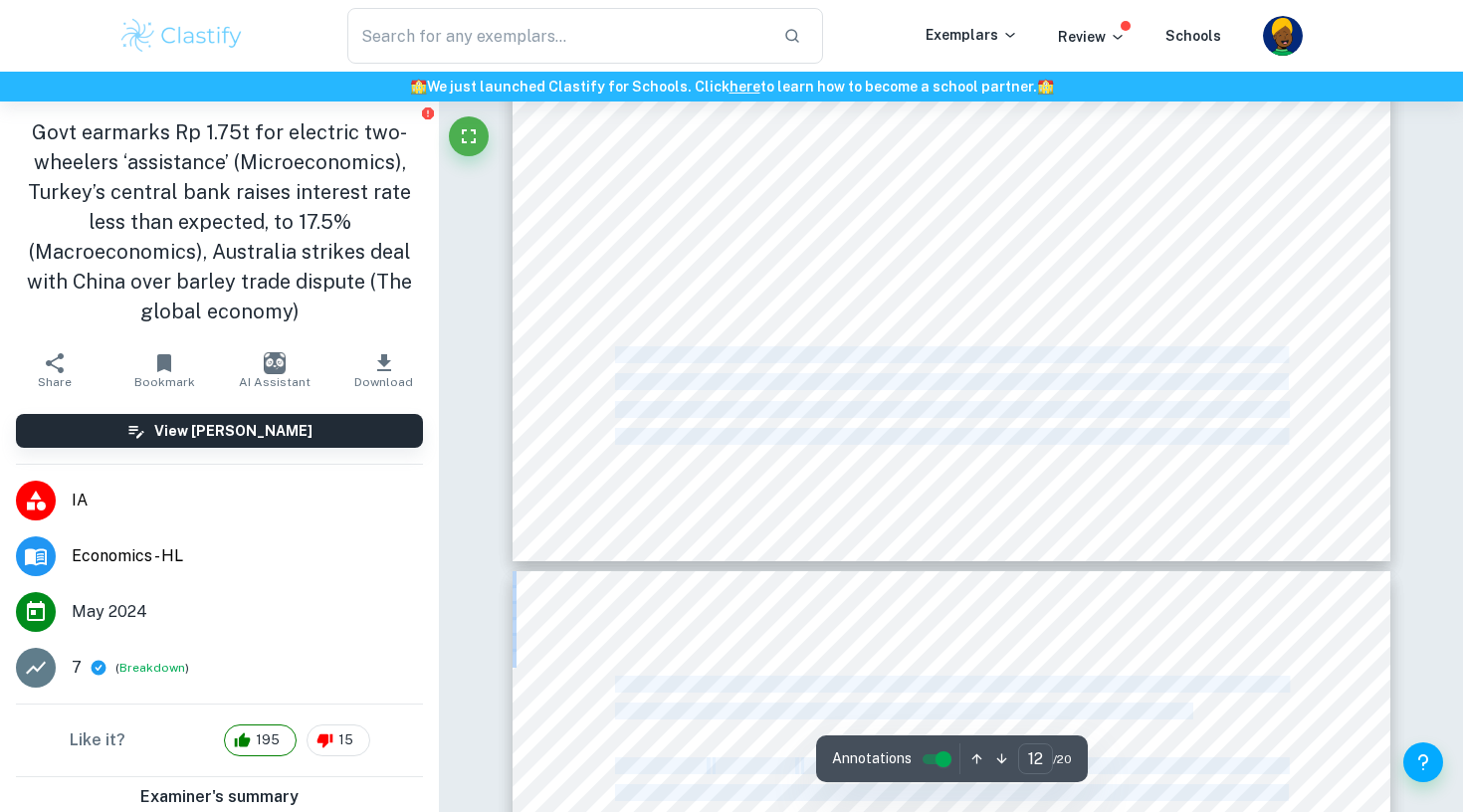 scroll, scrollTop: 13434, scrollLeft: 0, axis: vertical 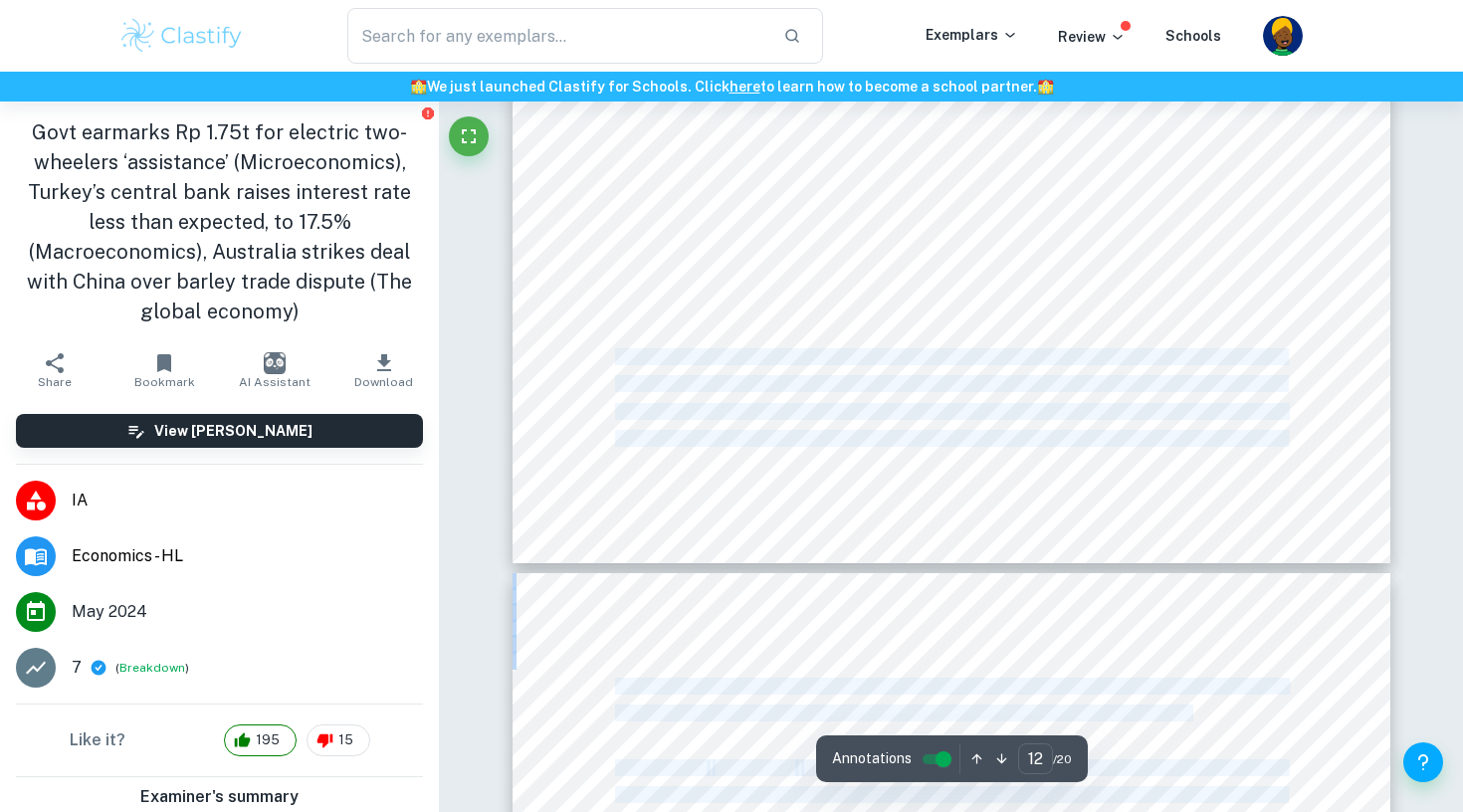 copy on "An alternative demand-side policy the government could apply in place of the existing interest rate hikes to combat Turkey9s rapid and escalating inflation is an expansionary fiscal policy. For example, by subsidising firms, their costs of production will decrease, which in turn shifts the SRAS curve rightward. This will alleviate the effect of the fall in aggregate supply and close the inflationary gap. The advantage of a fiscal policy is its ability to affect potential output and long-term economic growth, a sacrifice that the earlier contractionary monetary policy was forced to make in pursuit of lower inflation. In conclusion,   intervention   in the form of contractionary monetary policies can be an effective way to reduce inflation if the change in interest rates is sufficient to discourage spending by consumers and producers. To address the root of the problem, which is a fall in aggregate supply due to higher costs of production, the Turkish government should consider providing subsidies to produce..." 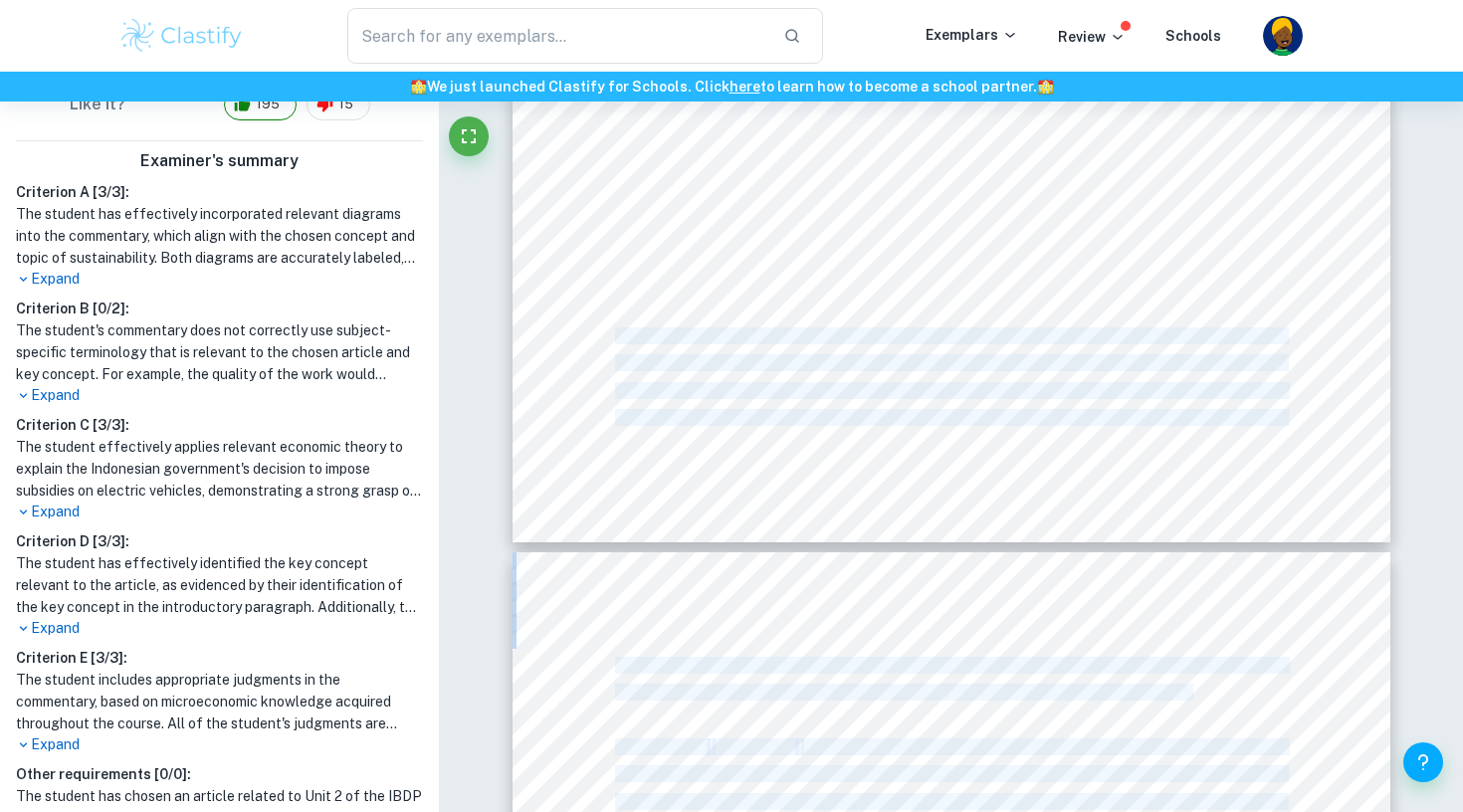 scroll, scrollTop: 635, scrollLeft: 0, axis: vertical 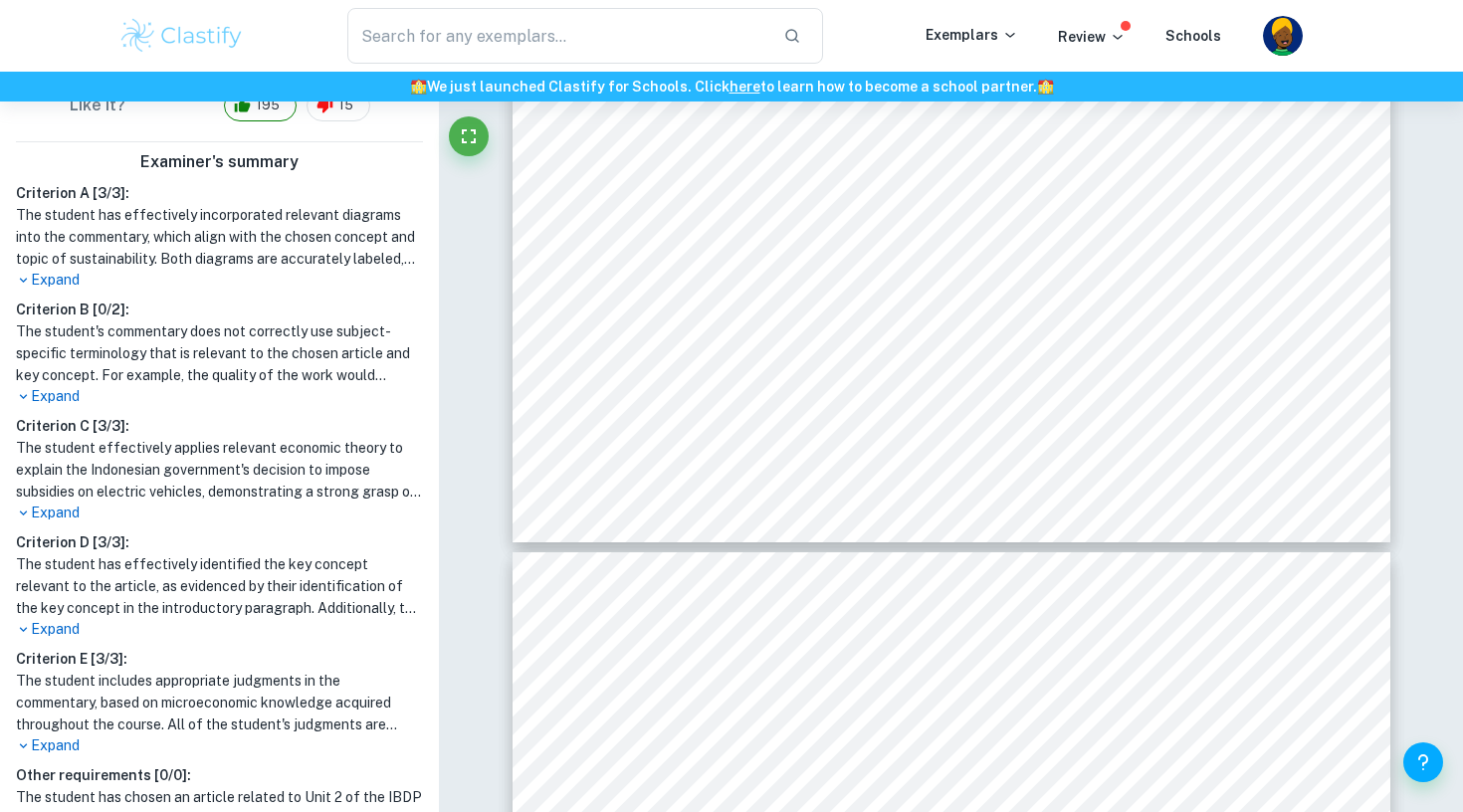 click on "Expand" at bounding box center (219, 280) 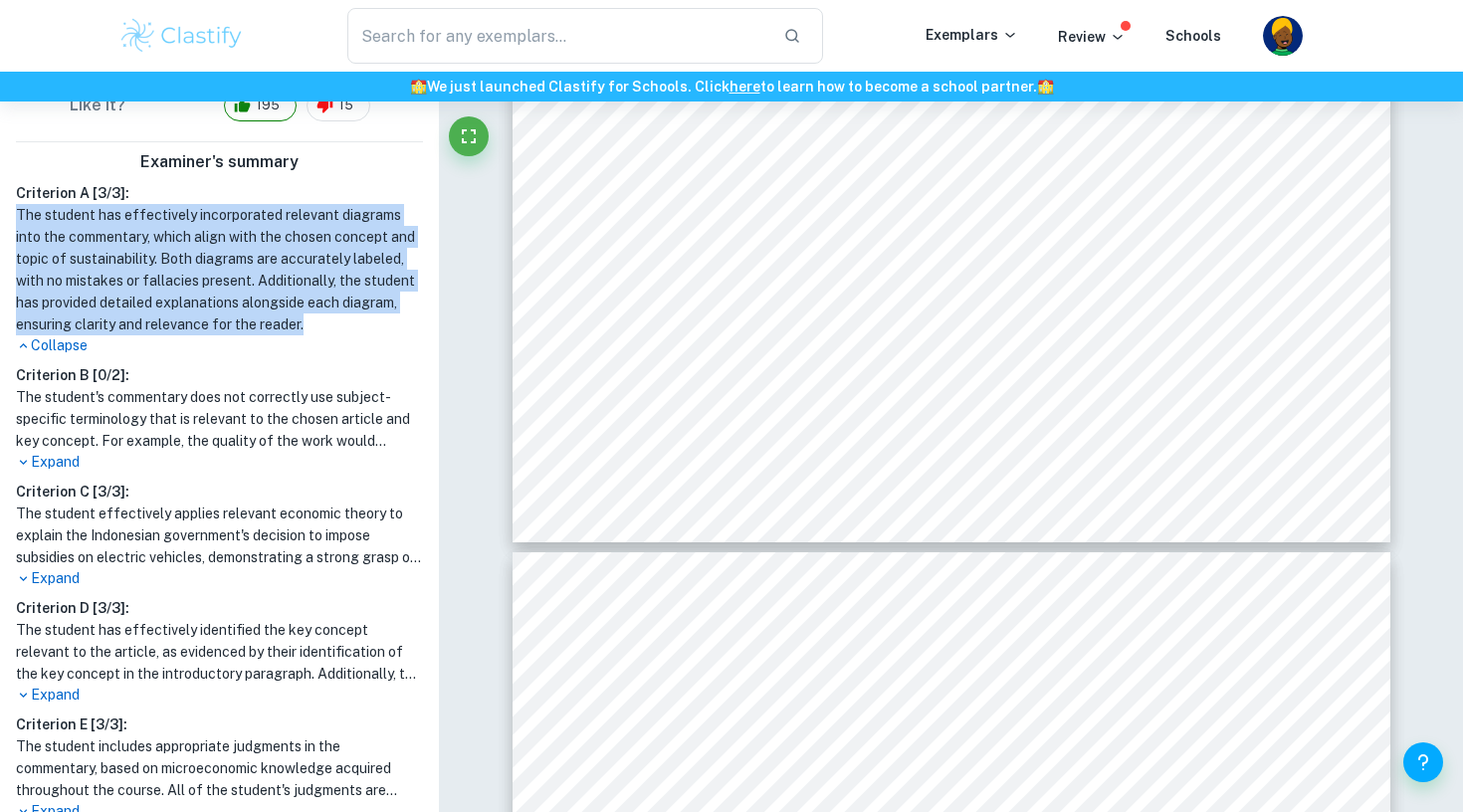 drag, startPoint x: 35, startPoint y: 215, endPoint x: 312, endPoint y: 324, distance: 297.67432 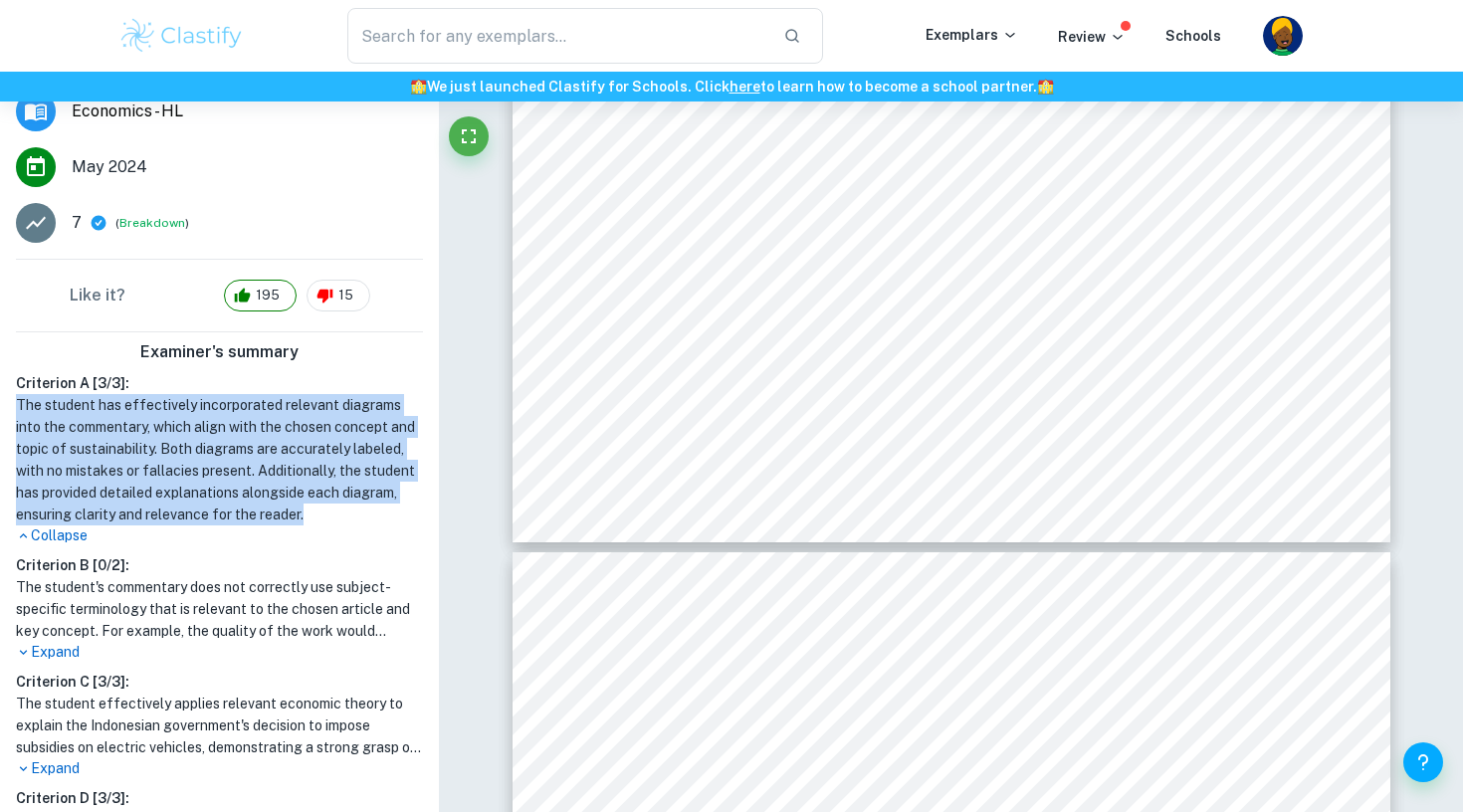 scroll, scrollTop: 291, scrollLeft: 0, axis: vertical 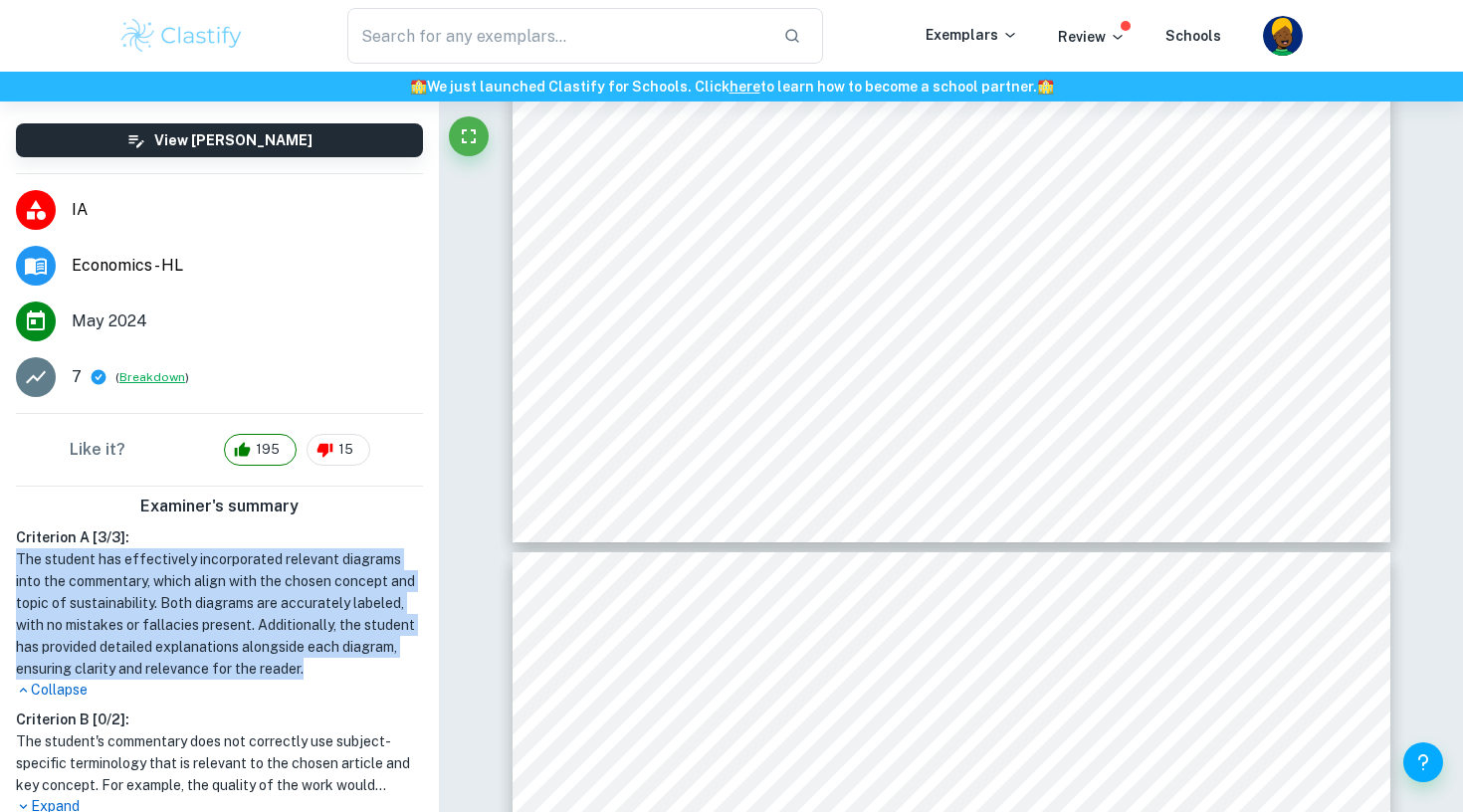 click on "Breakdown" at bounding box center (152, 377) 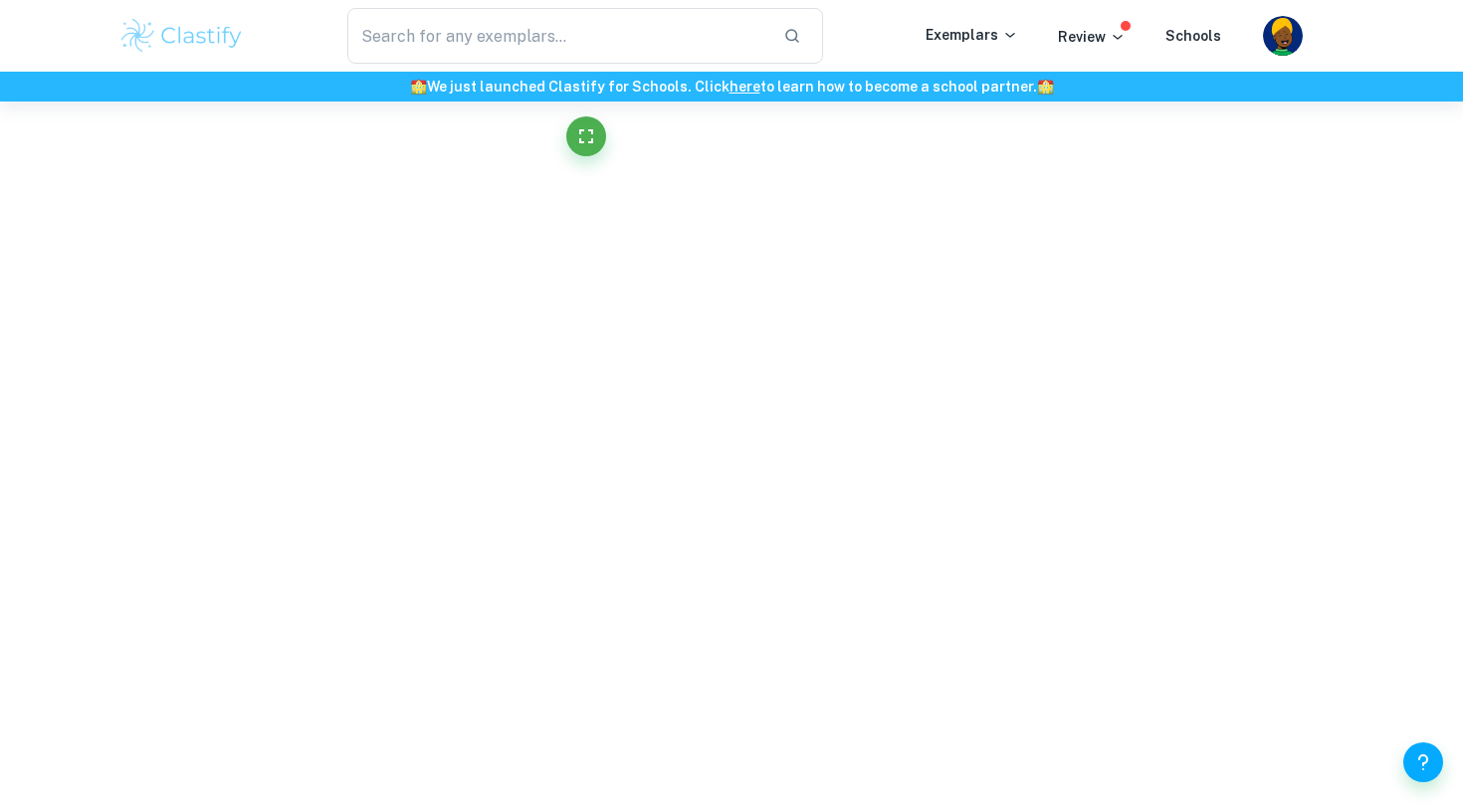 scroll, scrollTop: 6971, scrollLeft: 0, axis: vertical 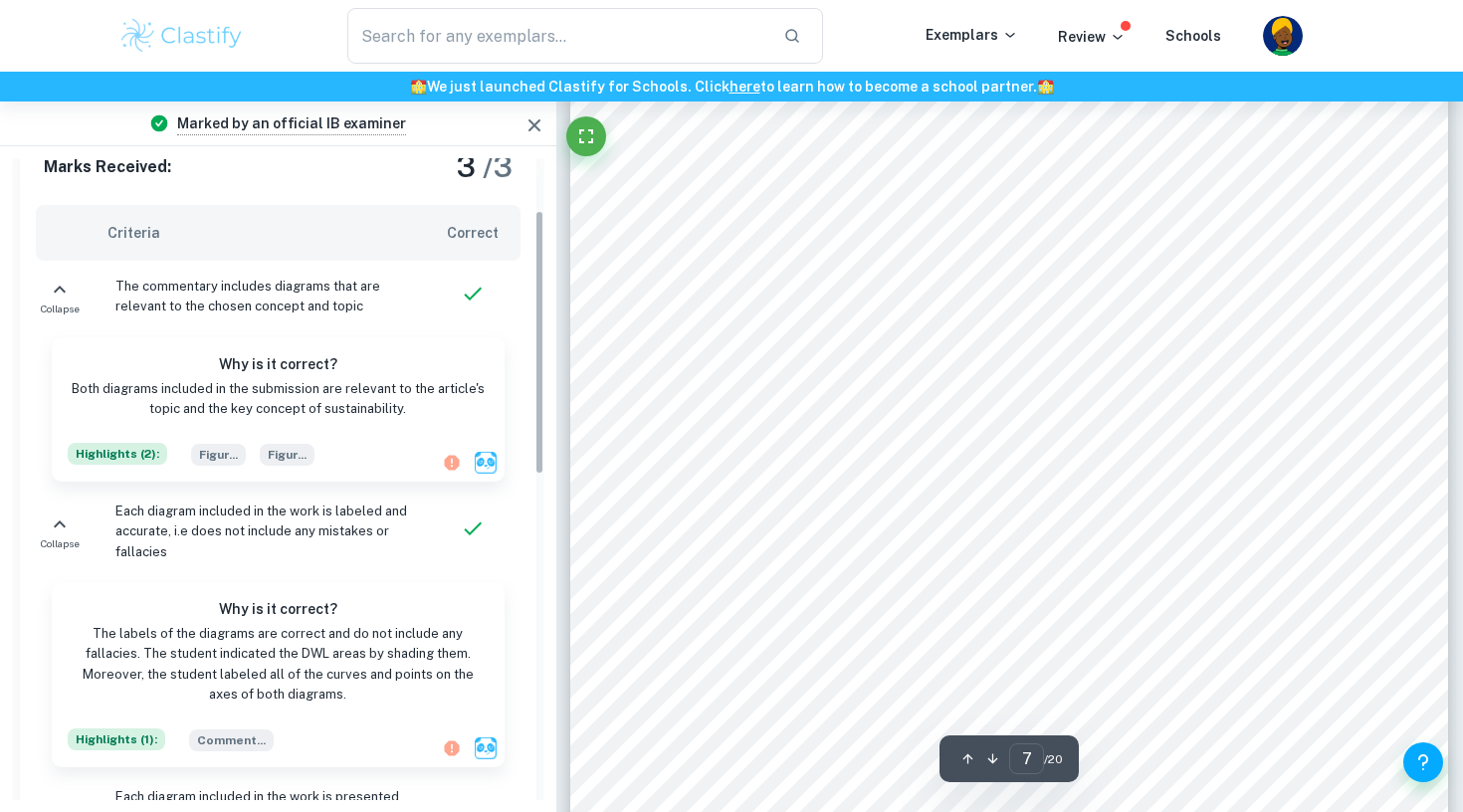 click on "The commentary includes diagrams that are relevant to the chosen concept and topic" at bounding box center [263, 297] 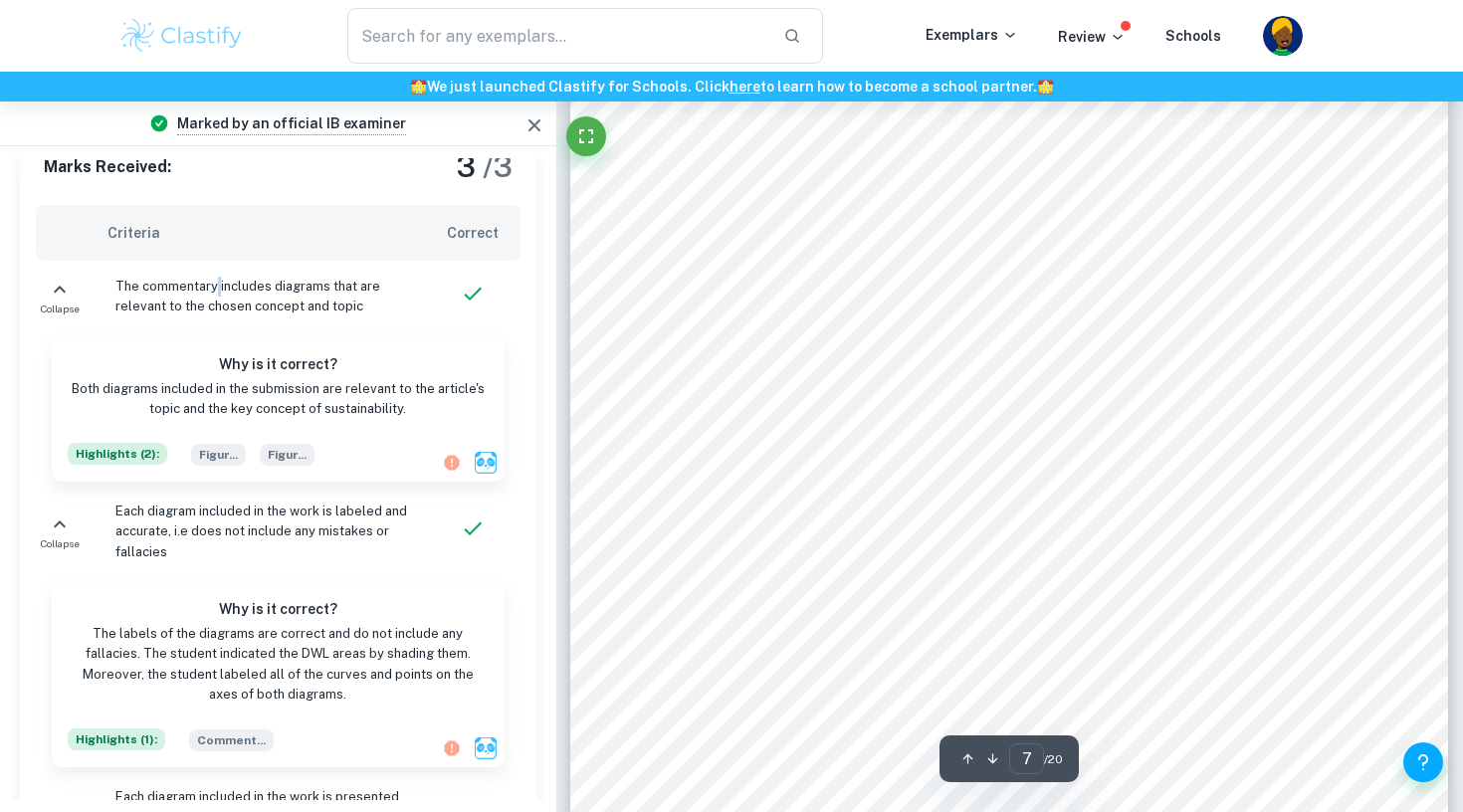 click on "The commentary includes diagrams that are relevant to the chosen concept and topic" at bounding box center [263, 297] 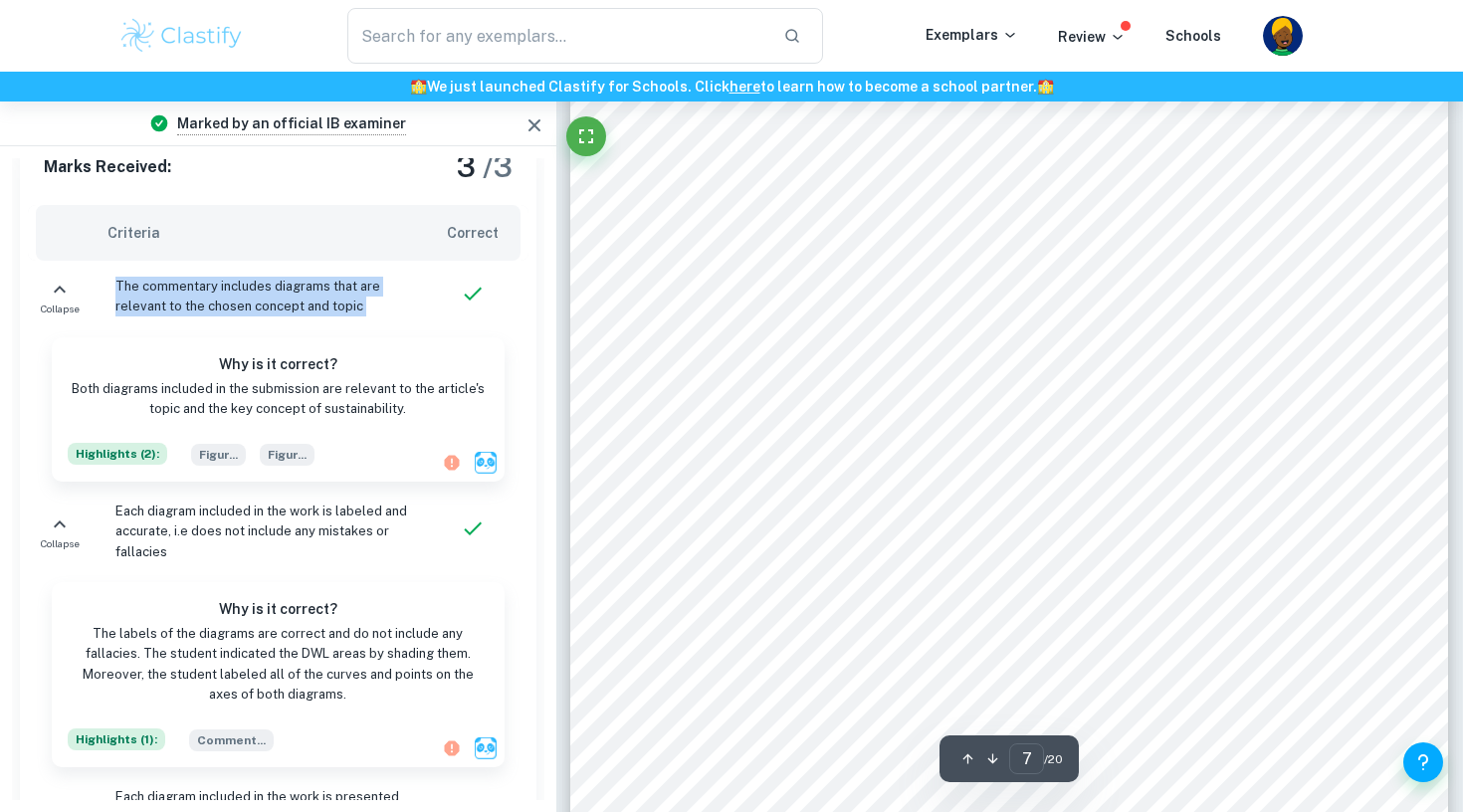 click on "The commentary includes diagrams that are relevant to the chosen concept and topic" at bounding box center (263, 297) 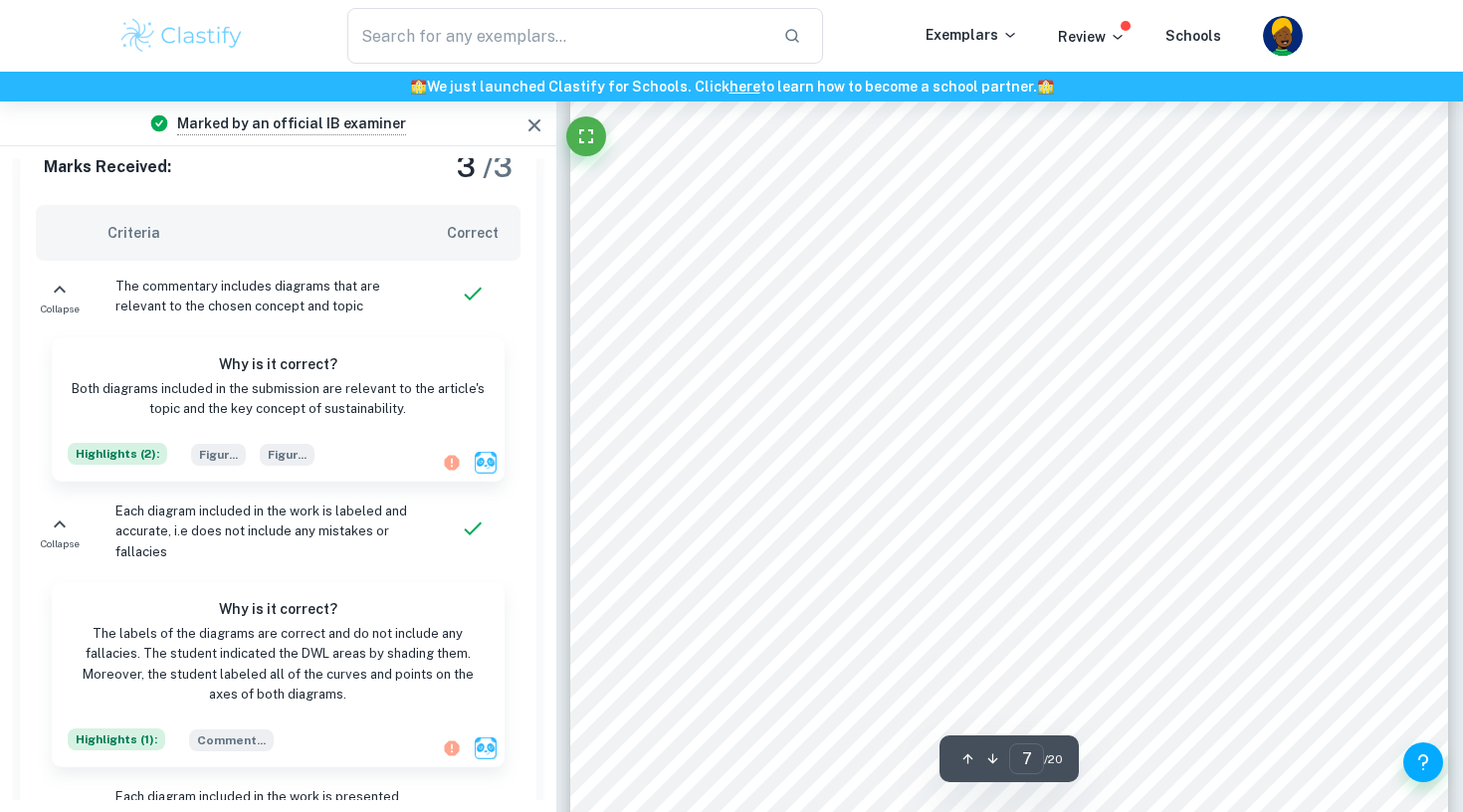 click on "Why is it correct?   Both diagrams included in the submission are relevant to the article's topic and the key concept of sustainability." at bounding box center [270, 382] 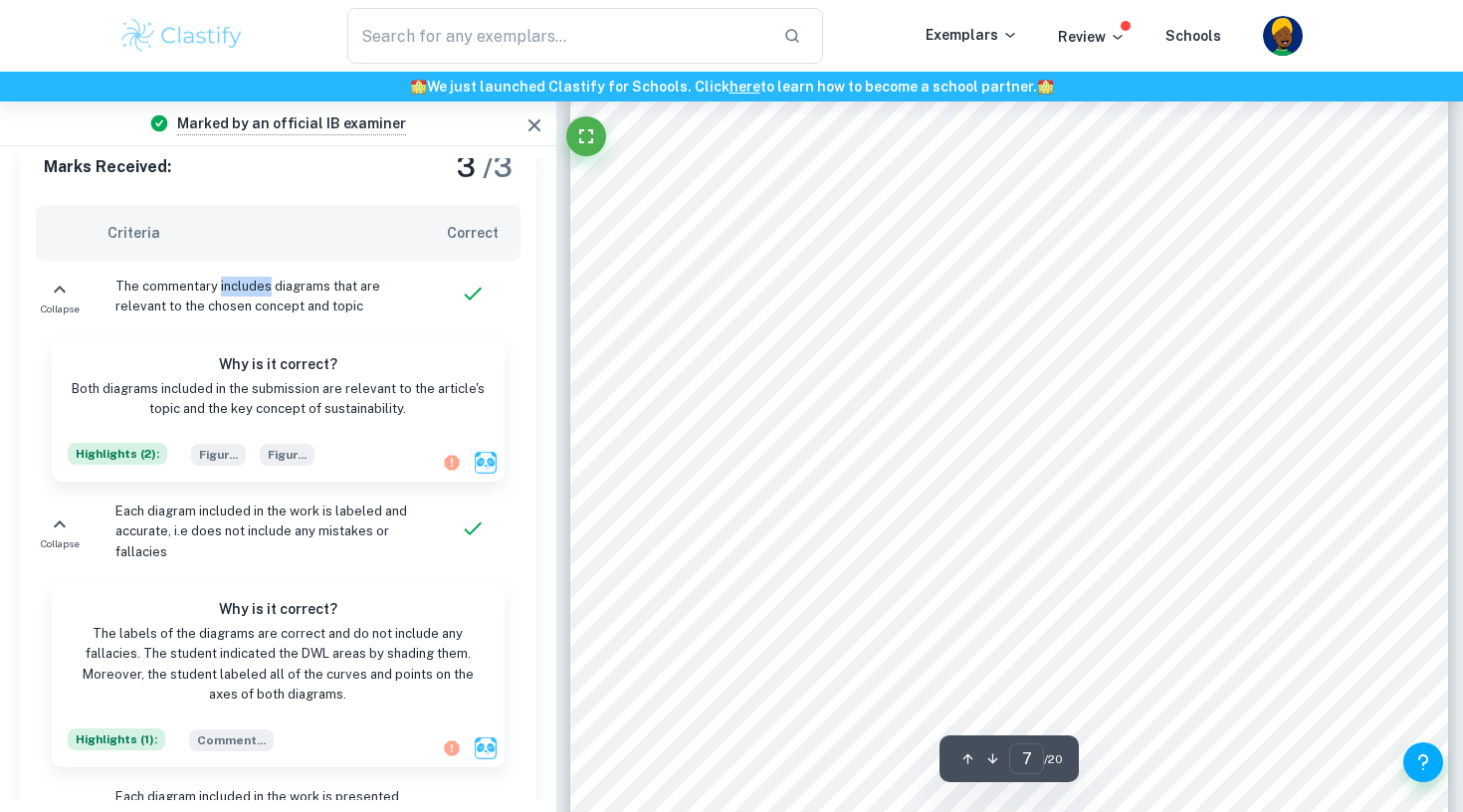 click on "The commentary includes diagrams that are relevant to the chosen concept and topic" at bounding box center [263, 297] 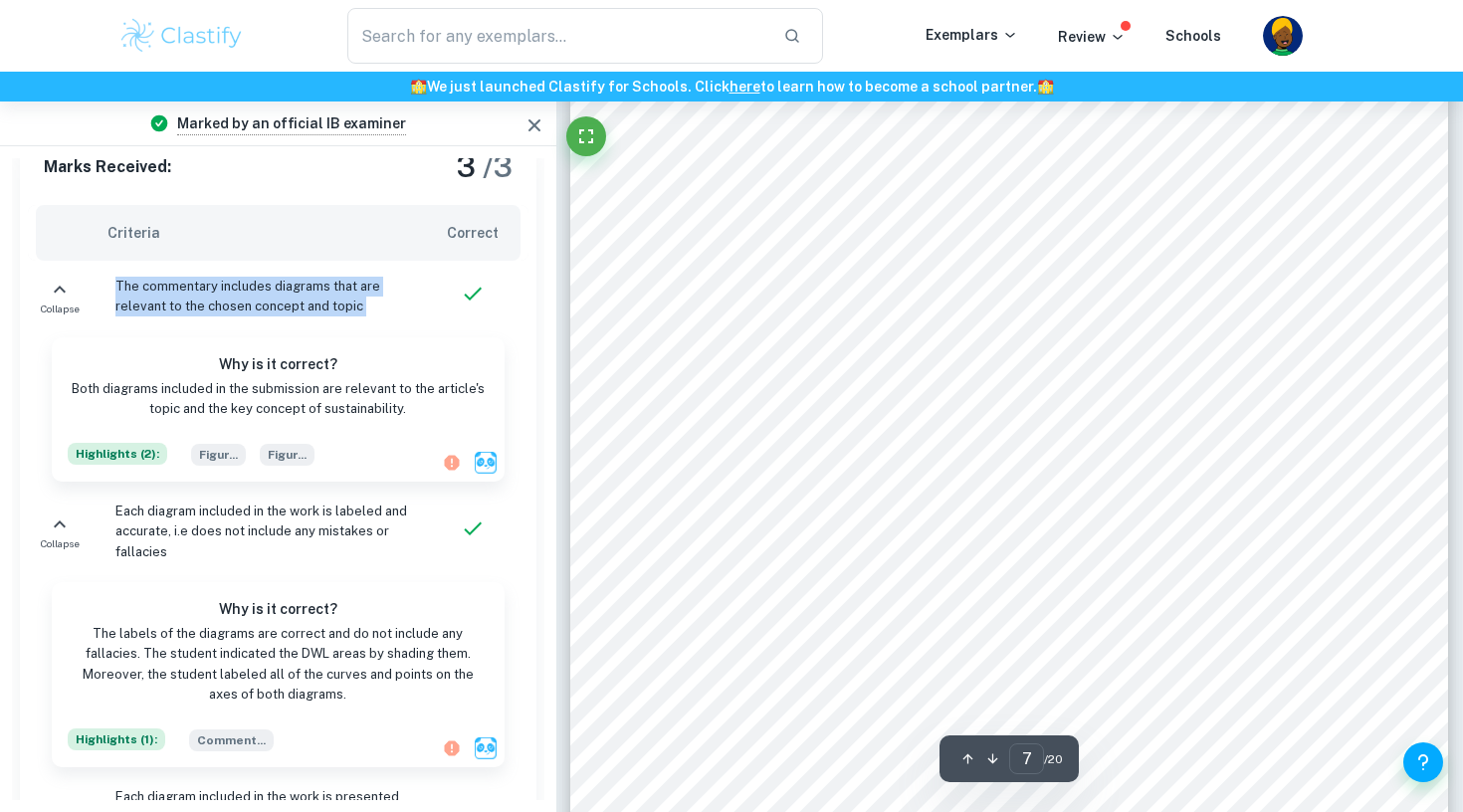 click on "The commentary includes diagrams that are relevant to the chosen concept and topic" at bounding box center [263, 297] 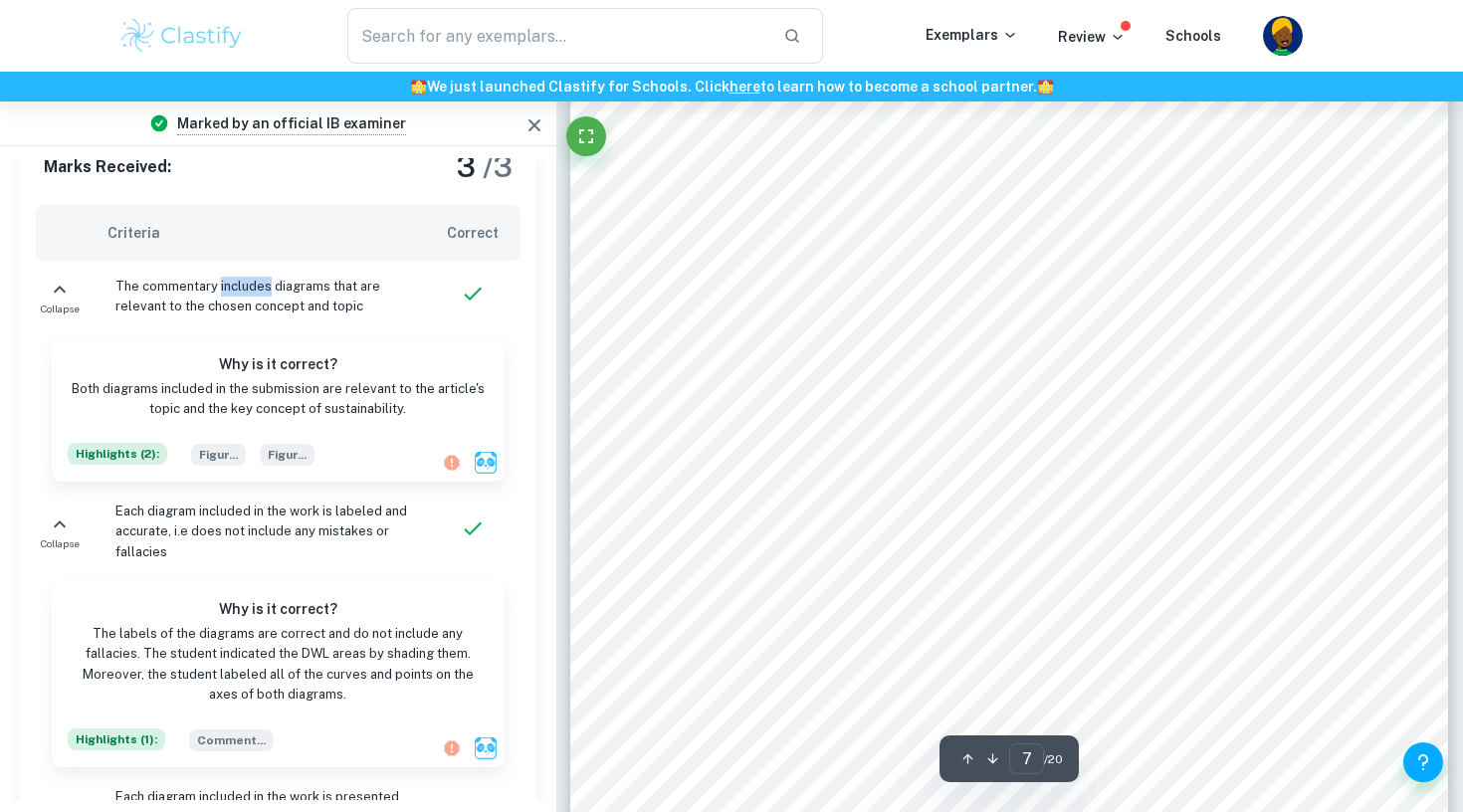 click on "The commentary includes diagrams that are relevant to the chosen concept and topic" at bounding box center (263, 297) 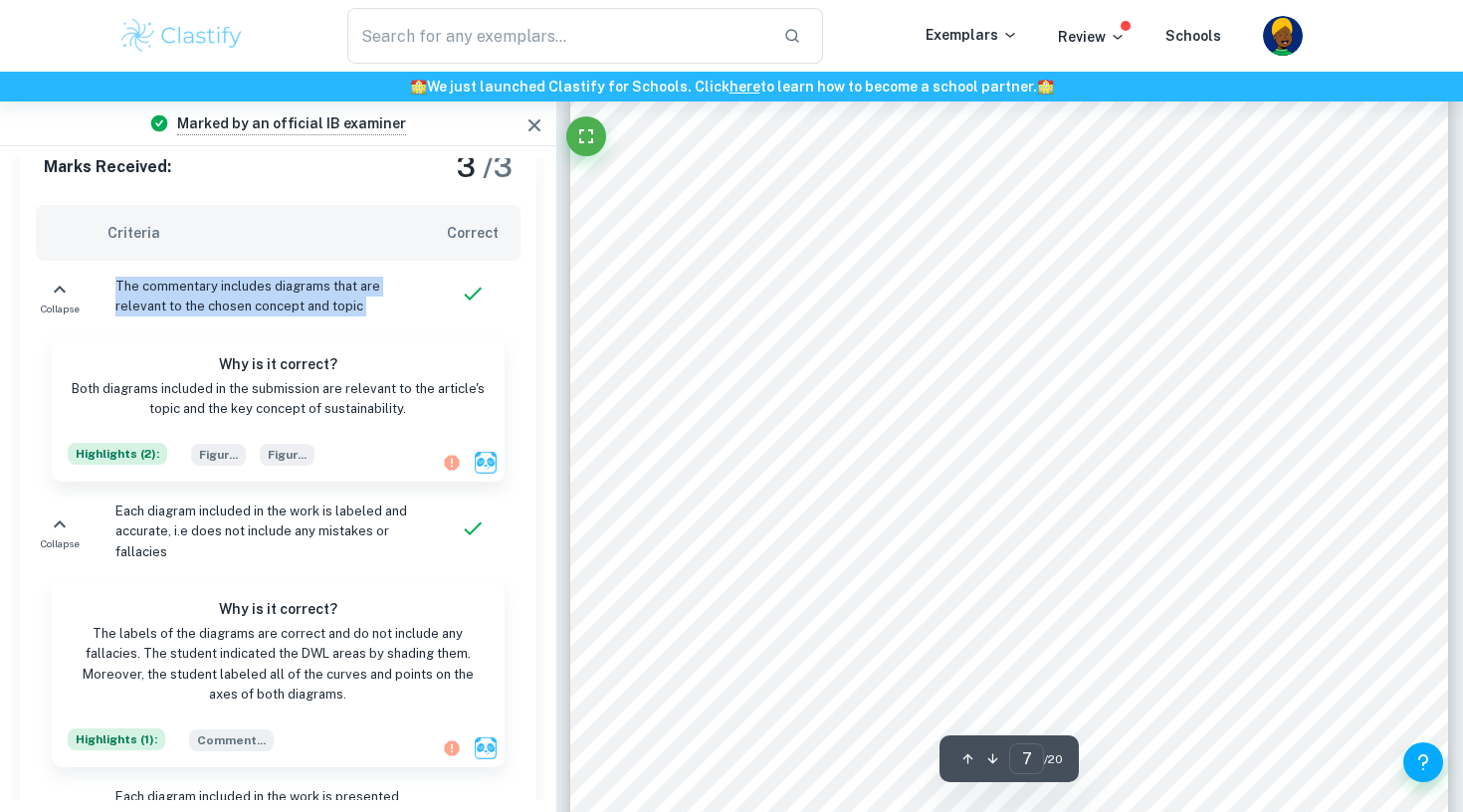 click on "The commentary includes diagrams that are relevant to the chosen concept and topic" at bounding box center (263, 297) 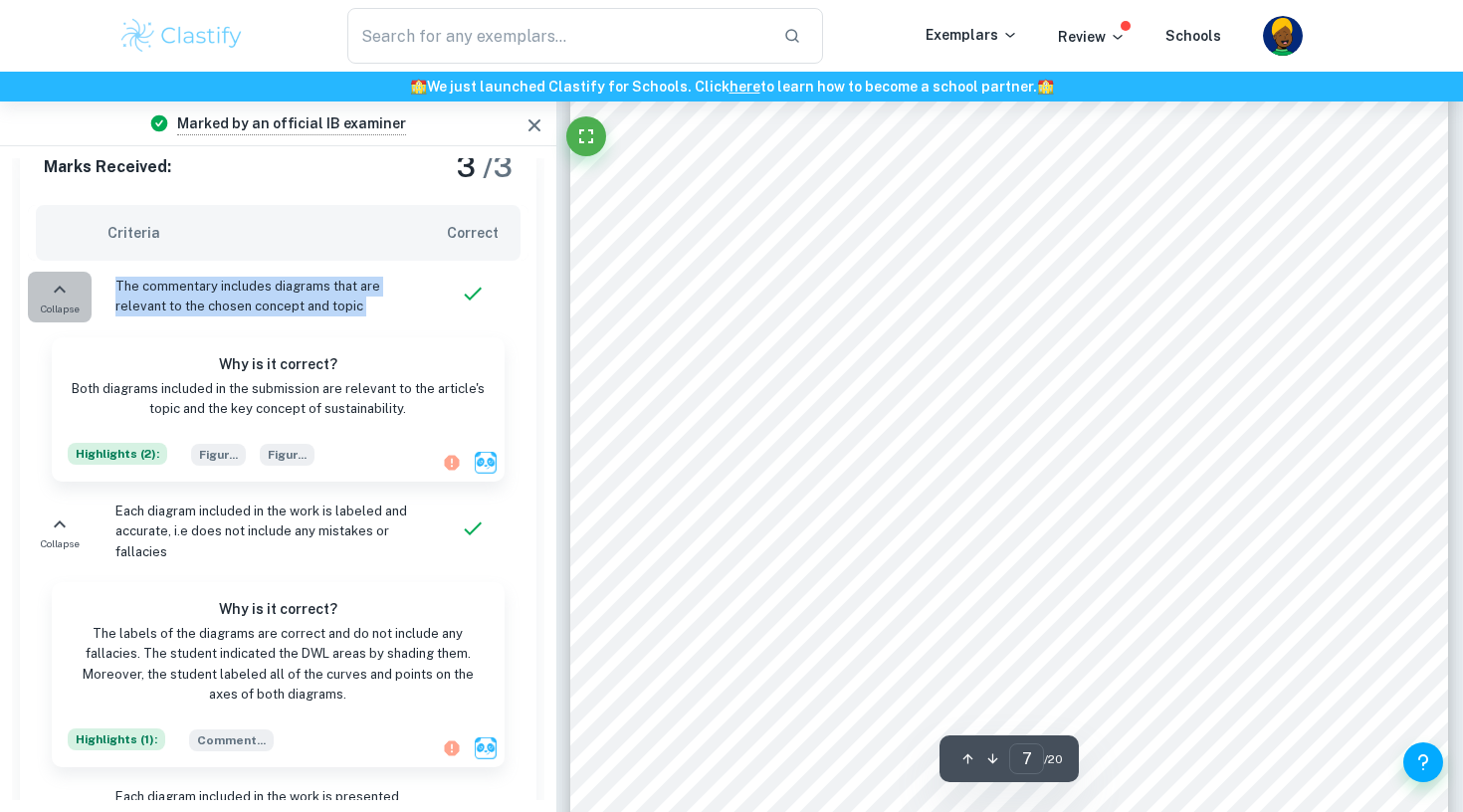 click on "Collapse" at bounding box center (60, 297) 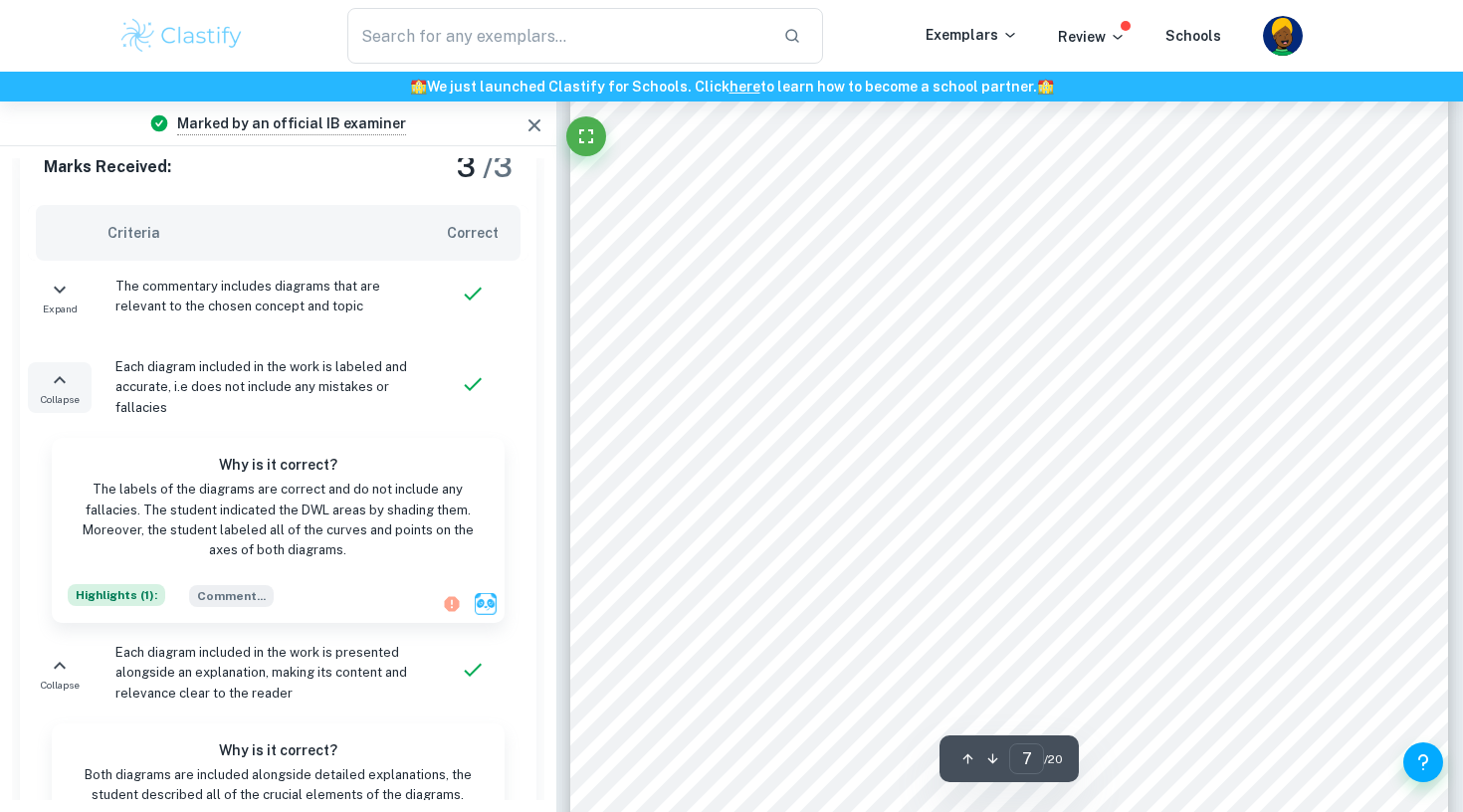 click on "Collapse" at bounding box center [60, 399] 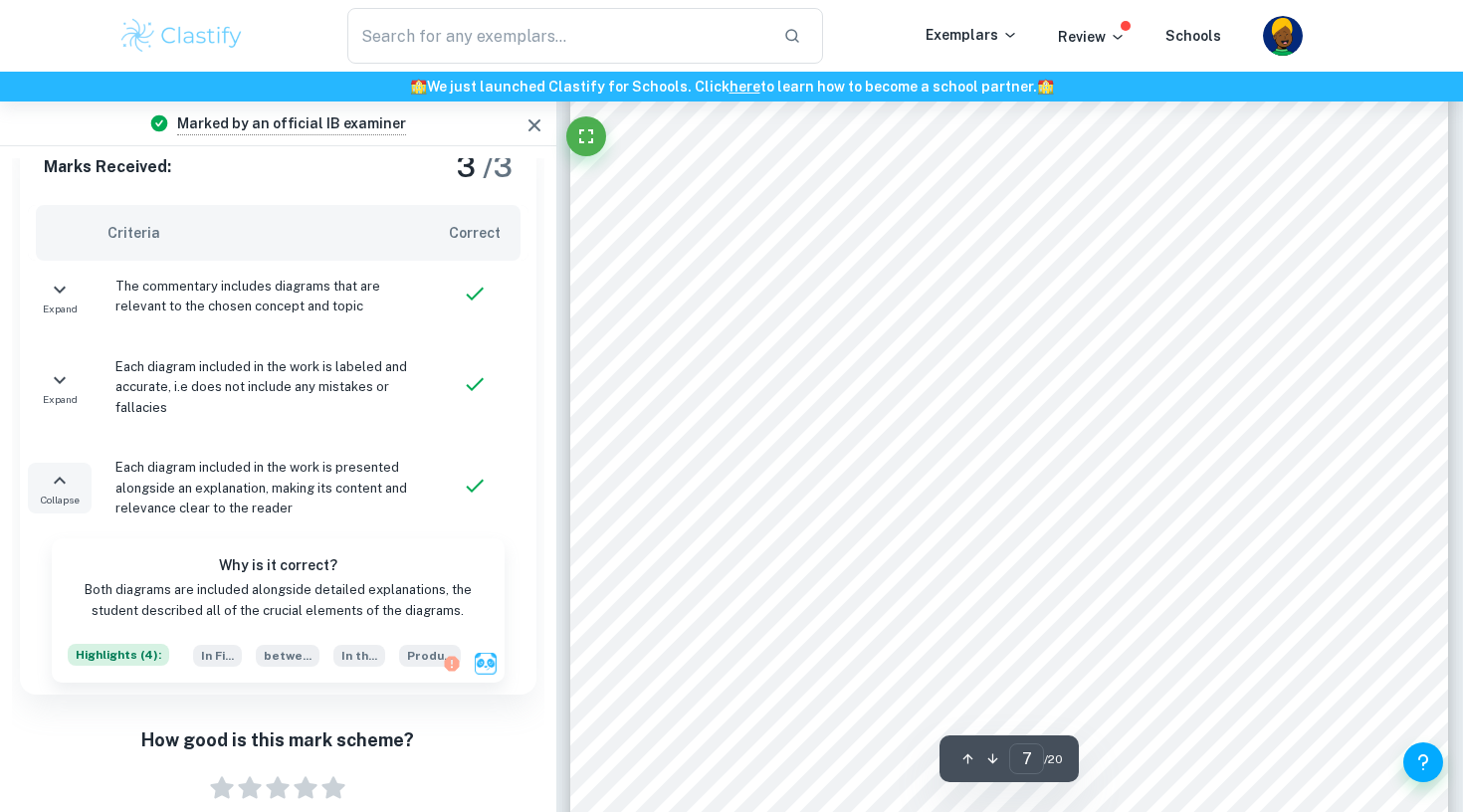 click on "Collapse" at bounding box center [60, 500] 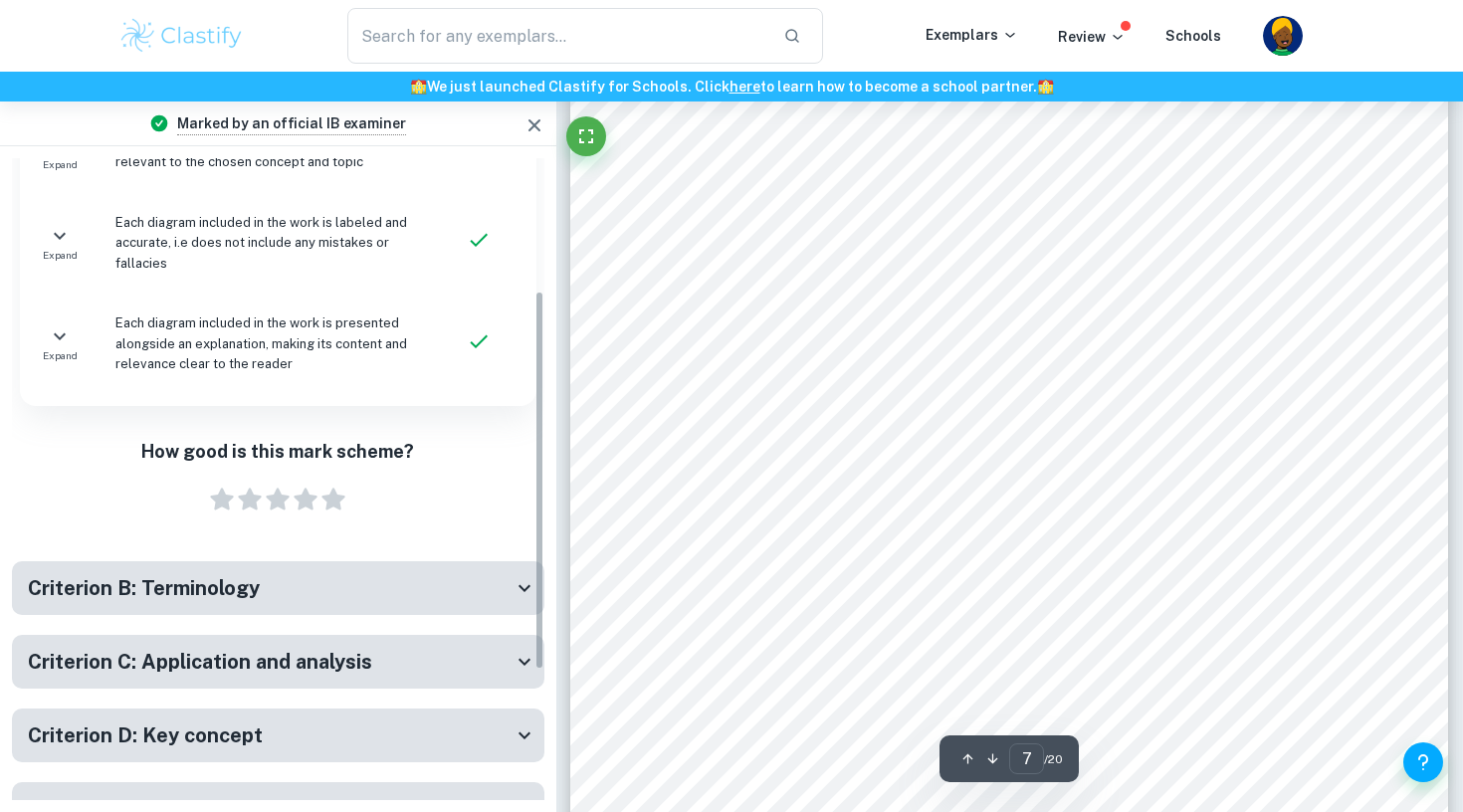 scroll, scrollTop: 69, scrollLeft: 0, axis: vertical 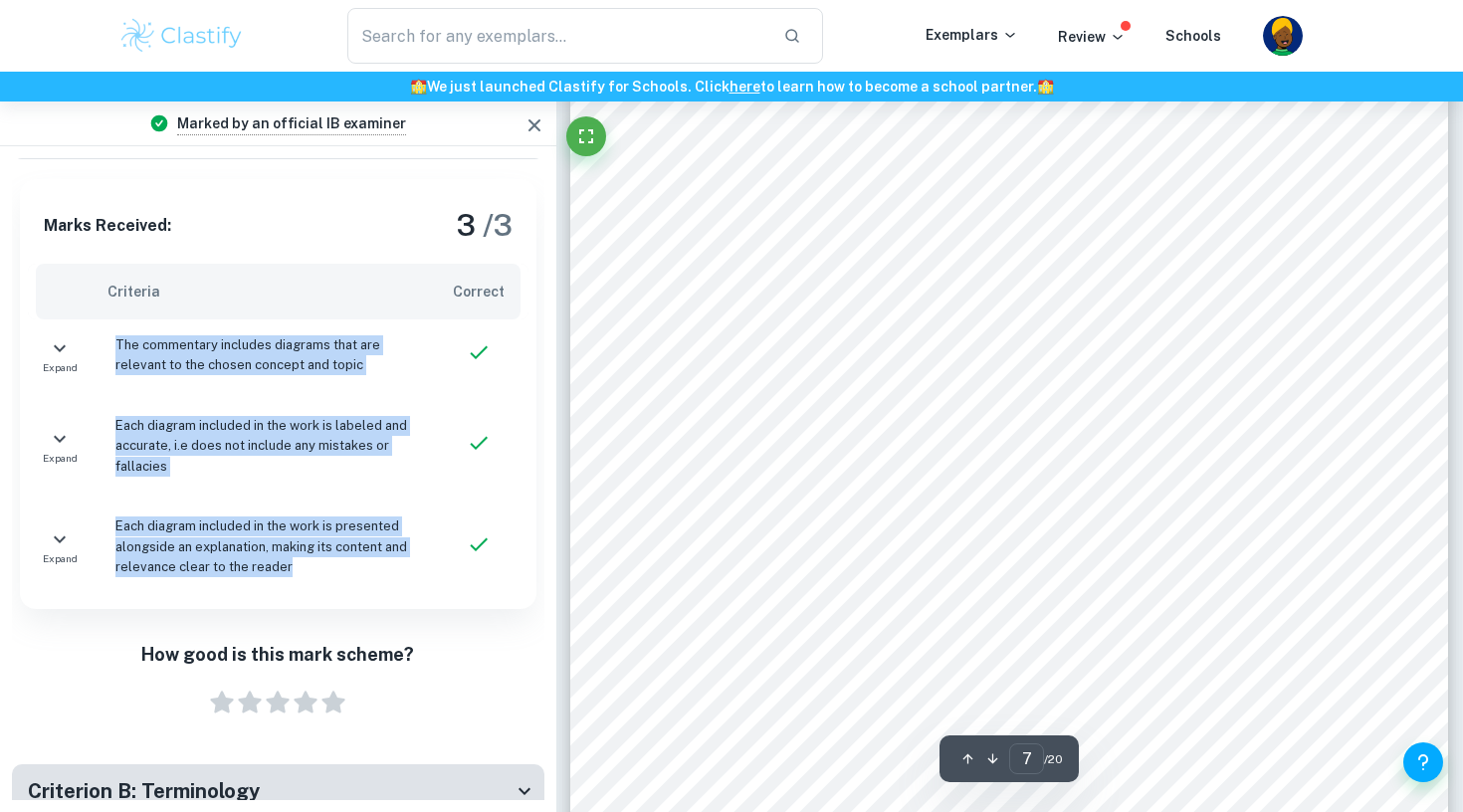 drag, startPoint x: 131, startPoint y: 354, endPoint x: 320, endPoint y: 579, distance: 293.8469 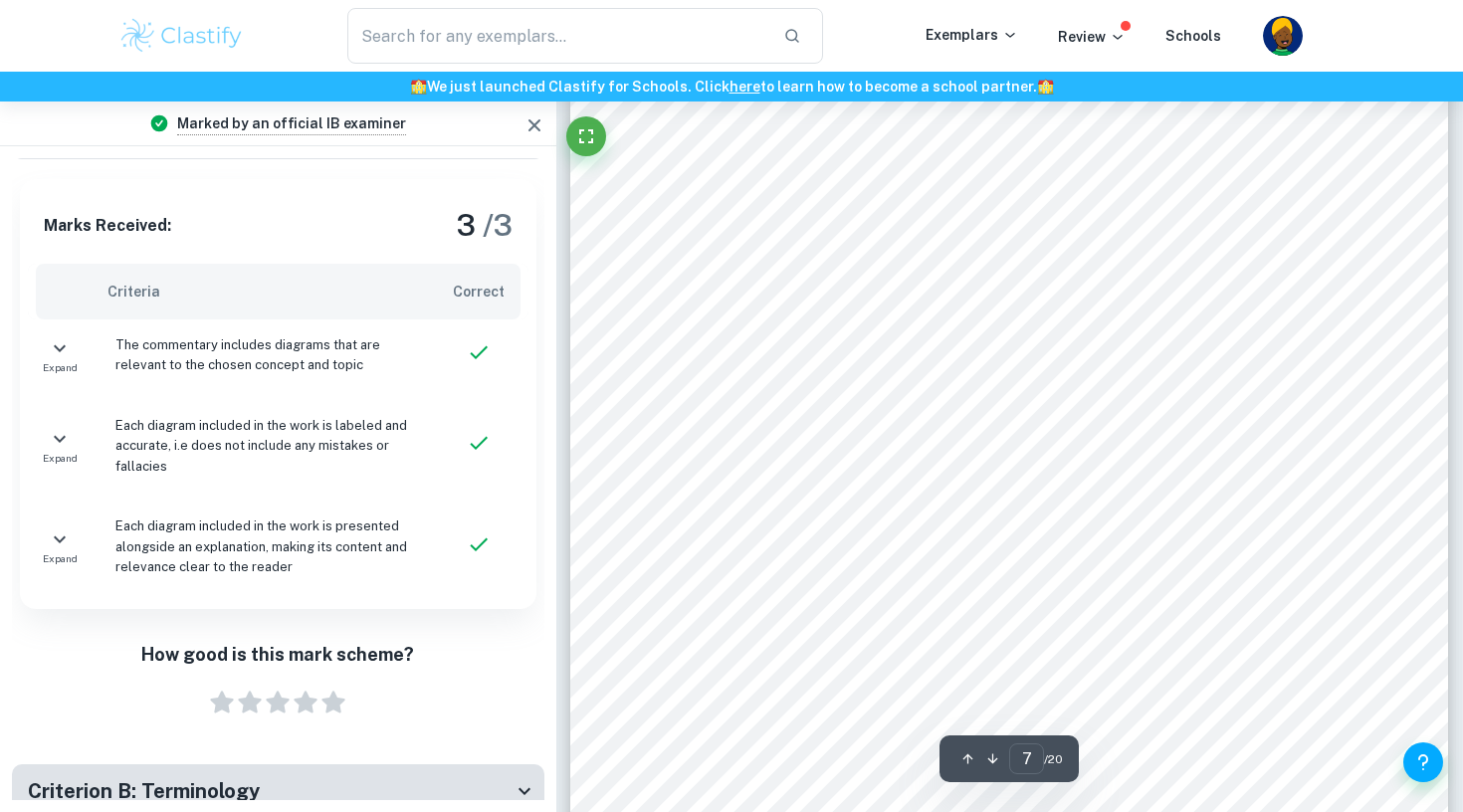 click on "The commentary includes diagrams that are relevant to the chosen concept and topic" at bounding box center [268, 355] 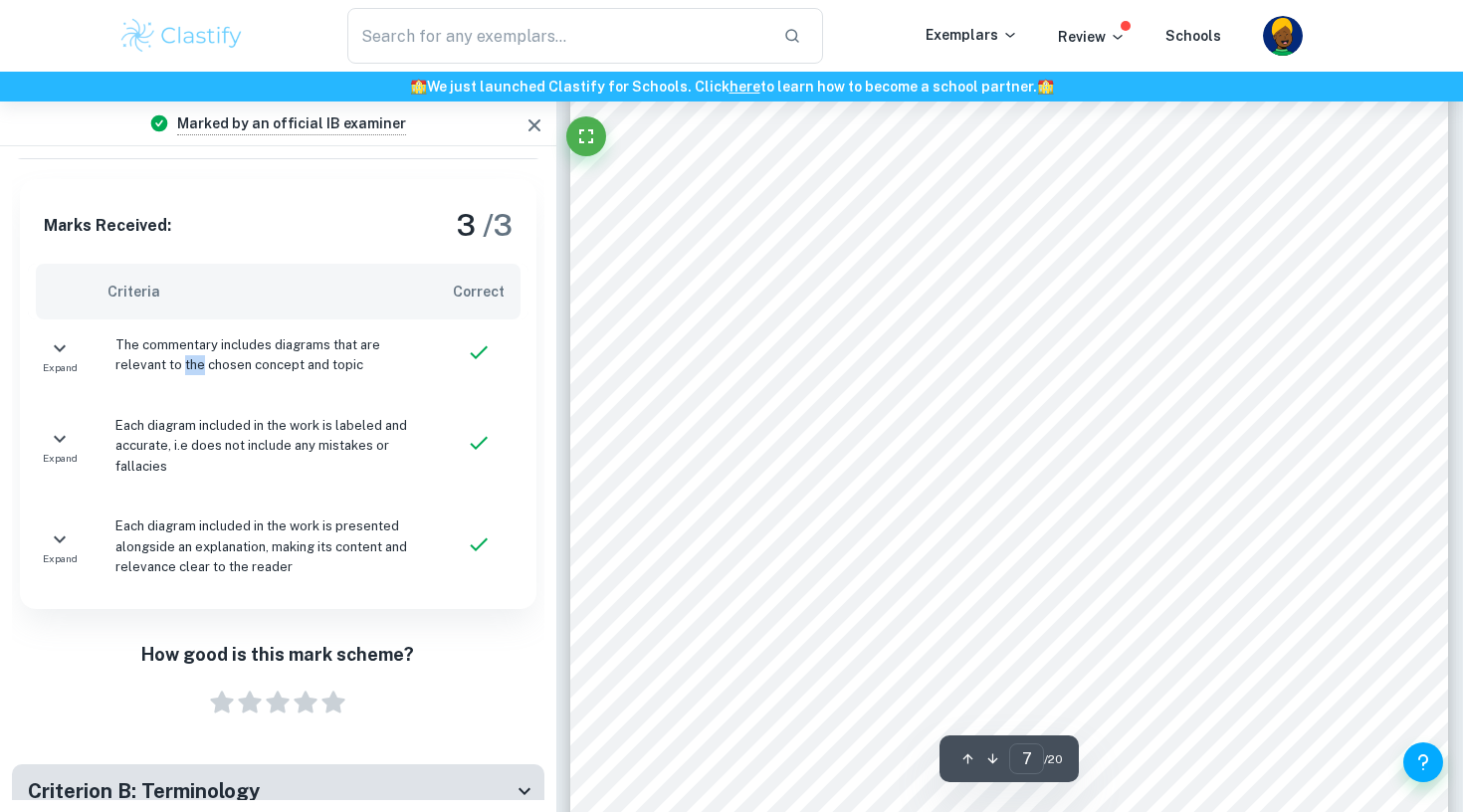 click on "The commentary includes diagrams that are relevant to the chosen concept and topic" at bounding box center (268, 355) 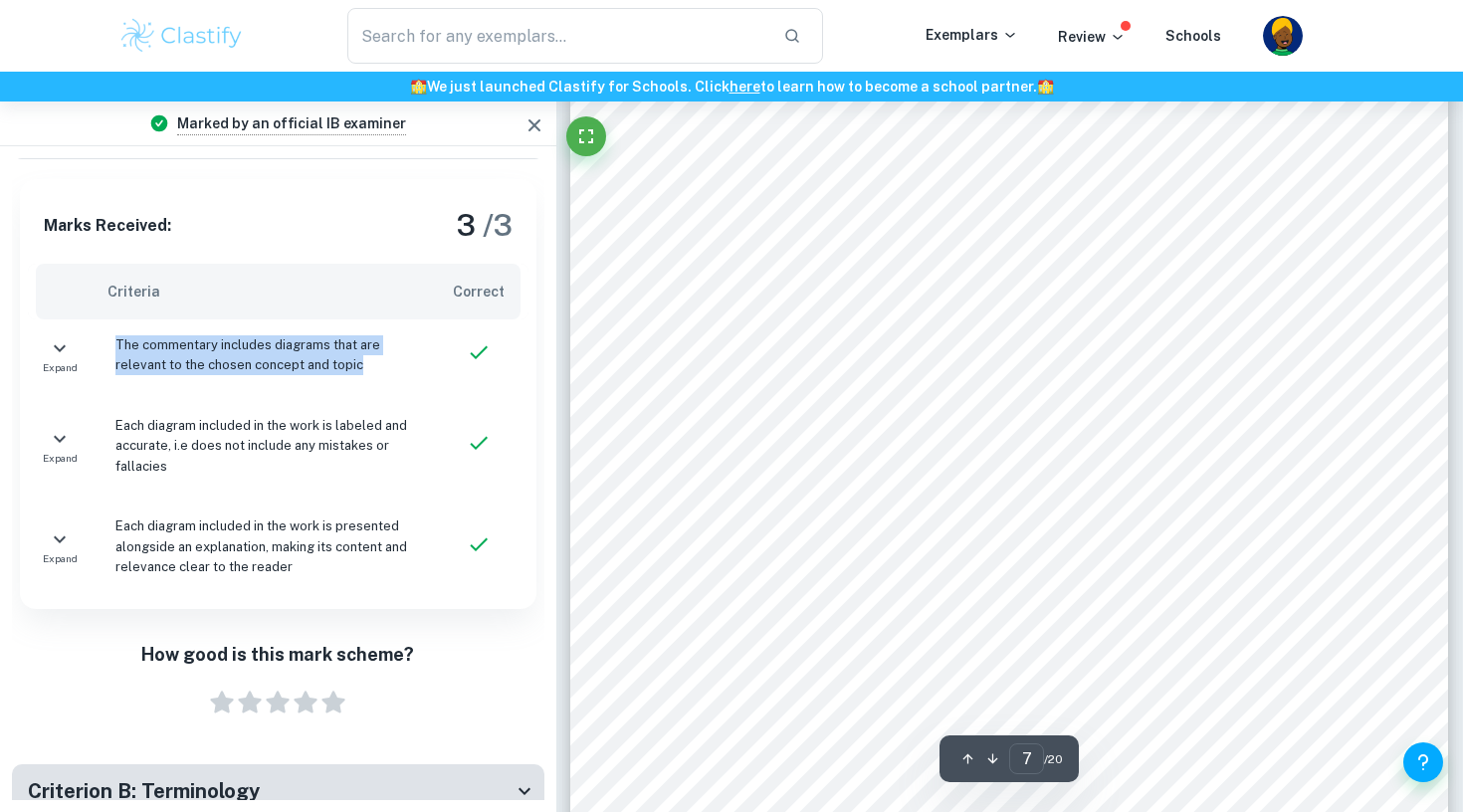 click on "The commentary includes diagrams that are relevant to the chosen concept and topic" at bounding box center (268, 355) 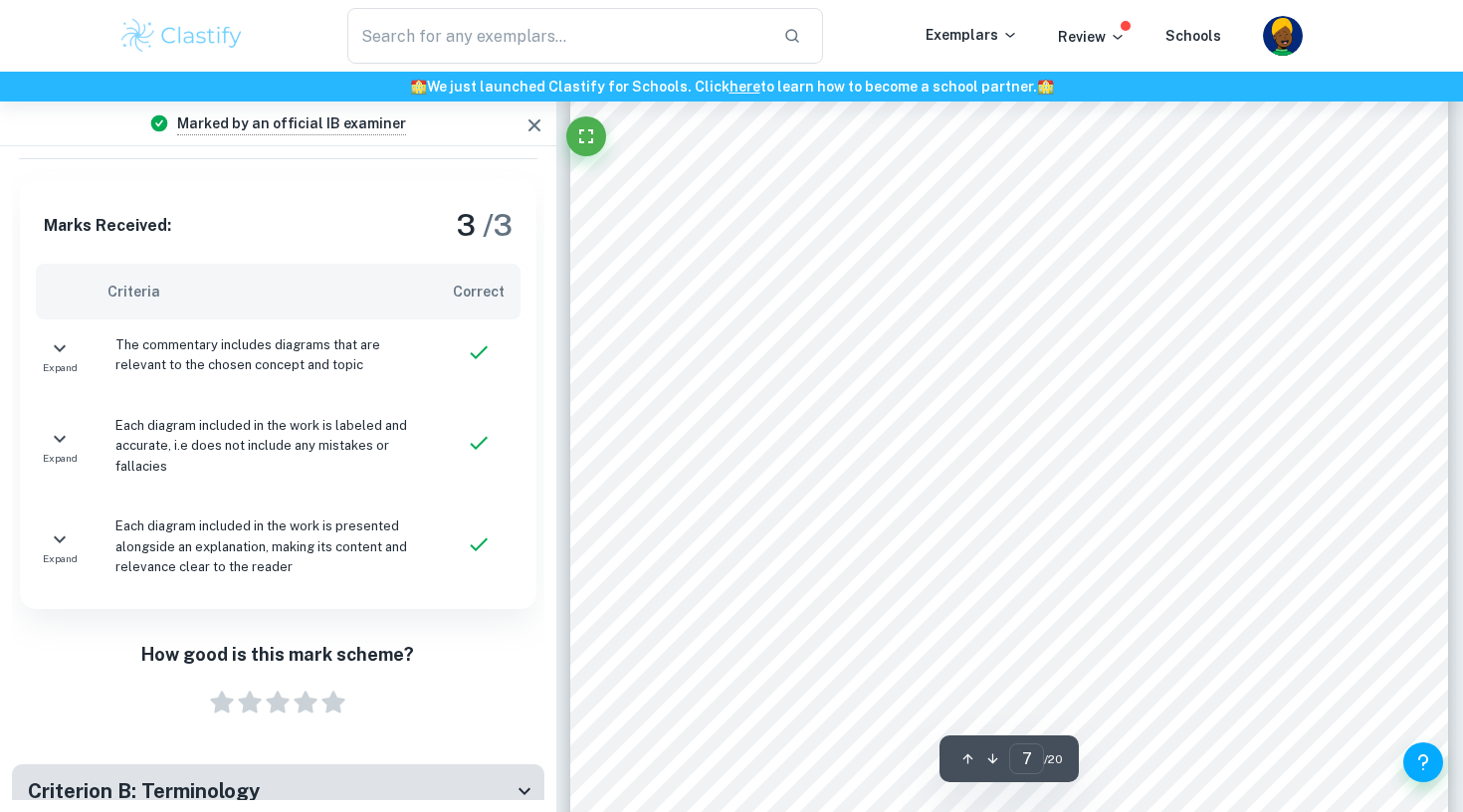 click on "The commentary includes diagrams that are relevant to the chosen concept and topic" at bounding box center [268, 355] 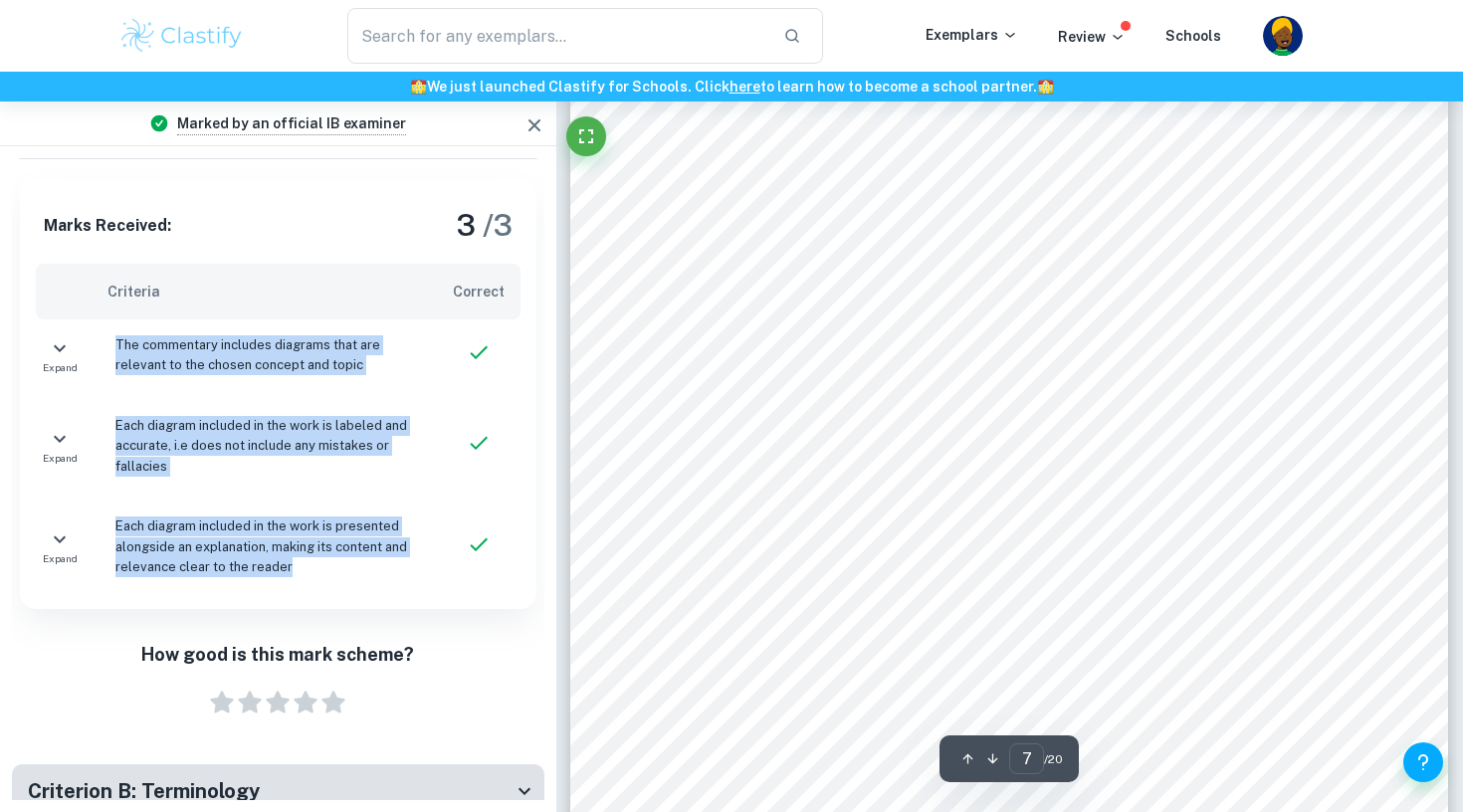 drag, startPoint x: 113, startPoint y: 342, endPoint x: 310, endPoint y: 564, distance: 296.80465 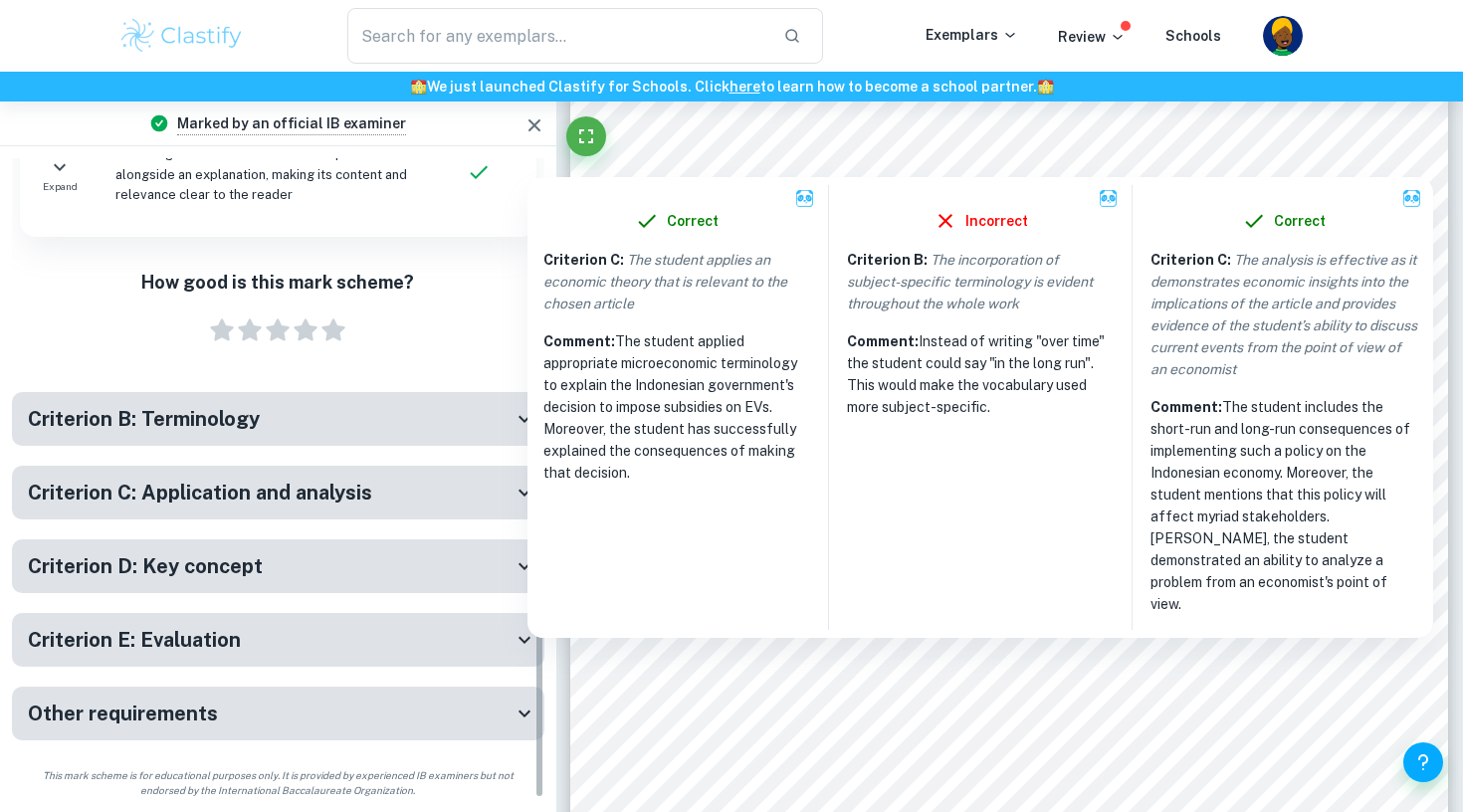 click on "Criterion B: Terminology" at bounding box center [143, 419] 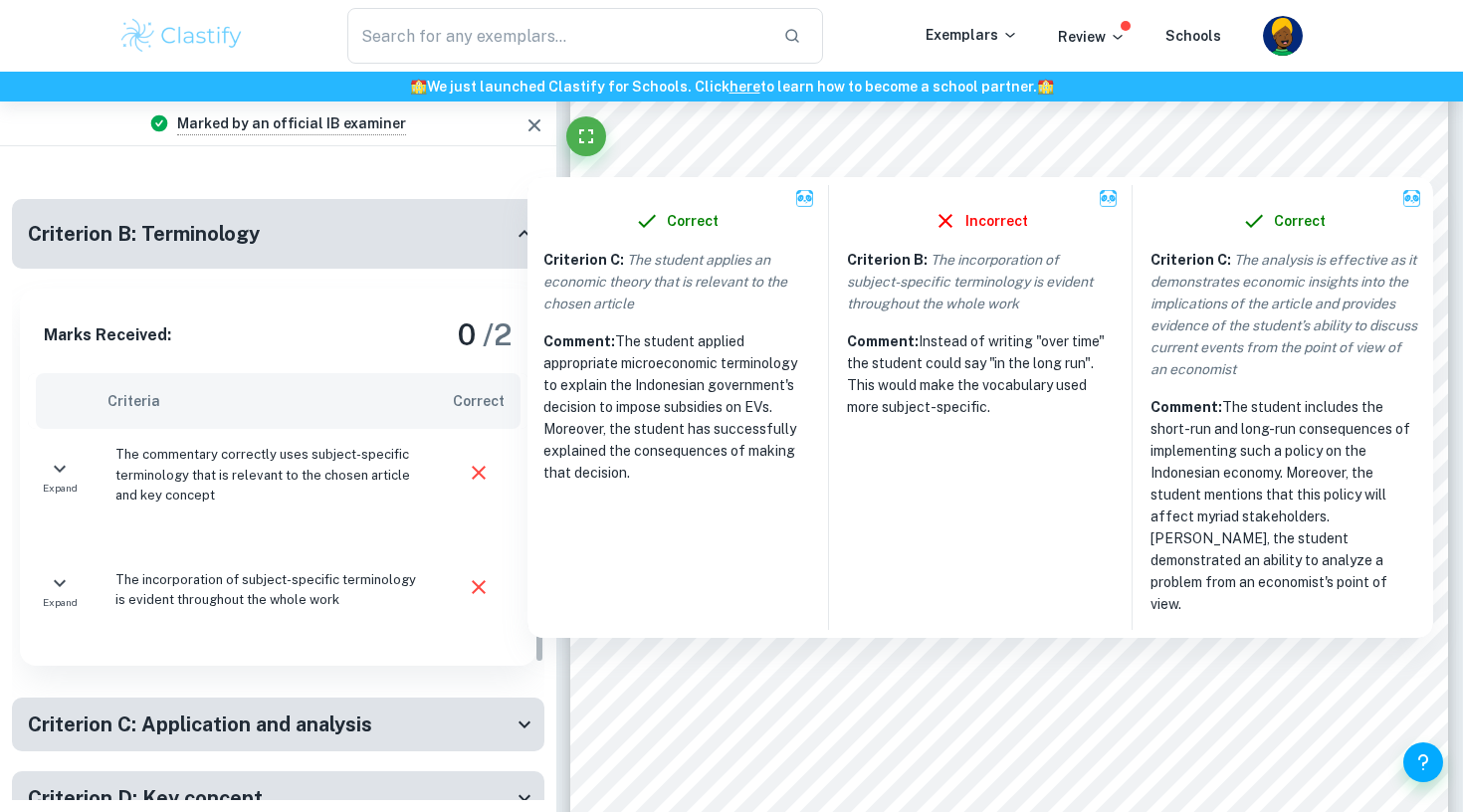 scroll, scrollTop: 637, scrollLeft: 0, axis: vertical 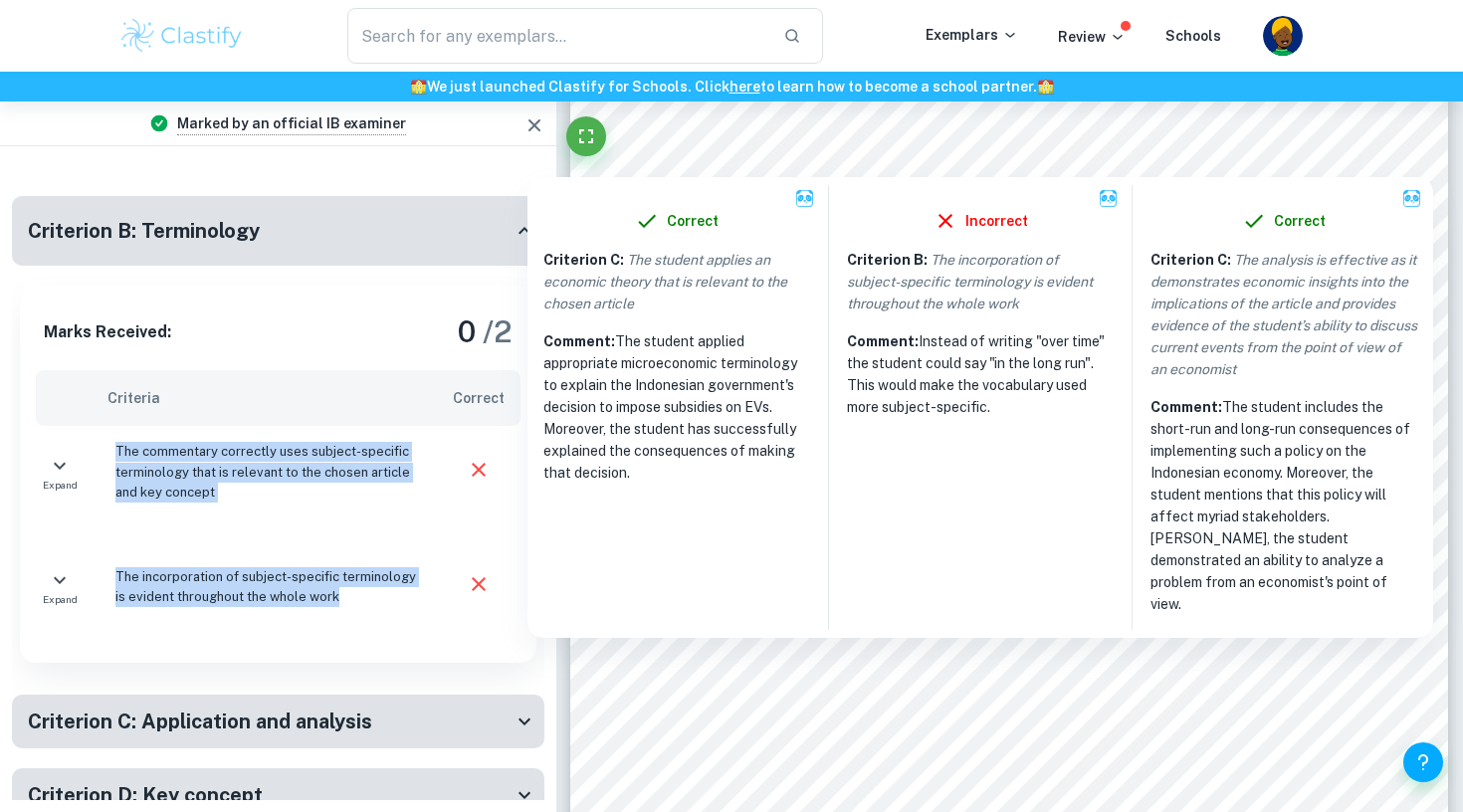 drag, startPoint x: 118, startPoint y: 448, endPoint x: 343, endPoint y: 598, distance: 270.41635 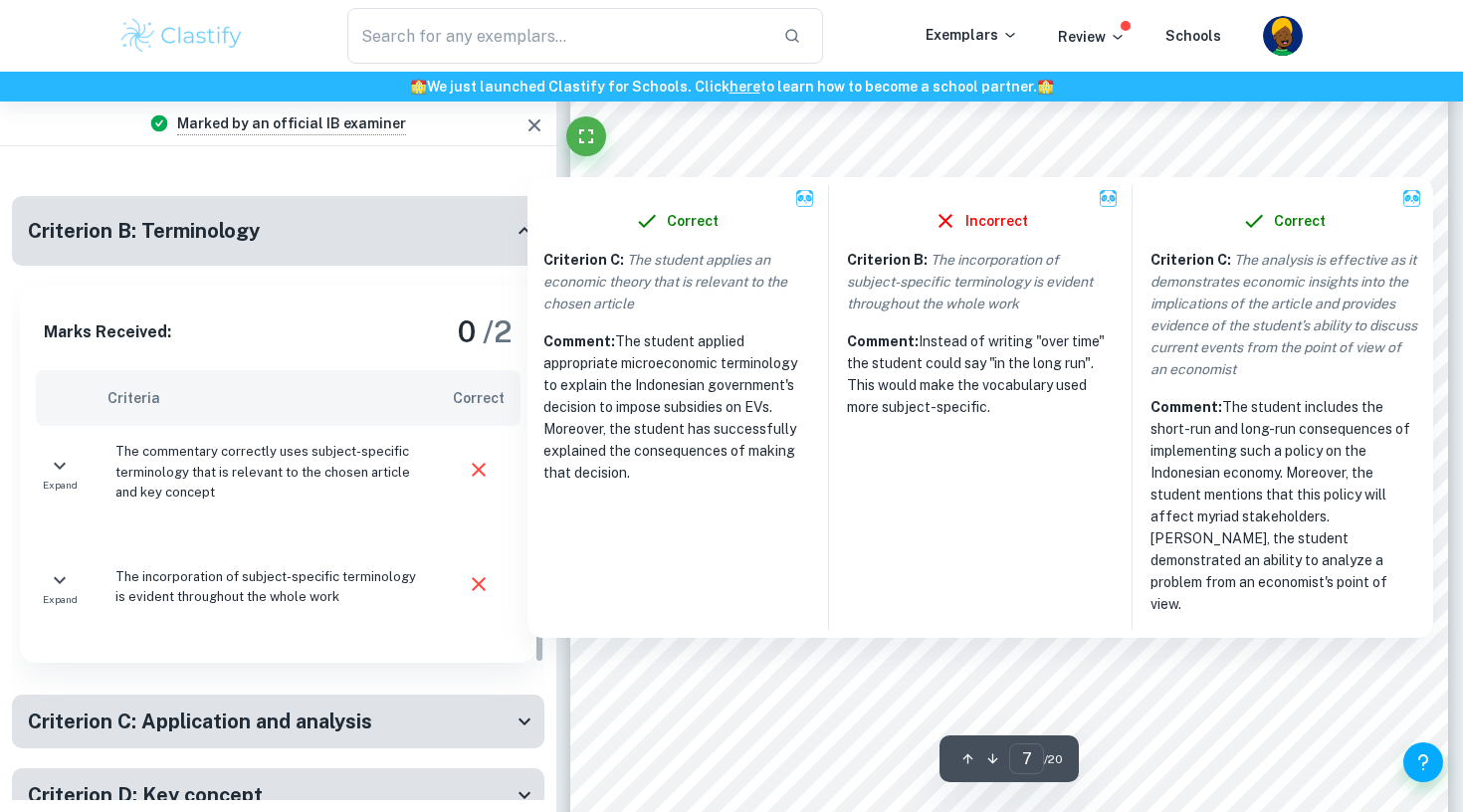 click on "The commentary correctly uses subject-specific terminology that is relevant to the chosen article and key concept" at bounding box center [268, 472] 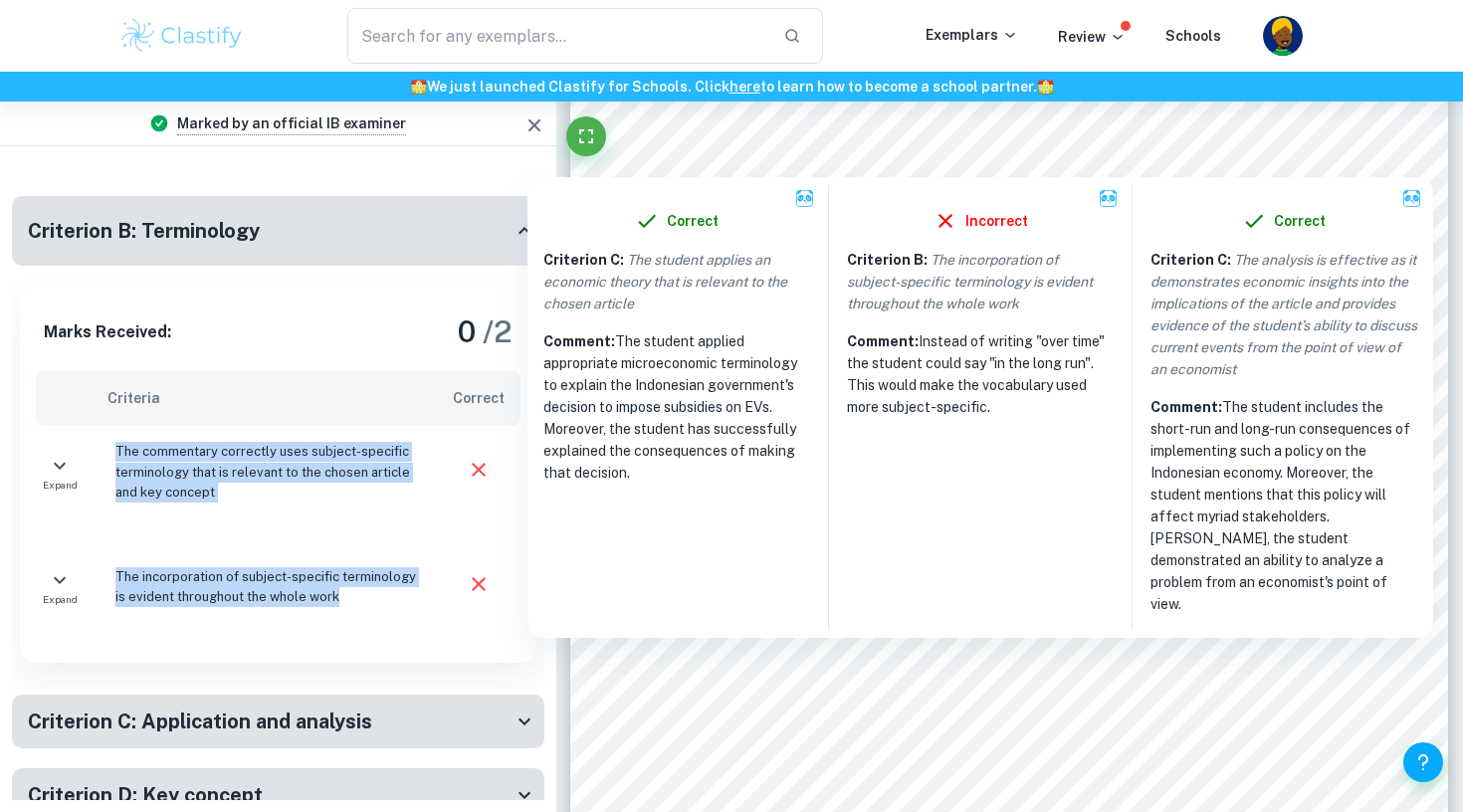 drag, startPoint x: 110, startPoint y: 446, endPoint x: 345, endPoint y: 604, distance: 283.17662 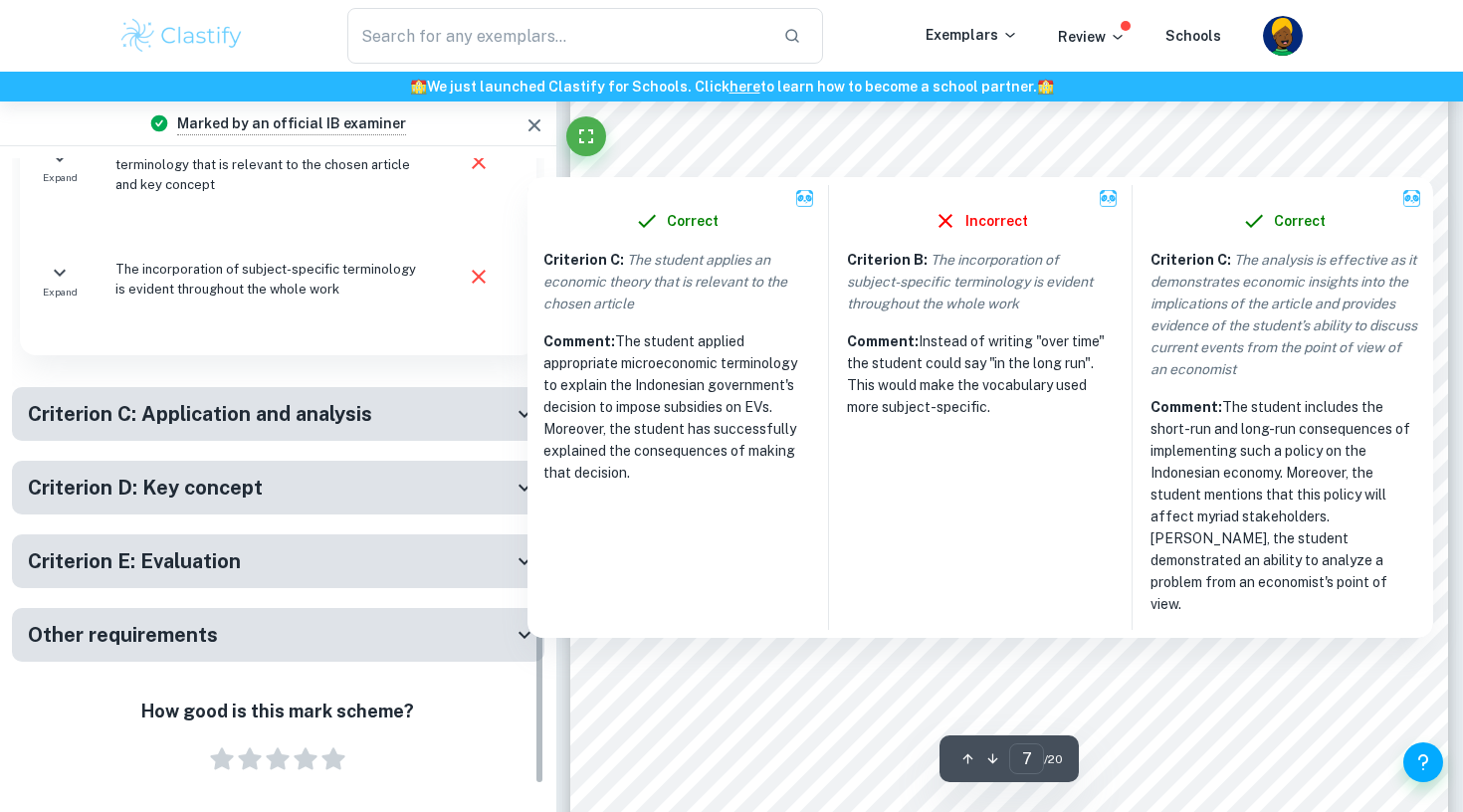 click on "Criterion C: Application and analysis" at bounding box center [200, 414] 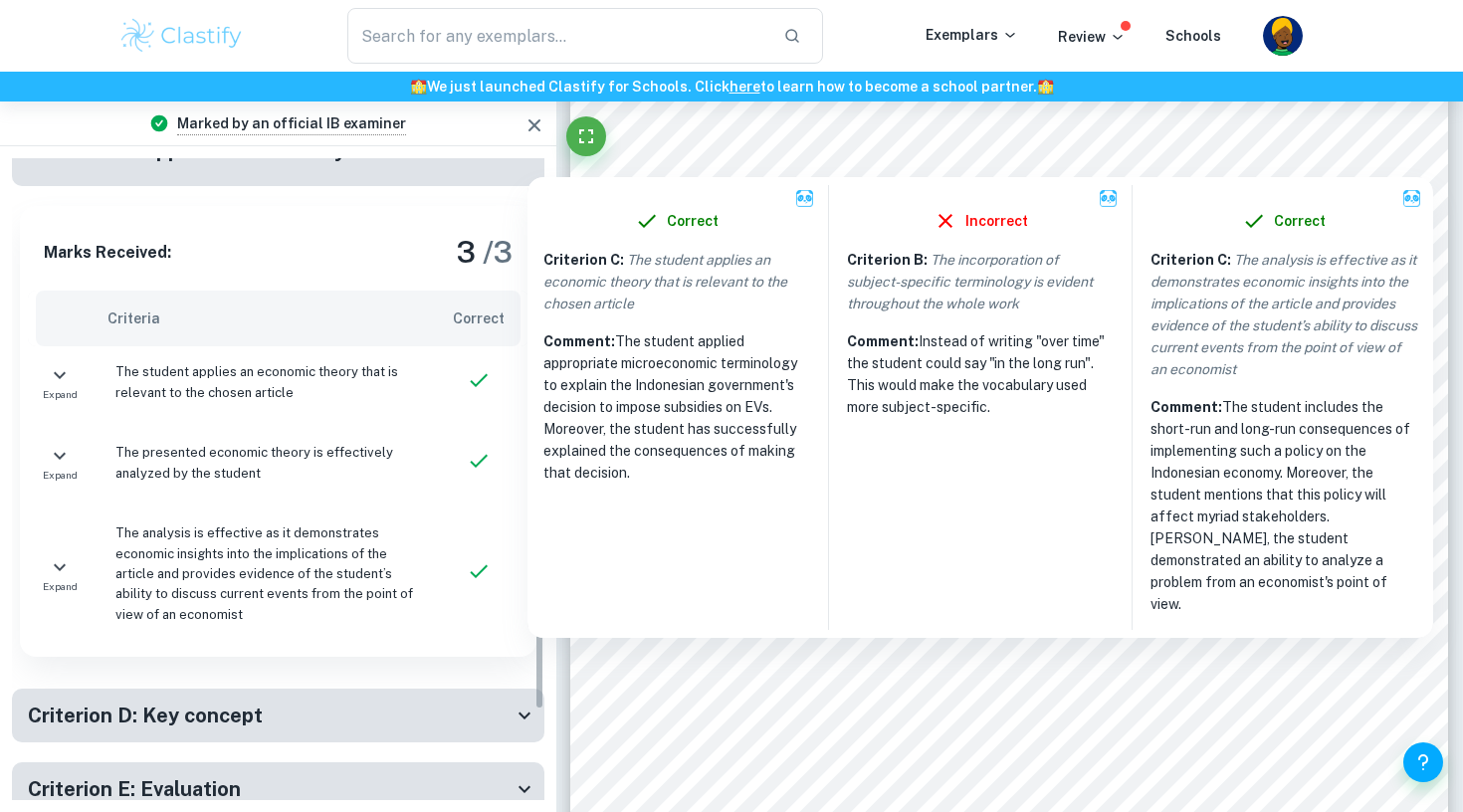 scroll, scrollTop: 1228, scrollLeft: 0, axis: vertical 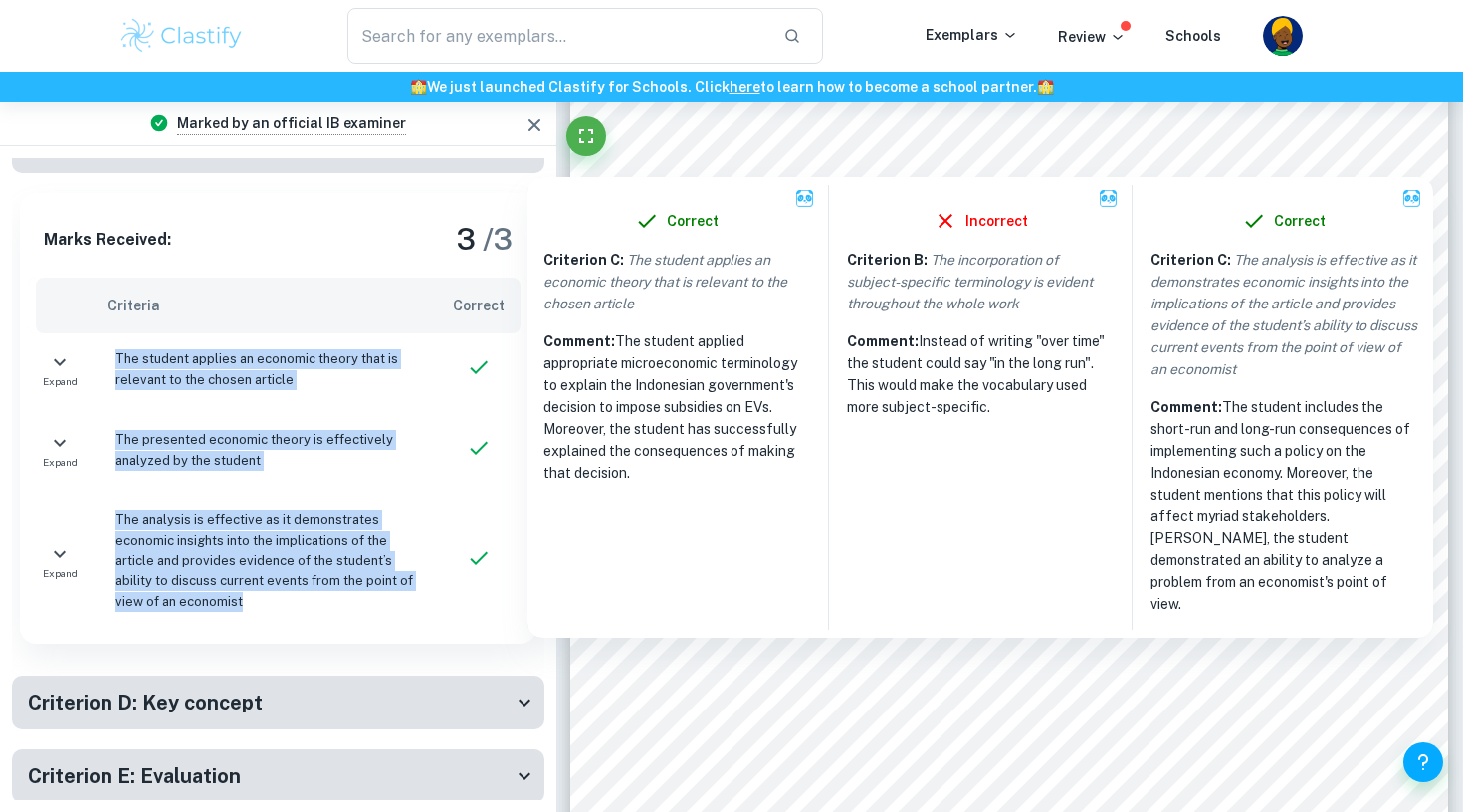 drag, startPoint x: 243, startPoint y: 584, endPoint x: 116, endPoint y: 349, distance: 267.1217 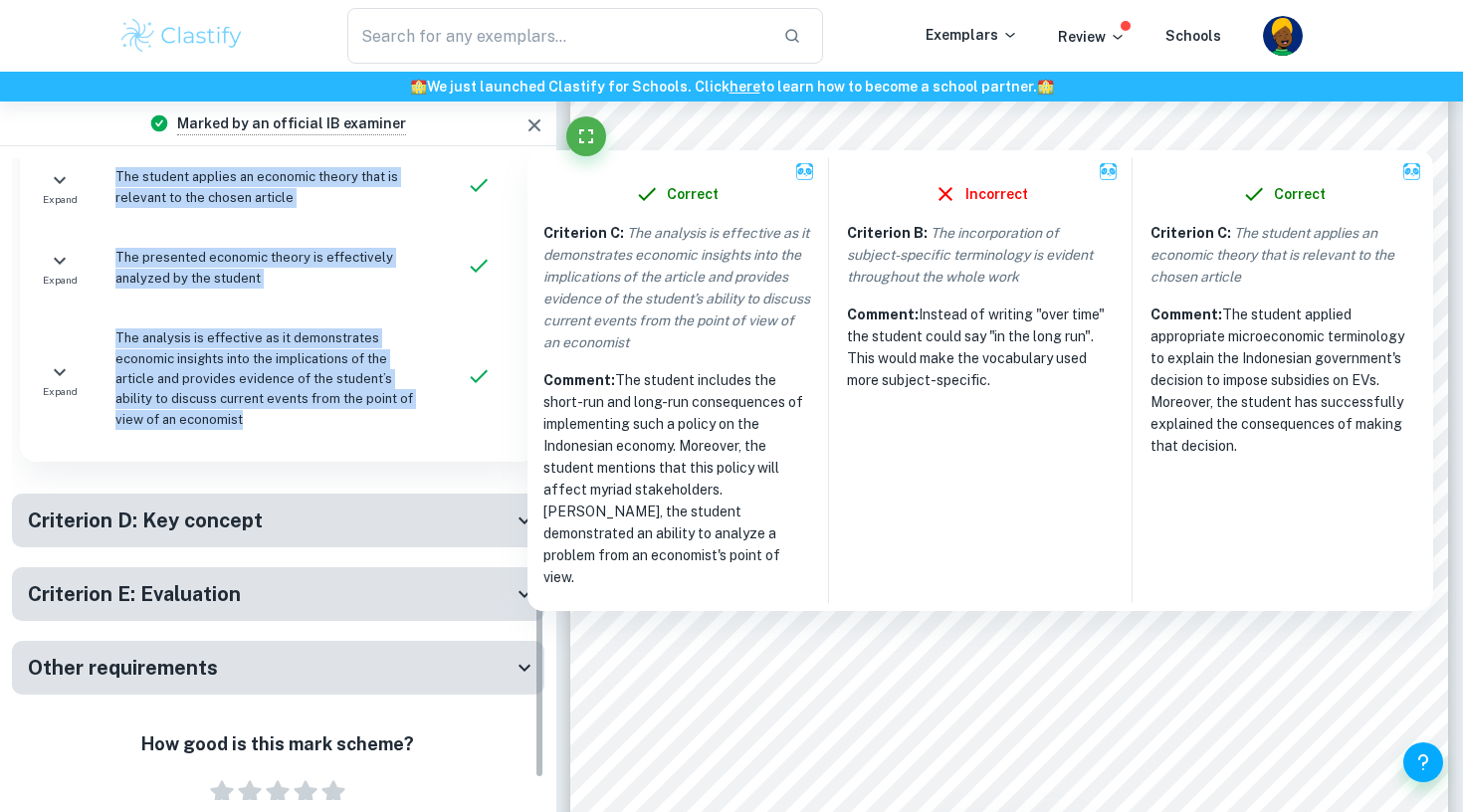 scroll, scrollTop: 1411, scrollLeft: 0, axis: vertical 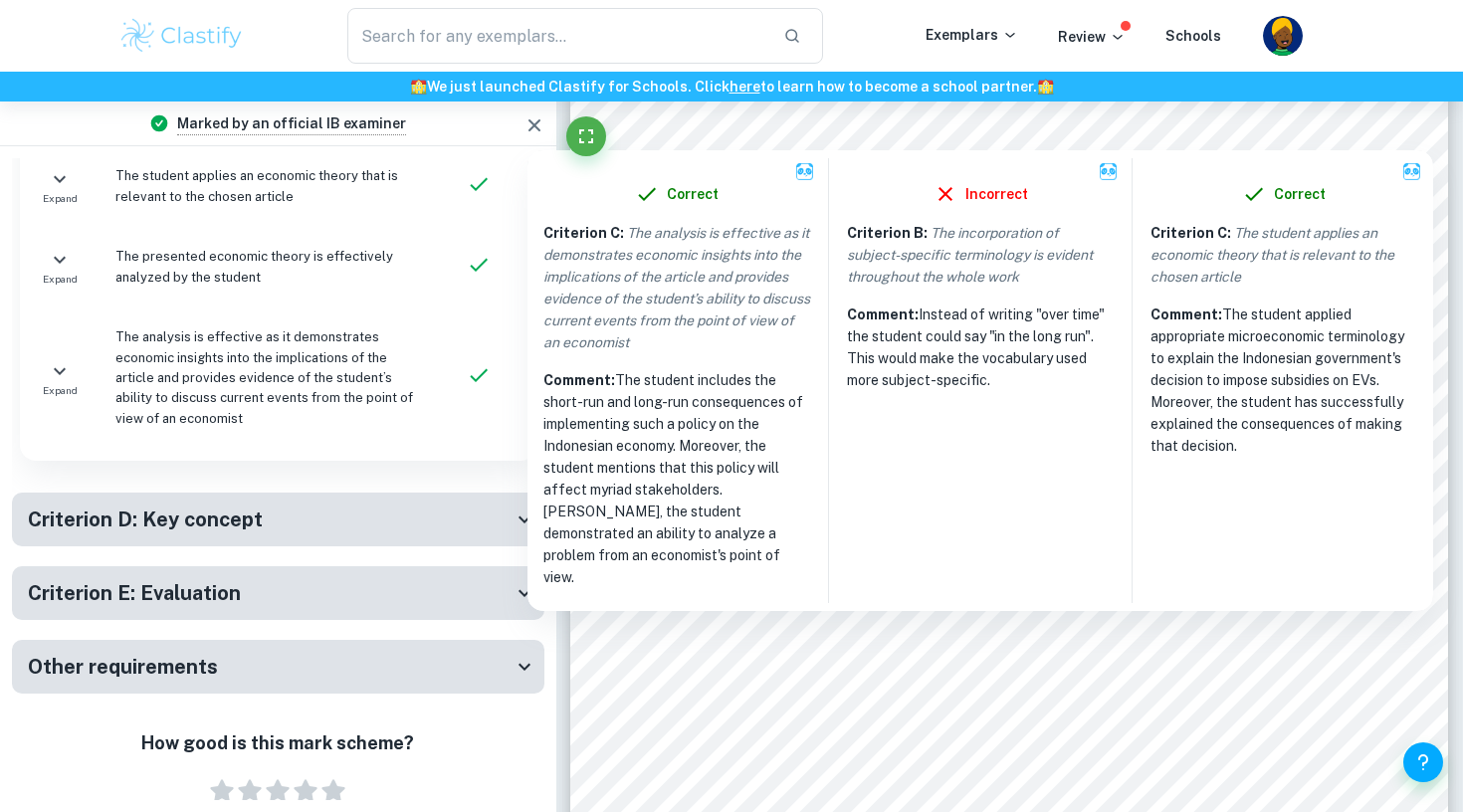 click on "Criterion D: Key concept" at bounding box center (145, 519) 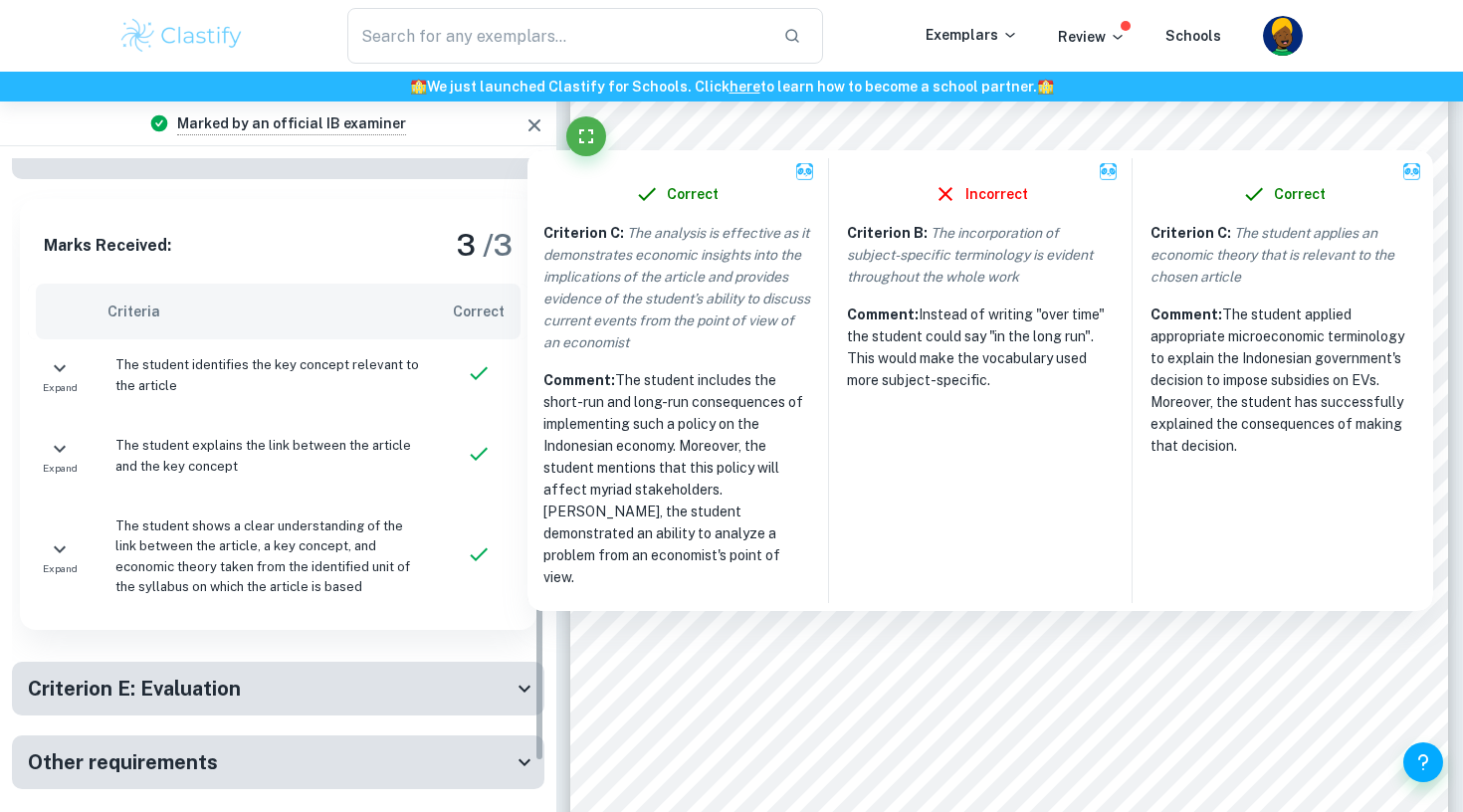 scroll, scrollTop: 1795, scrollLeft: 0, axis: vertical 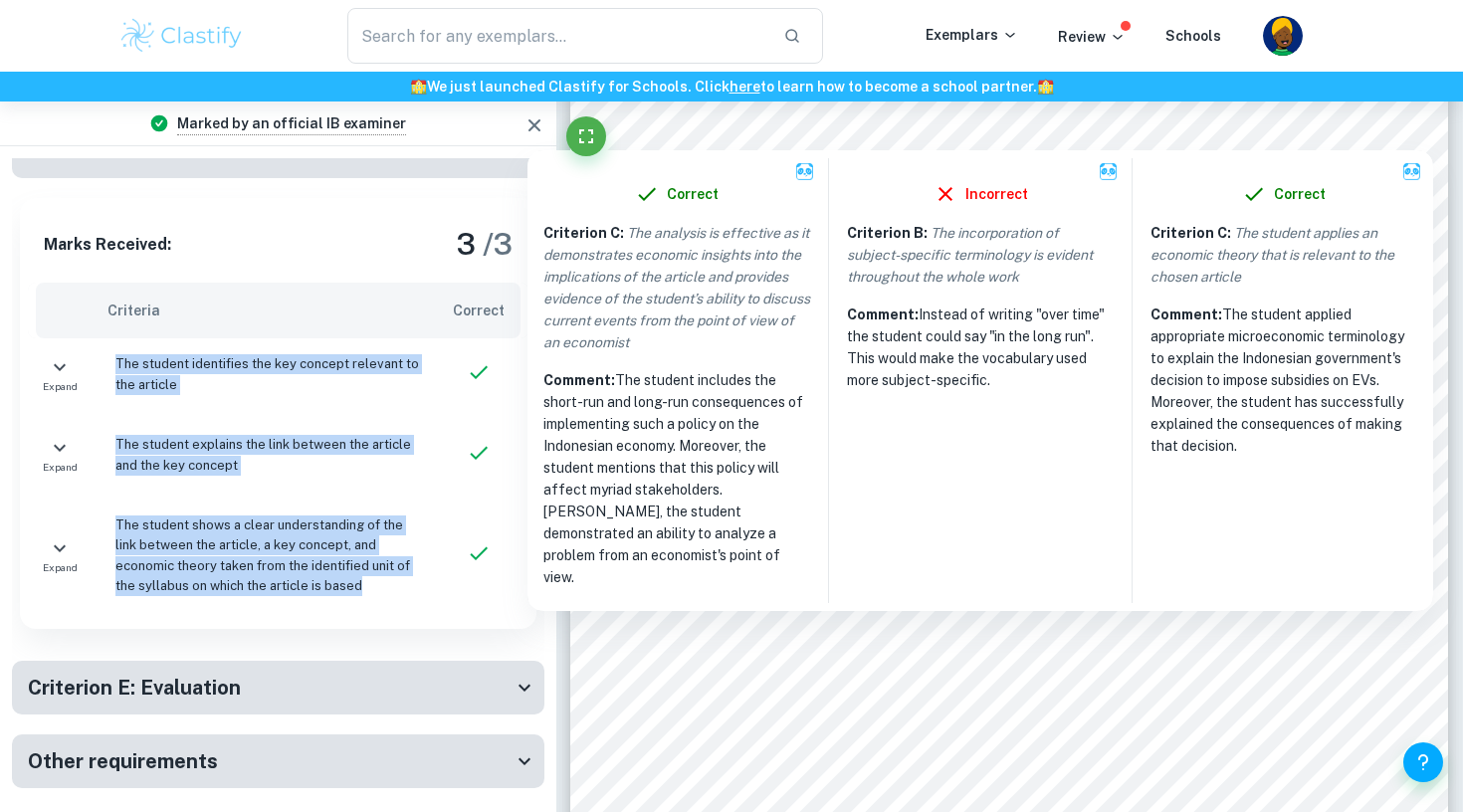 drag, startPoint x: 371, startPoint y: 574, endPoint x: 113, endPoint y: 353, distance: 339.71311 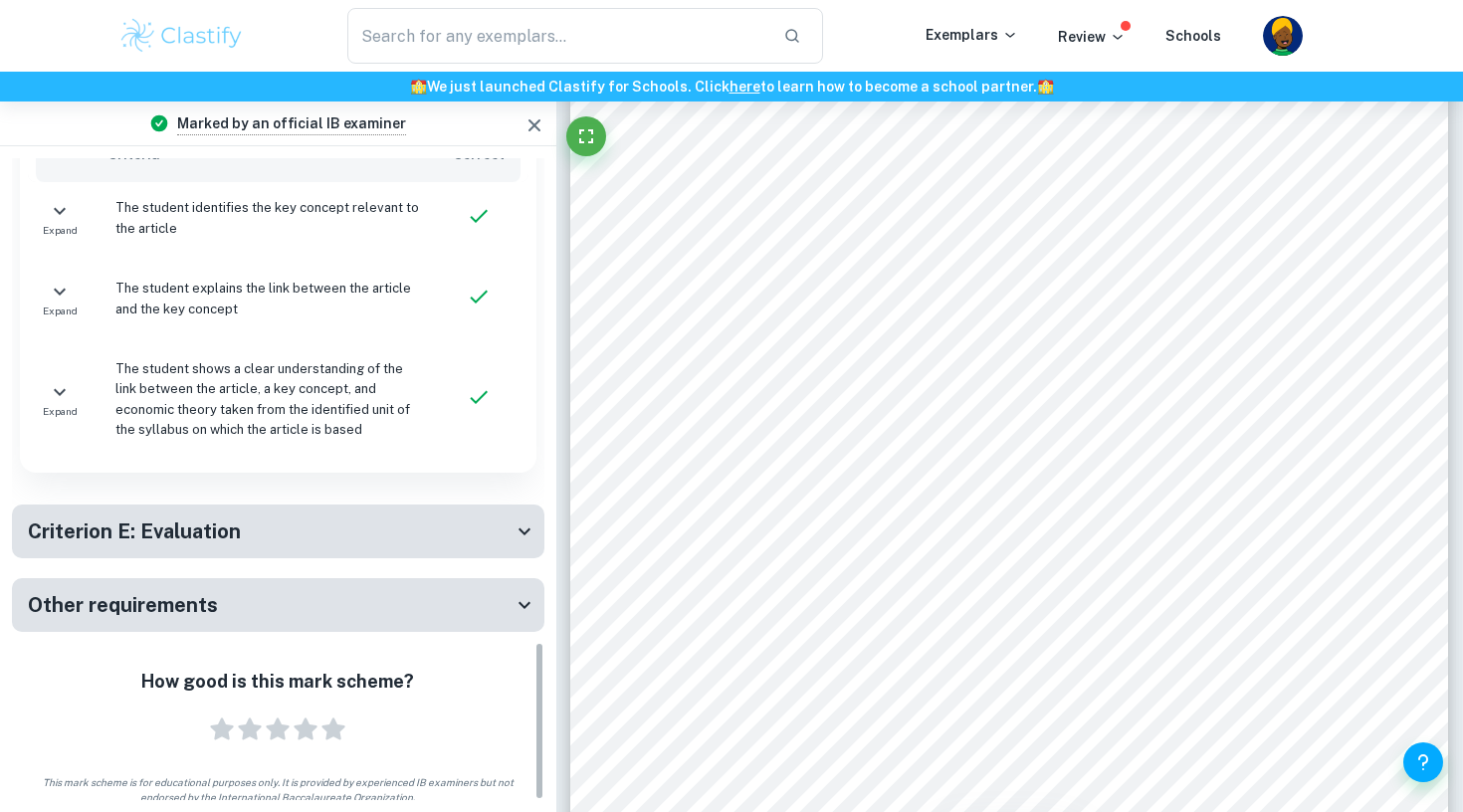 click on "Criterion E: Evaluation" at bounding box center (270, 531) 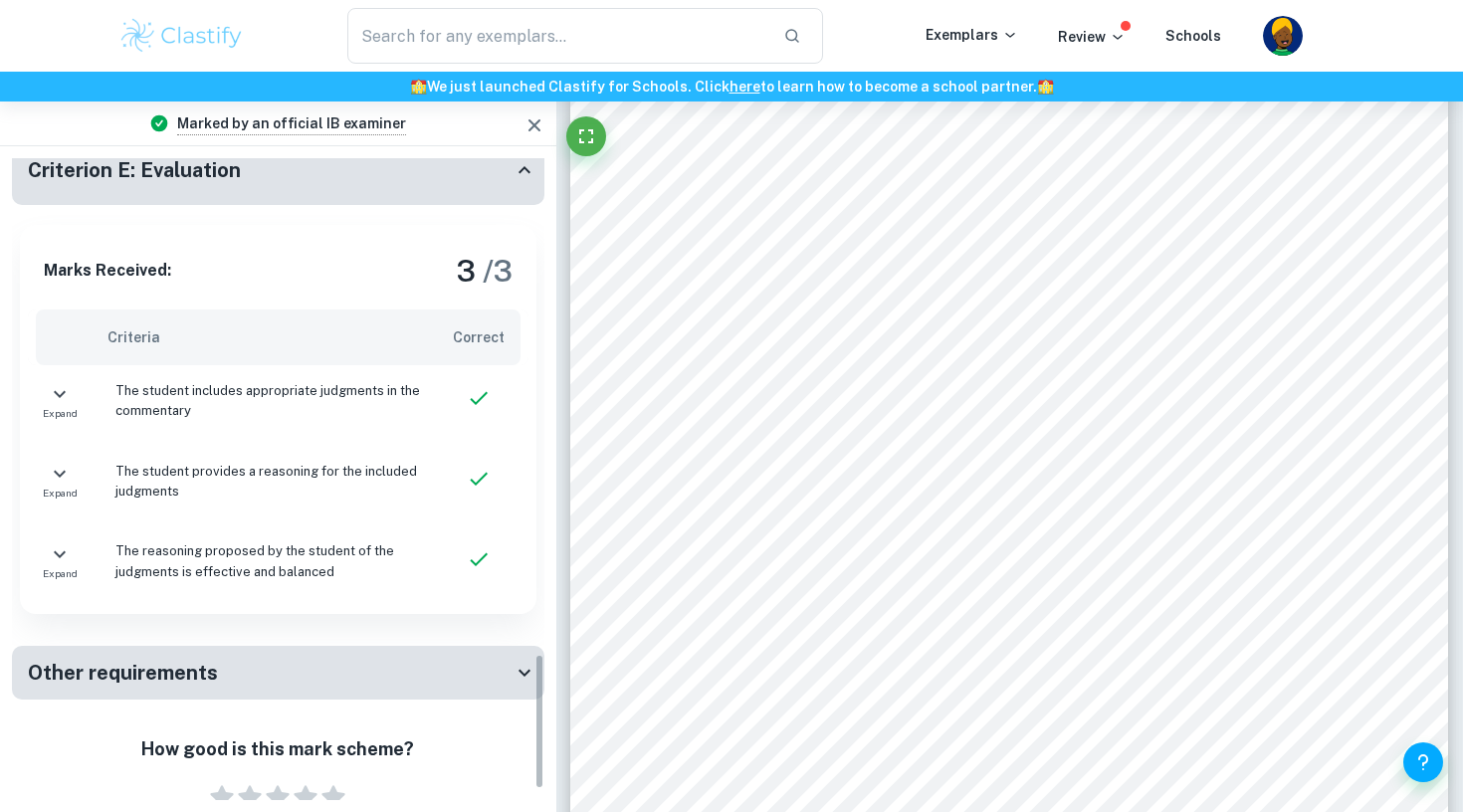 scroll, scrollTop: 2335, scrollLeft: 0, axis: vertical 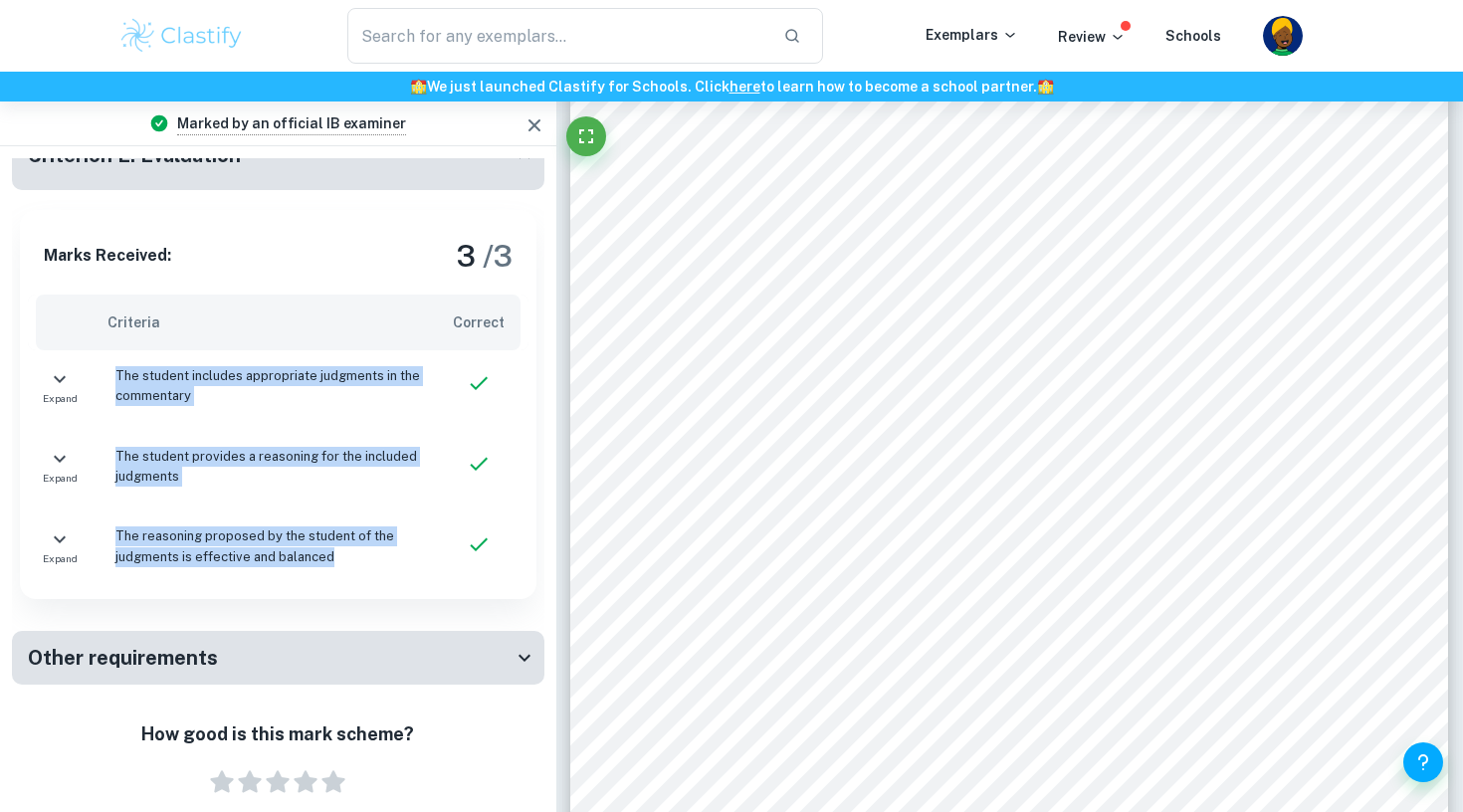 drag, startPoint x: 116, startPoint y: 361, endPoint x: 359, endPoint y: 546, distance: 305.4079 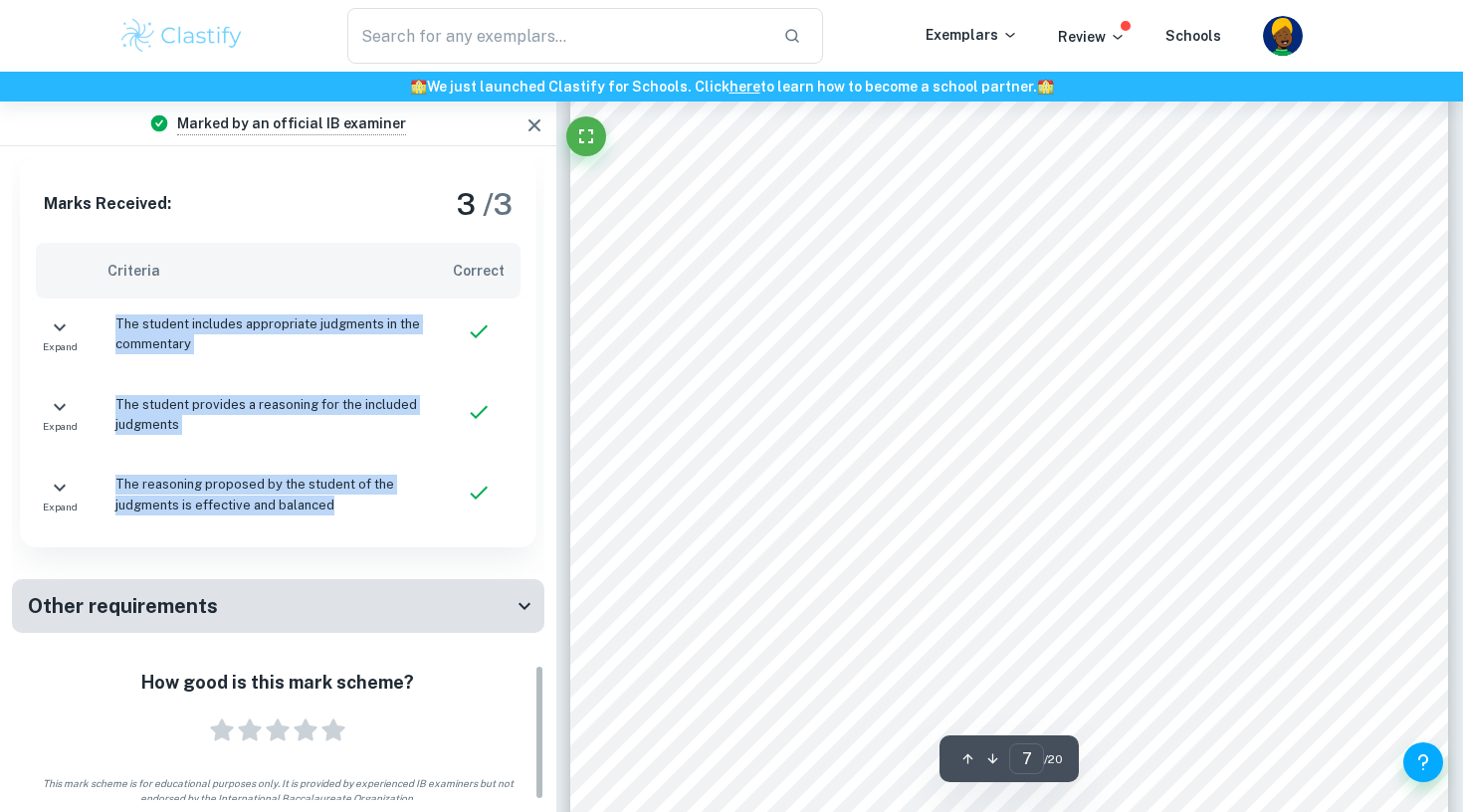 scroll, scrollTop: 2386, scrollLeft: 0, axis: vertical 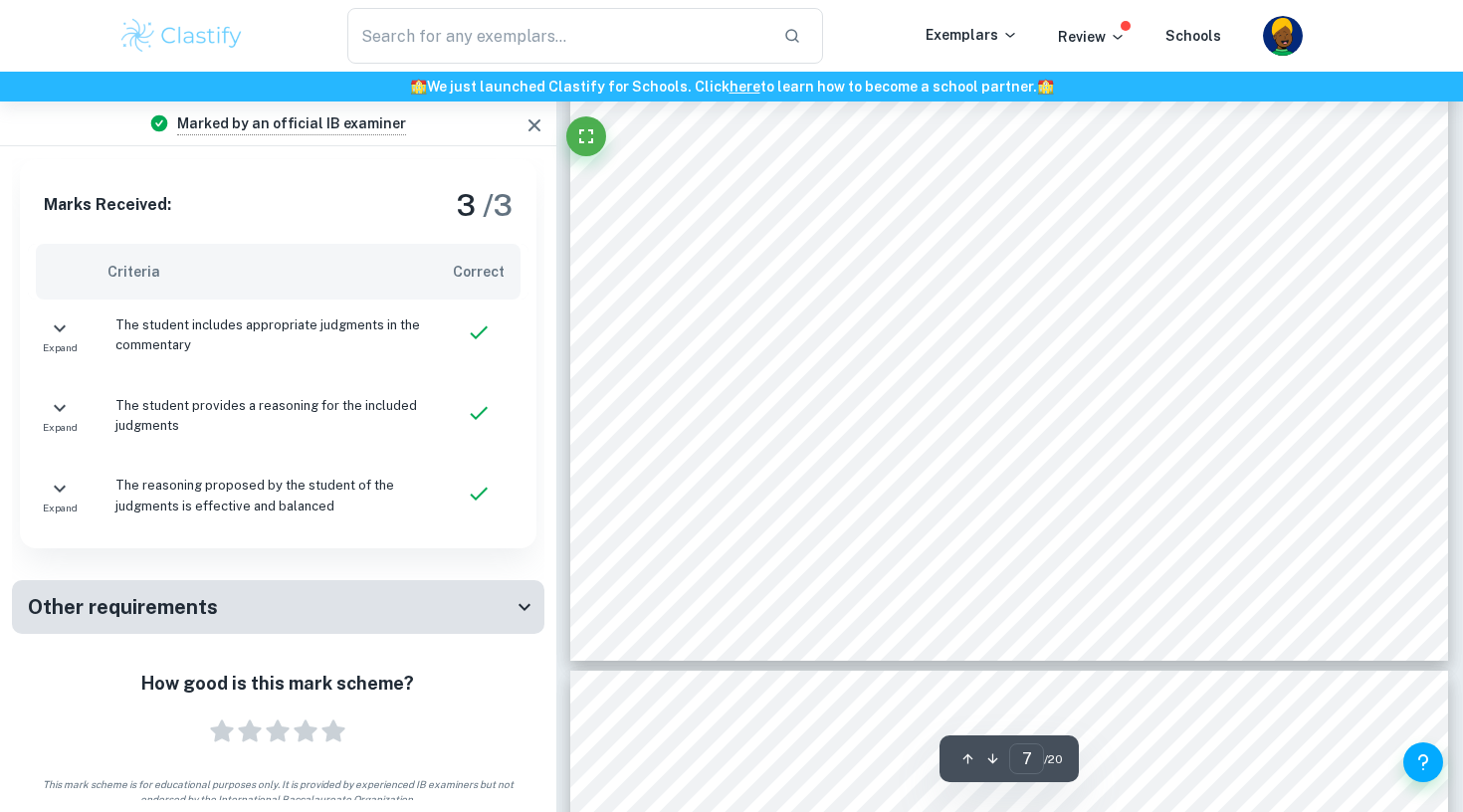 click on "income. Moreover, over time, EV users would also <save millions of rupiah per year by switching from gasoline consumption to electricity=. Producers are also better off because they receive a higher price (P 3   > P 1 ) and produce a larger quantity (Q 2   > Q 1 ), leading to increased revenues (from P 1   × Q 1   to P 3   × Q 2 ). Furthermore, the price elastic demand for EVs means that consumers will tend to be responsive to changes in price; in other words, a fall in the price of EVs would cause a considerable increase in the quantity demanded, allowing producers to maximise their total venue. Finally, the burden on the government9s budget from paying the subsidies is counteracted by its newfound ability to <save on fuel spending= in the long run. Therefore, the subsidies successfully encourage both the production and consumption of EVs, which are believed to be desirable for the economy. This reduces conventional vehicles and towards EVs. In this way, the subsidies support the growth of Indonesia9s EV" at bounding box center (1009, 93) 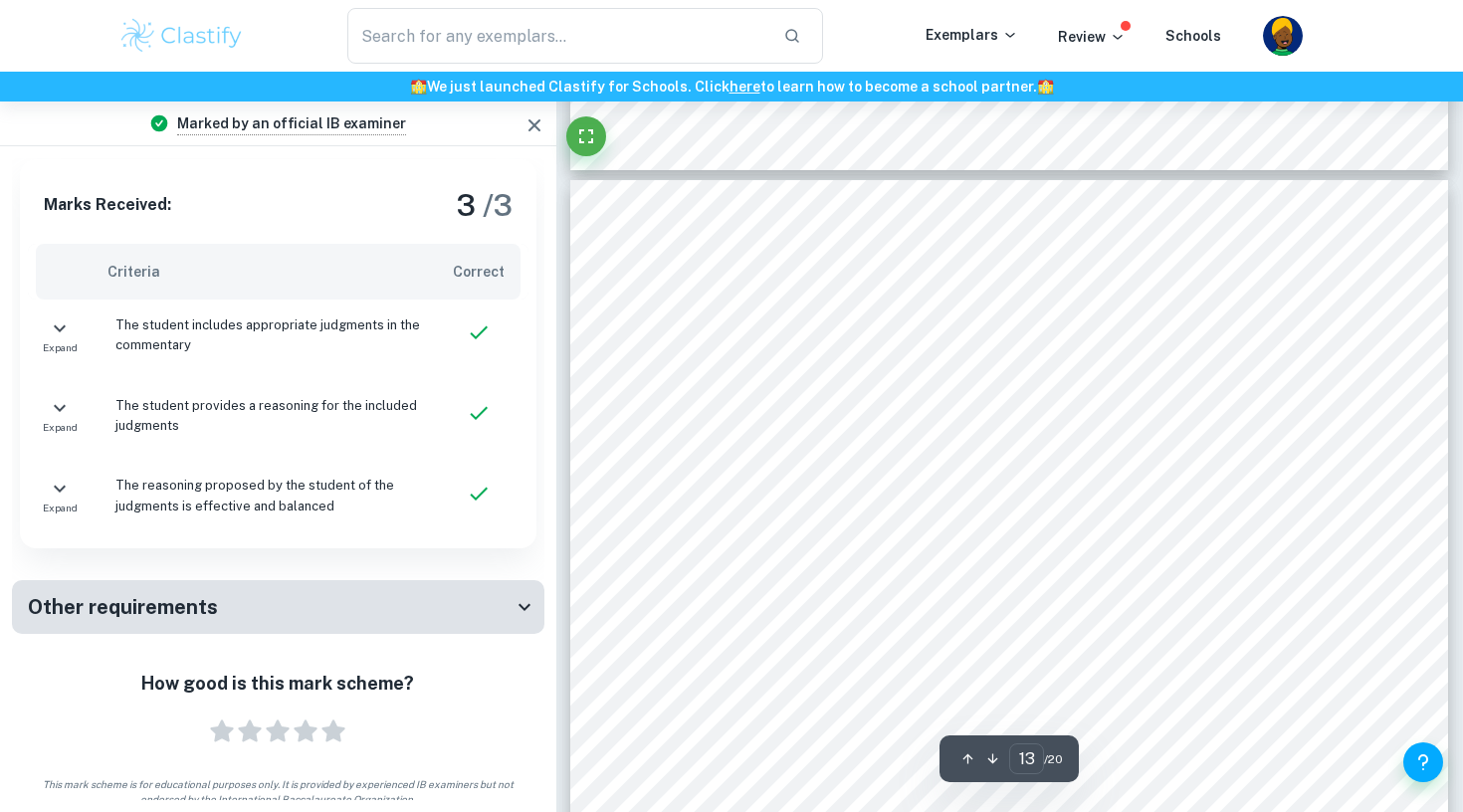 scroll, scrollTop: 13971, scrollLeft: 0, axis: vertical 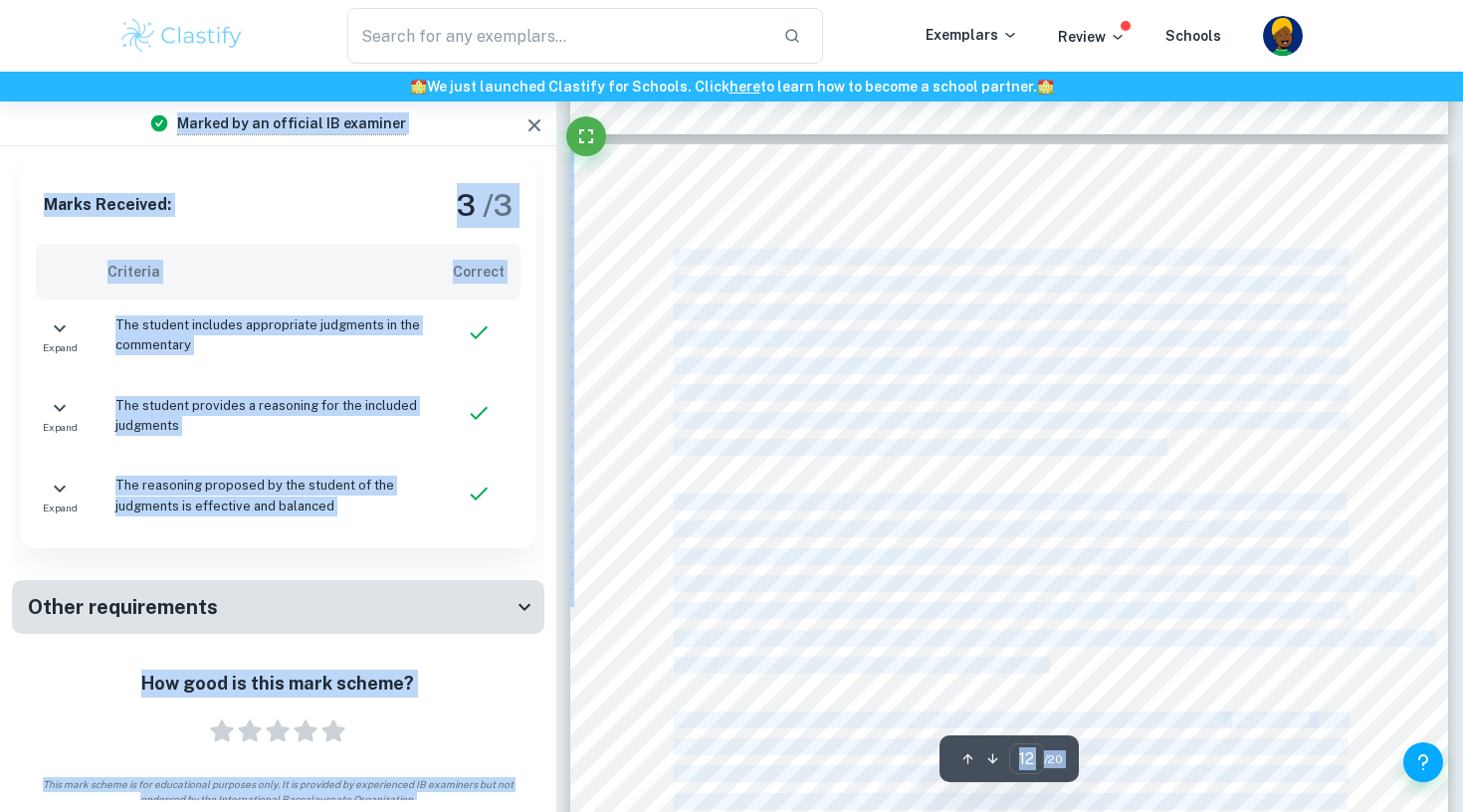 type on "11" 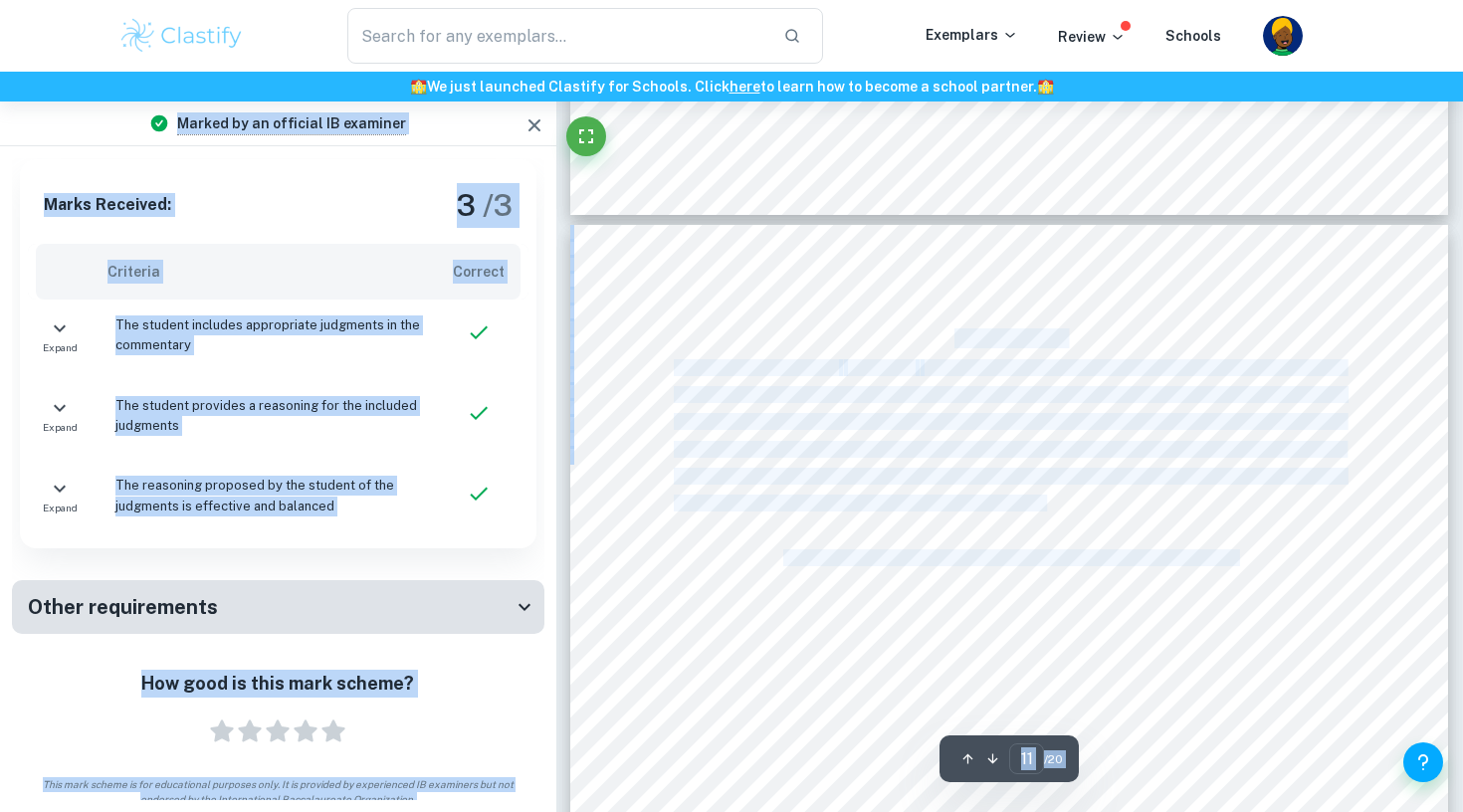 scroll, scrollTop: 11169, scrollLeft: 0, axis: vertical 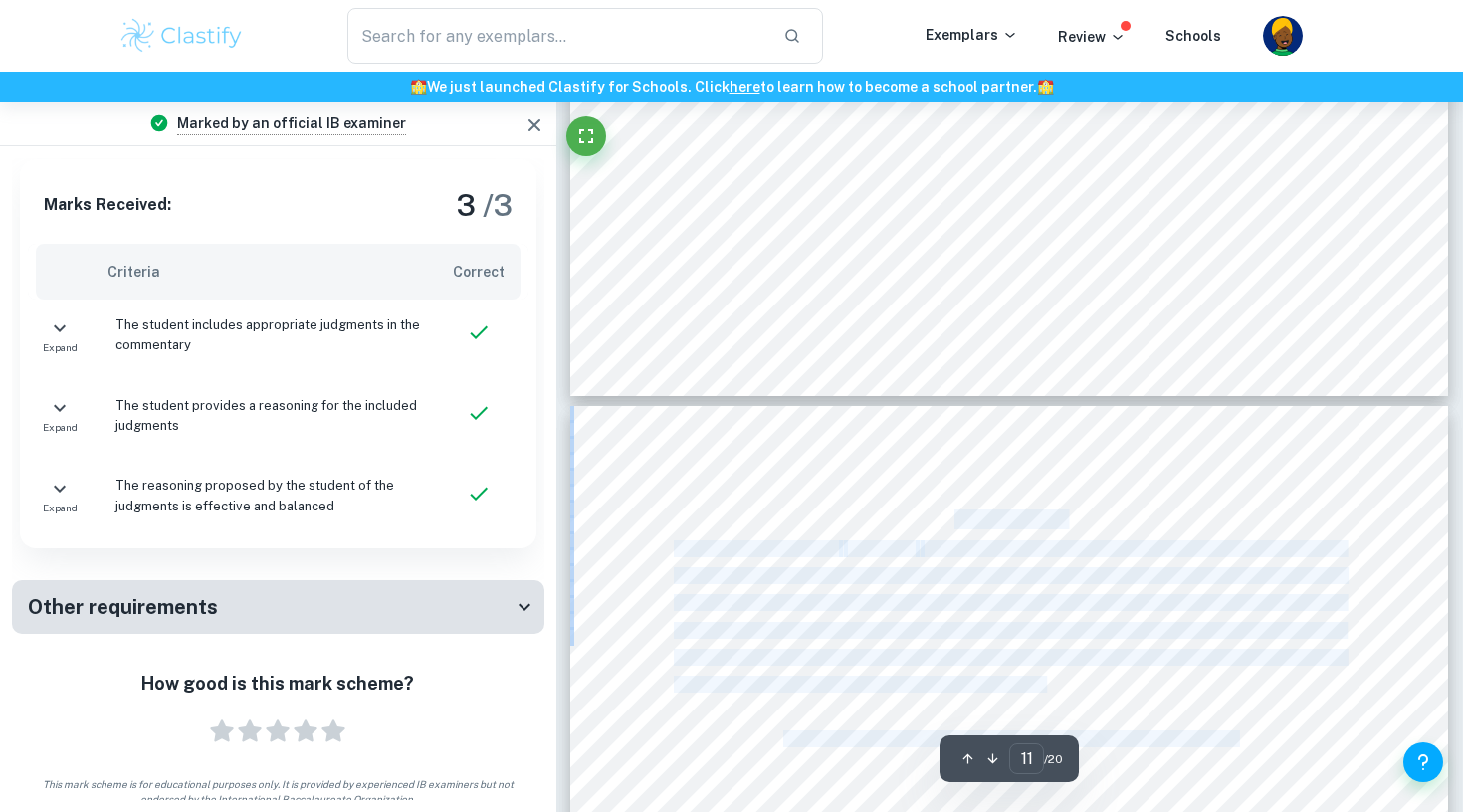 drag, startPoint x: 1003, startPoint y: 202, endPoint x: 704, endPoint y: 529, distance: 443.09141 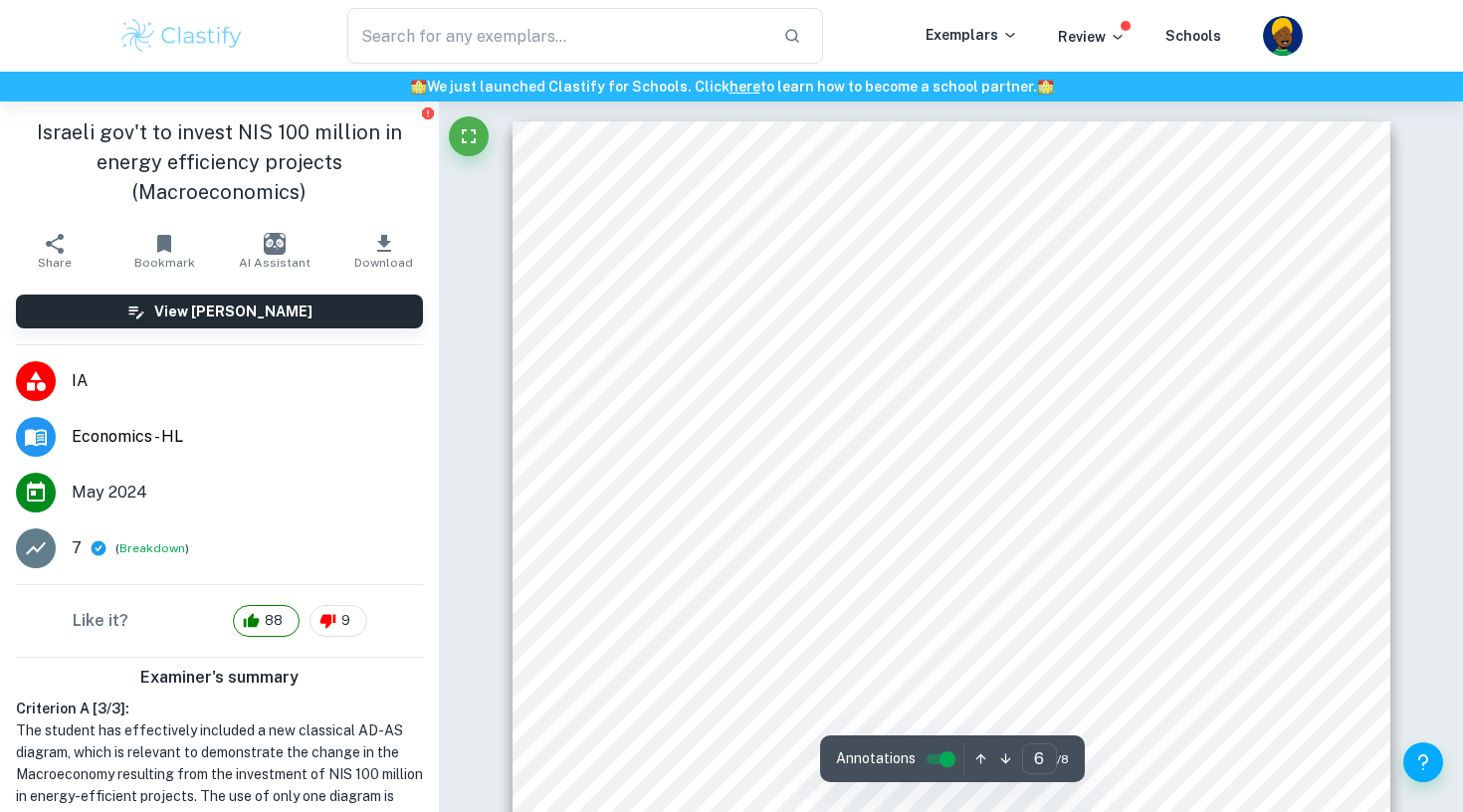 scroll, scrollTop: 7025, scrollLeft: 0, axis: vertical 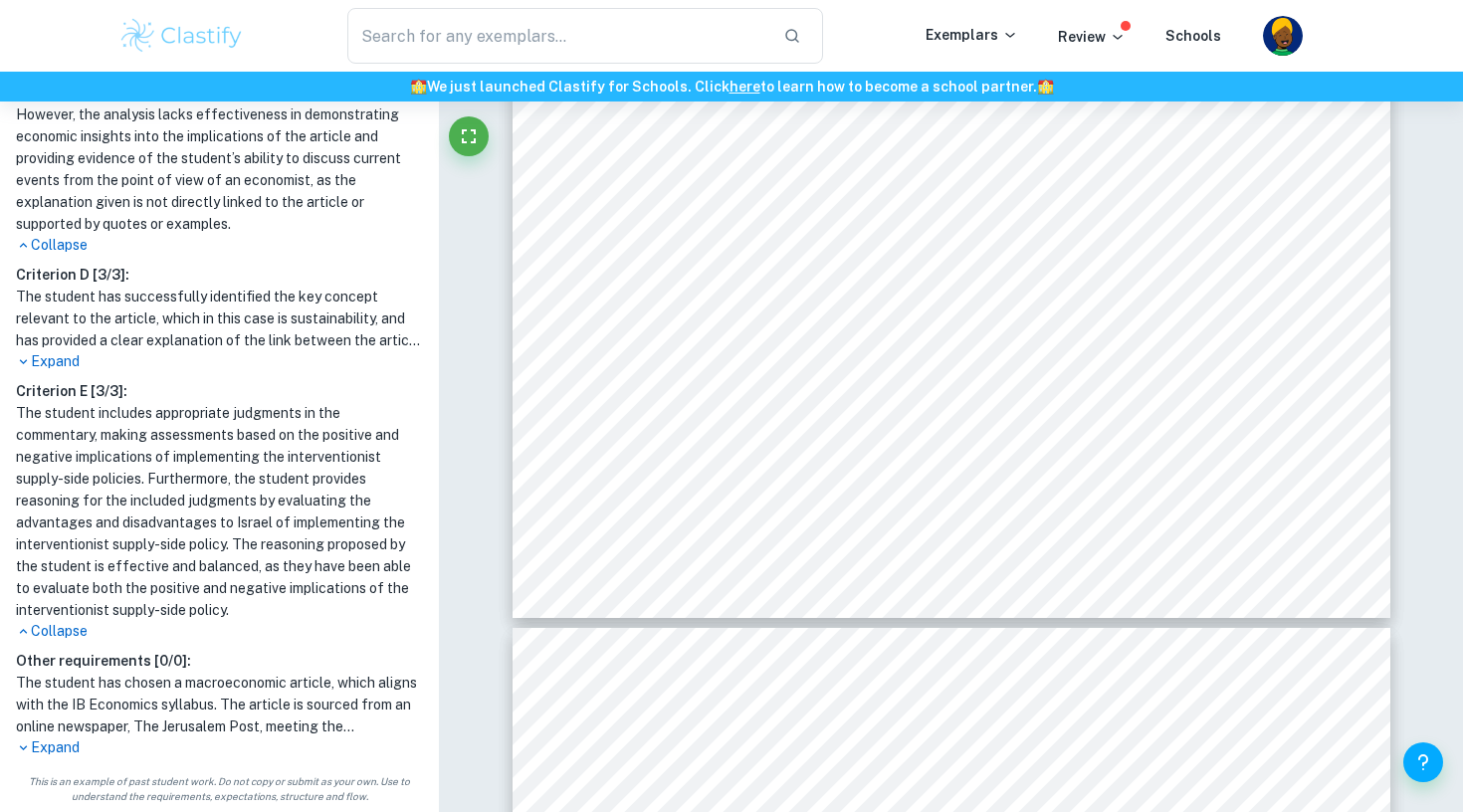 click on "Expand" at bounding box center (219, 747) 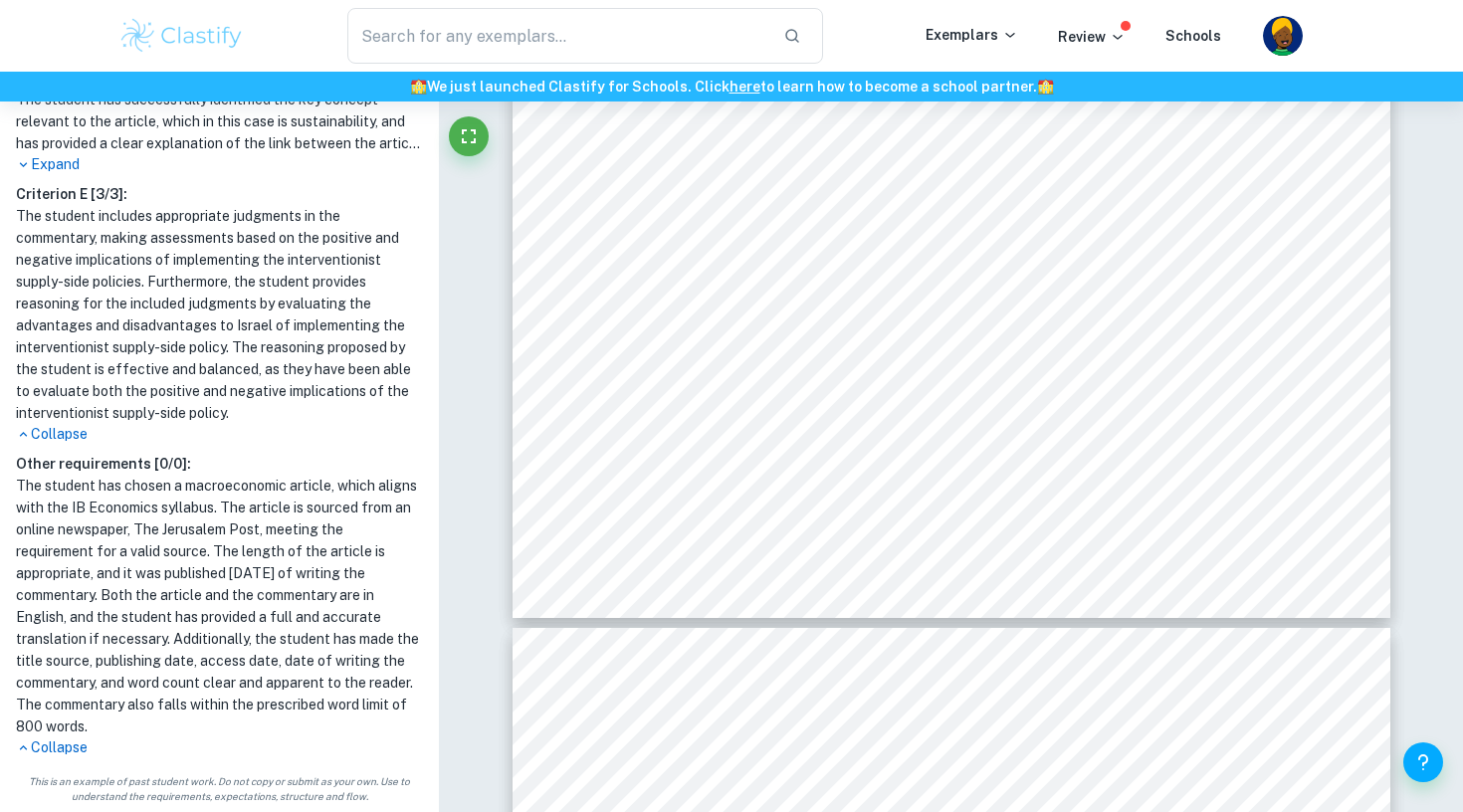 scroll, scrollTop: 1440, scrollLeft: 0, axis: vertical 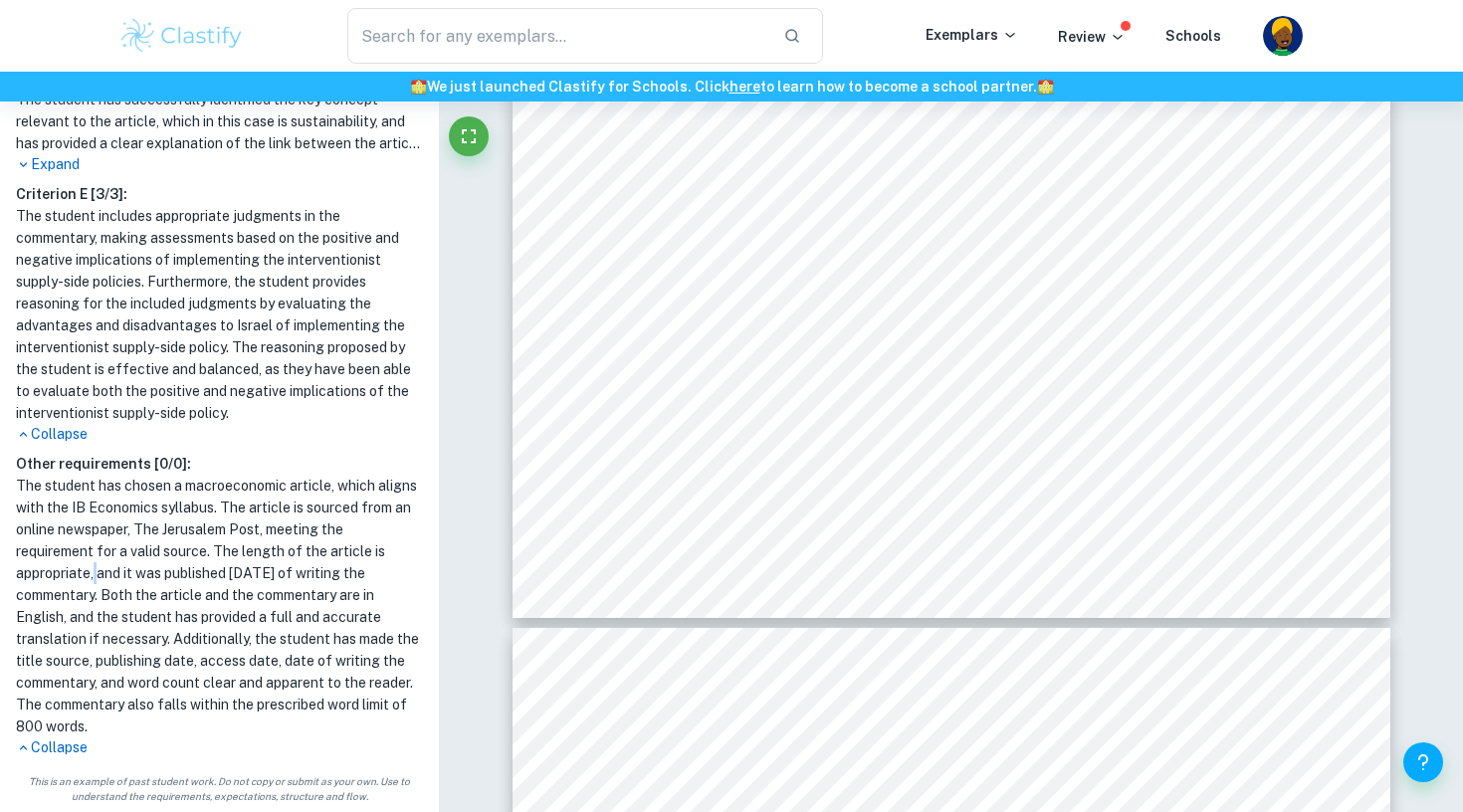 click on "The student has chosen a macroeconomic article, which aligns with the IB Economics syllabus. The article is sourced from an online newspaper, The Jerusalem Post, meeting the requirement for a valid source. The length of the article is appropriate, and it was published within one year of writing the commentary. Both the article and the commentary are in English, and the student has provided a full and accurate translation if necessary. Additionally, the student has made the title source, publishing date, access date, date of writing the commentary, and word count clear and apparent to the reader. The commentary also falls within the prescribed word limit of 800 words." at bounding box center (219, 606) 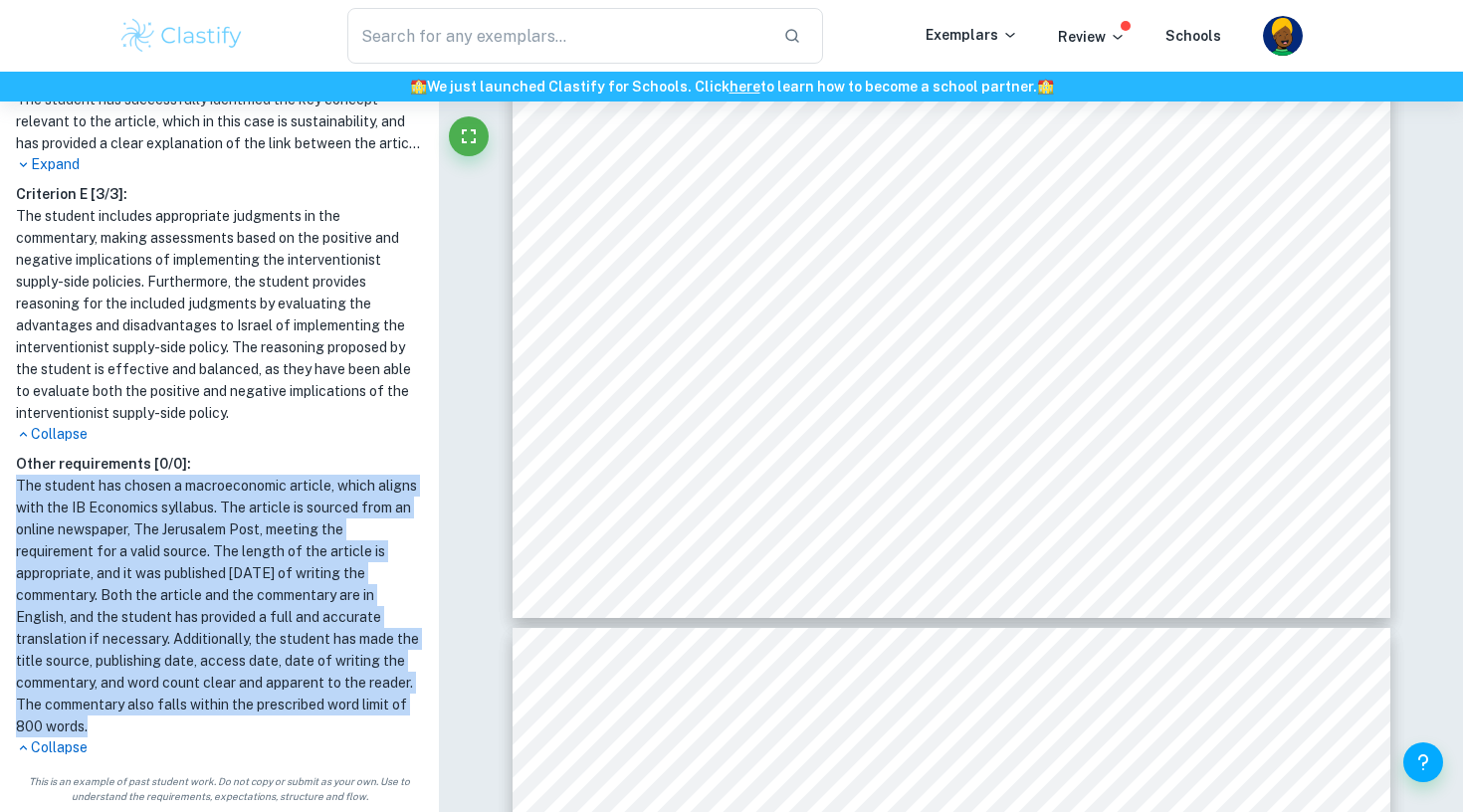 click on "The student has chosen a macroeconomic article, which aligns with the IB Economics syllabus. The article is sourced from an online newspaper, The Jerusalem Post, meeting the requirement for a valid source. The length of the article is appropriate, and it was published within one year of writing the commentary. Both the article and the commentary are in English, and the student has provided a full and accurate translation if necessary. Additionally, the student has made the title source, publishing date, access date, date of writing the commentary, and word count clear and apparent to the reader. The commentary also falls within the prescribed word limit of 800 words." at bounding box center [219, 606] 